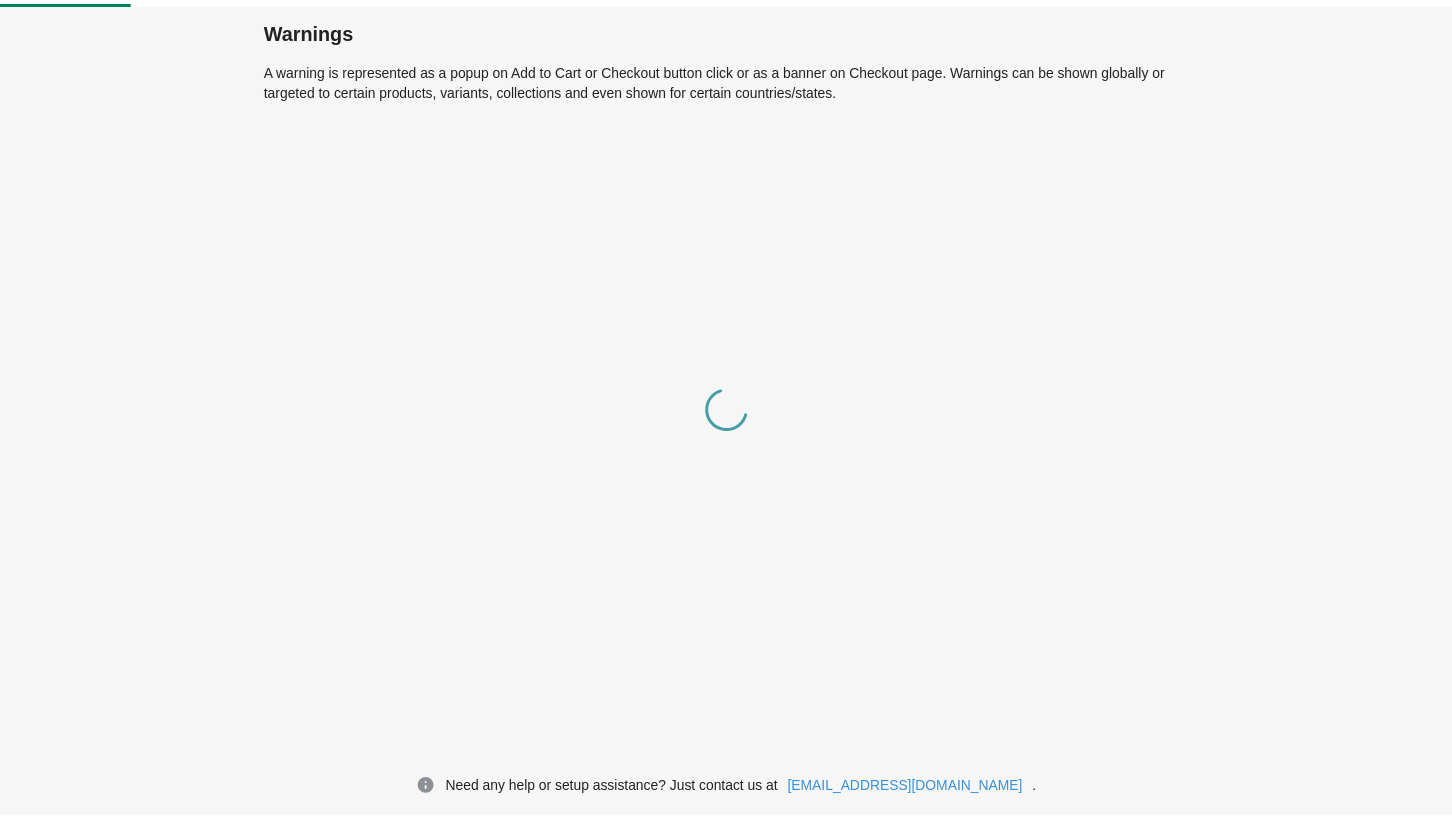scroll, scrollTop: 0, scrollLeft: 0, axis: both 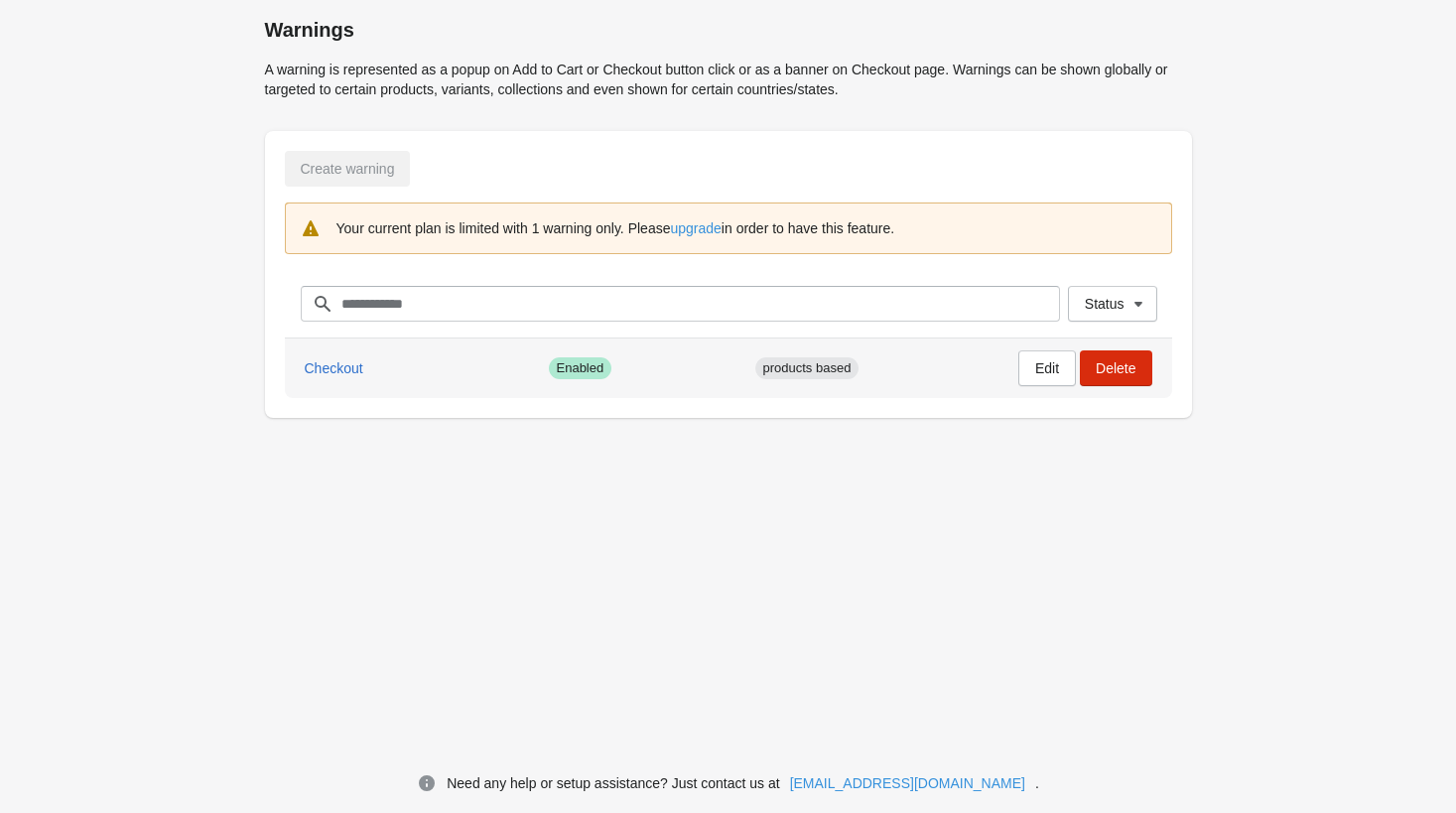 click on "Checkout" at bounding box center (419, 368) 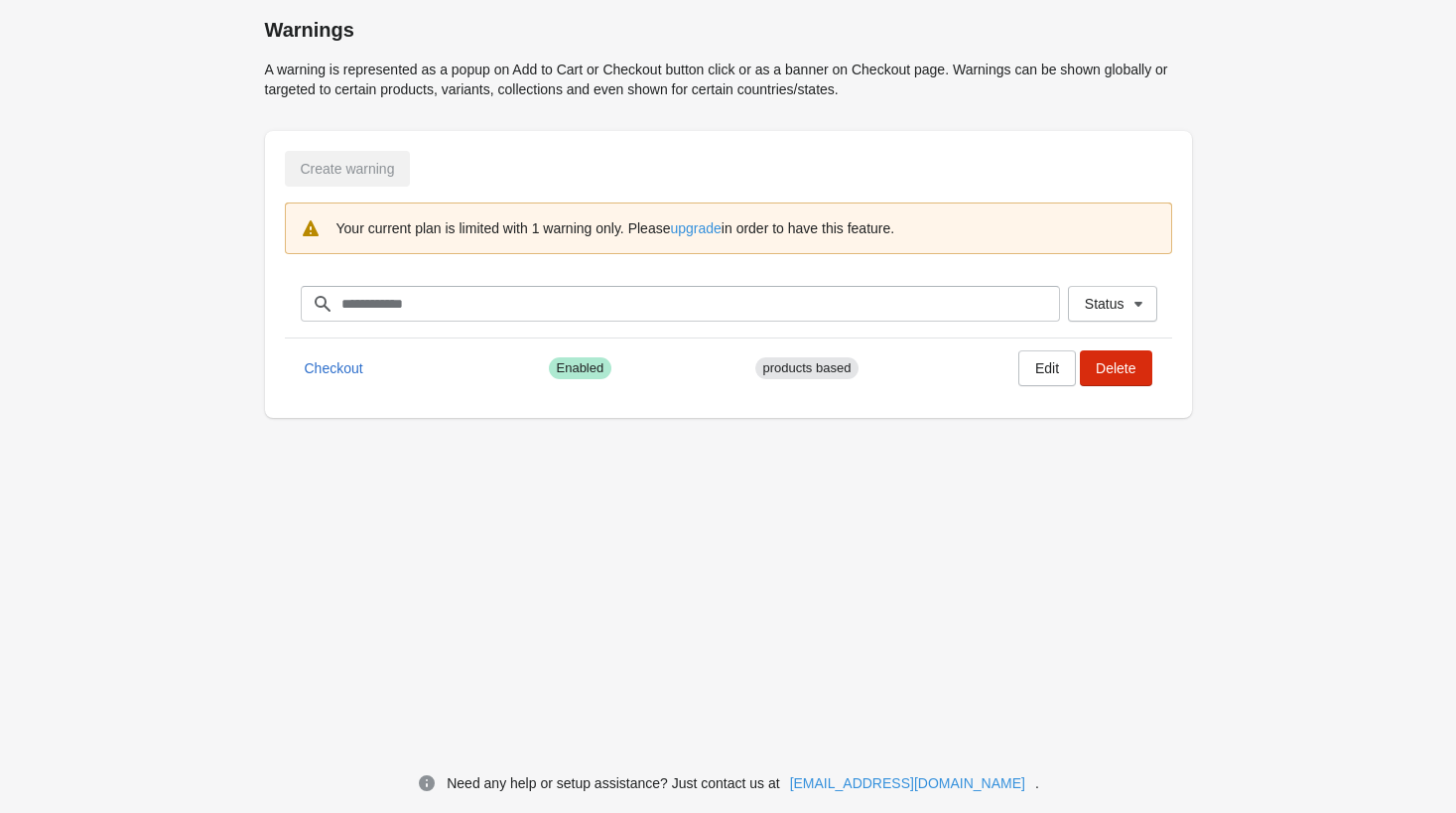 drag, startPoint x: 796, startPoint y: 221, endPoint x: 964, endPoint y: 227, distance: 168.10711 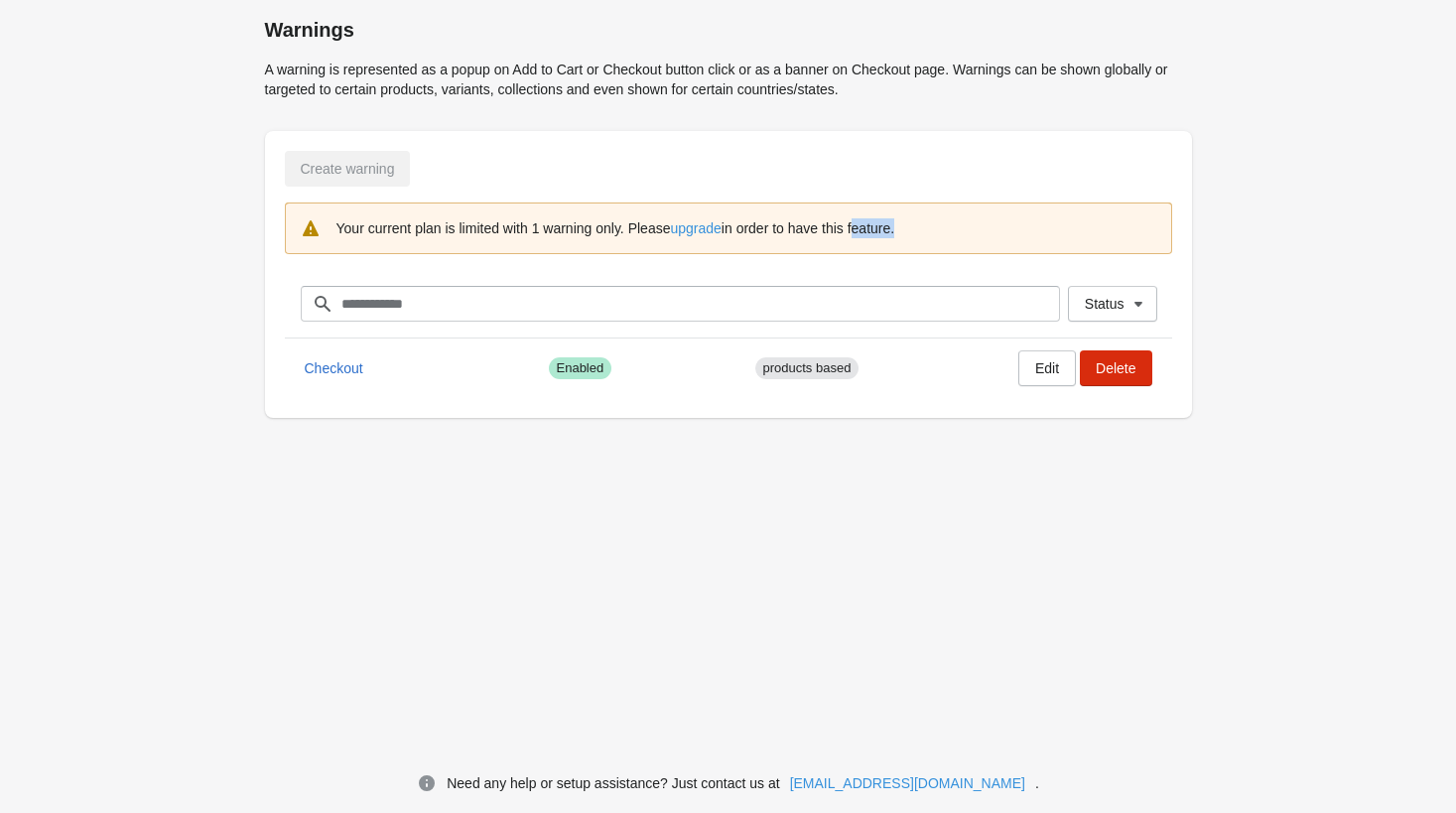 click on "Your current plan is limited with 1 warning only. Please  upgrade  in order to have this feature." at bounding box center [746, 228] 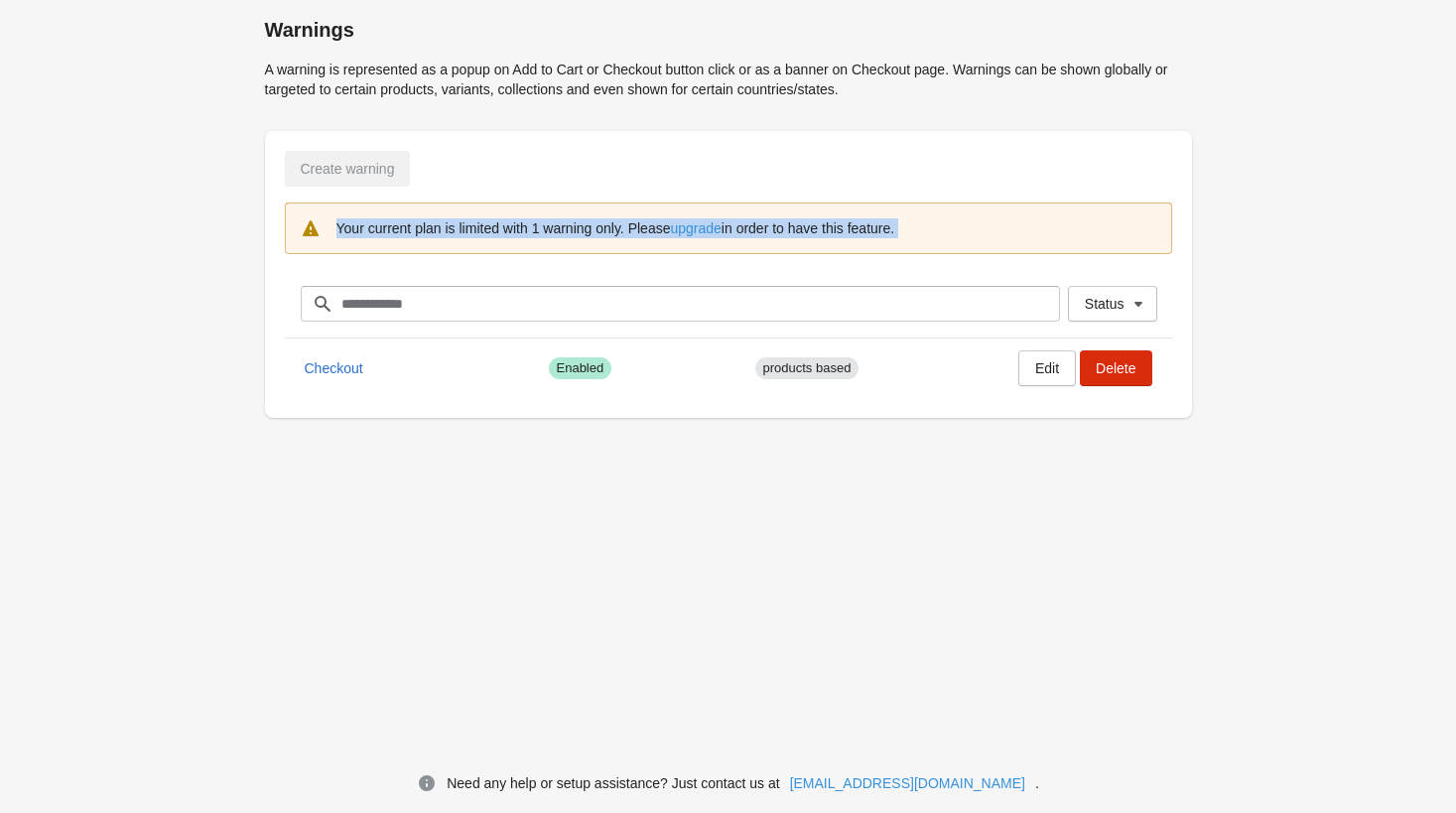 click on "Your current plan is limited with 1 warning only. Please  upgrade  in order to have this feature." at bounding box center [746, 228] 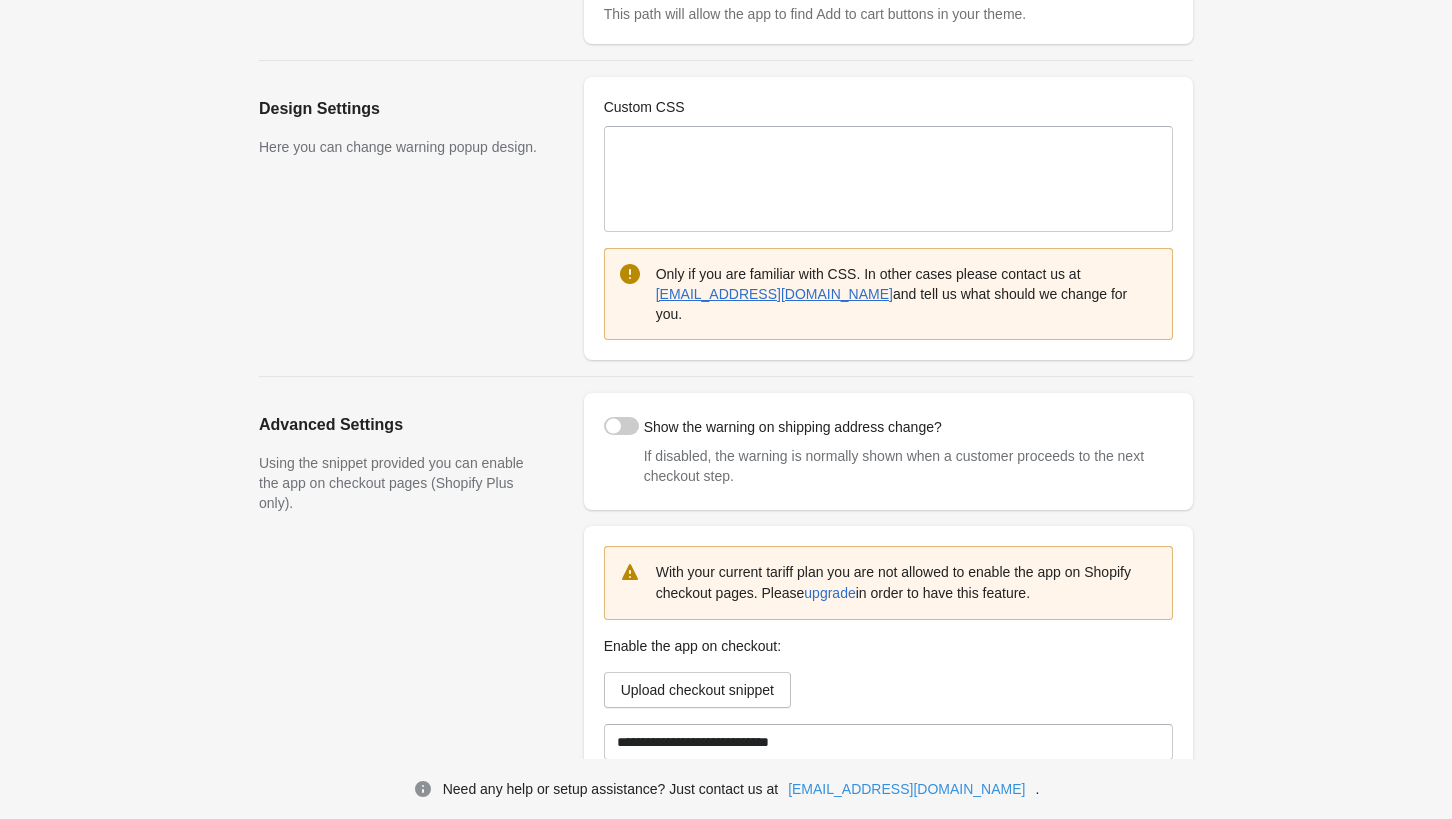 scroll, scrollTop: 361, scrollLeft: 0, axis: vertical 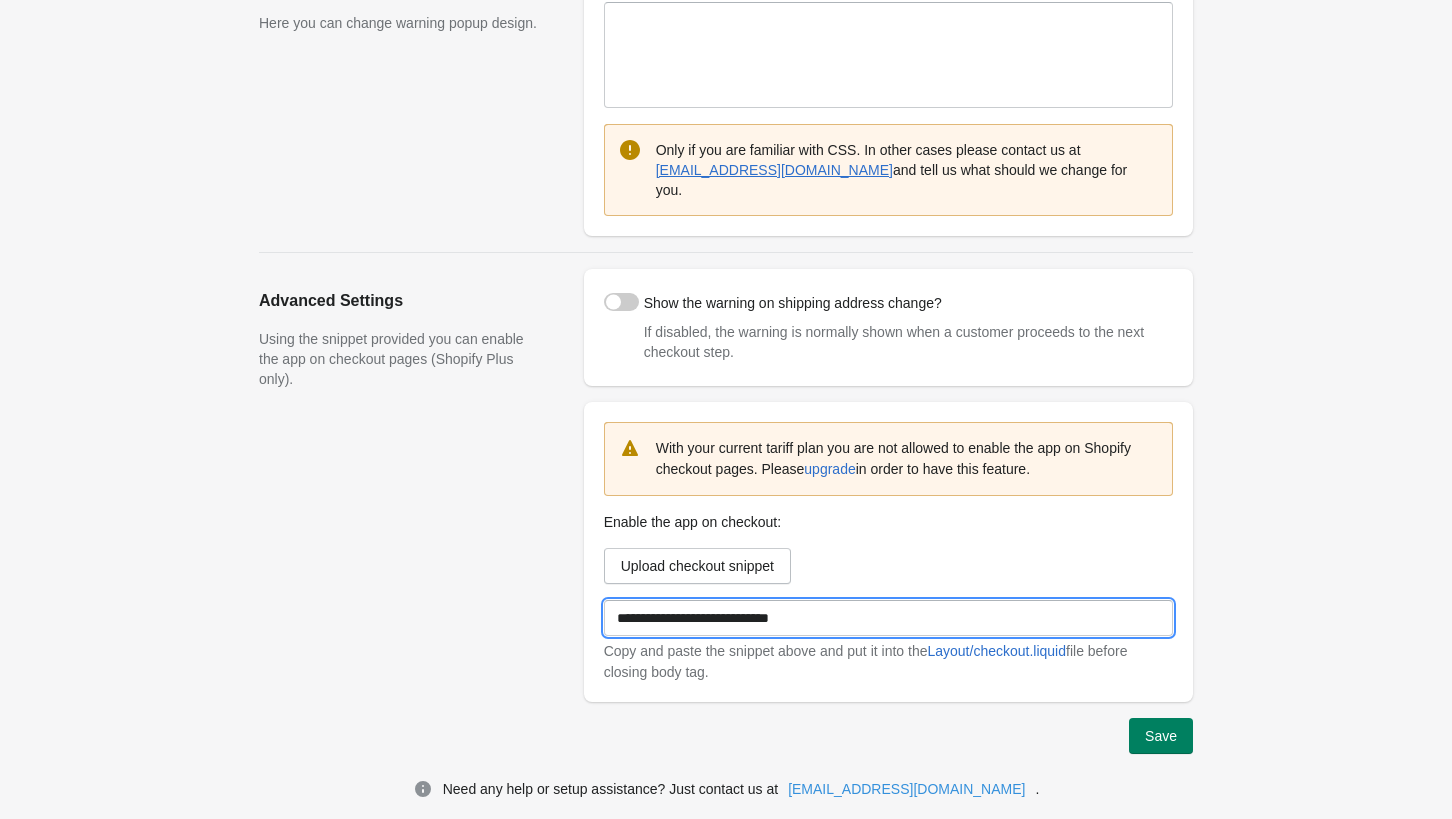 click on "**********" at bounding box center (888, 618) 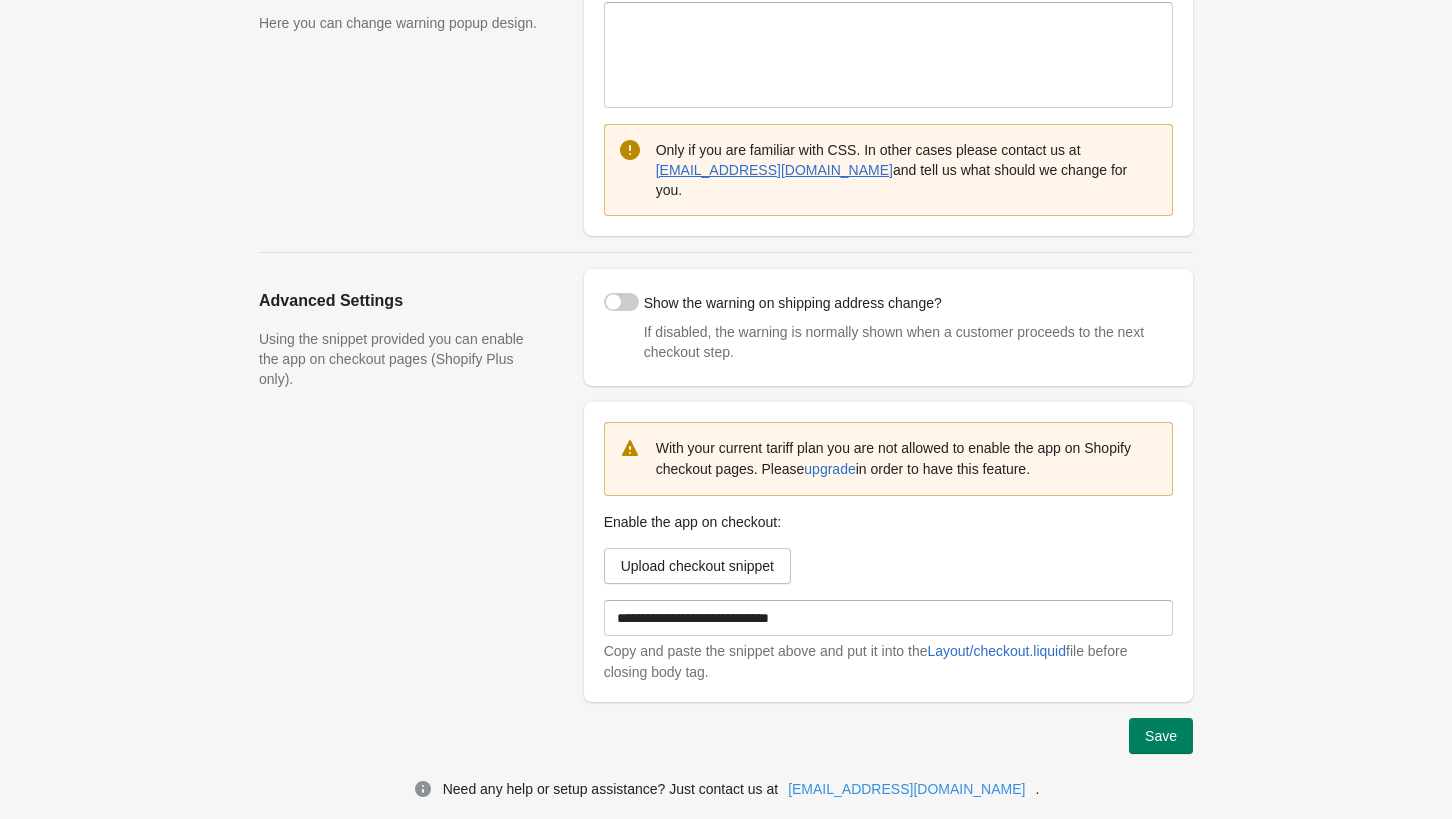 click on "Advanced Settings Using the snippet provided you can enable the app on checkout pages (Shopify Plus only)." at bounding box center [411, 485] 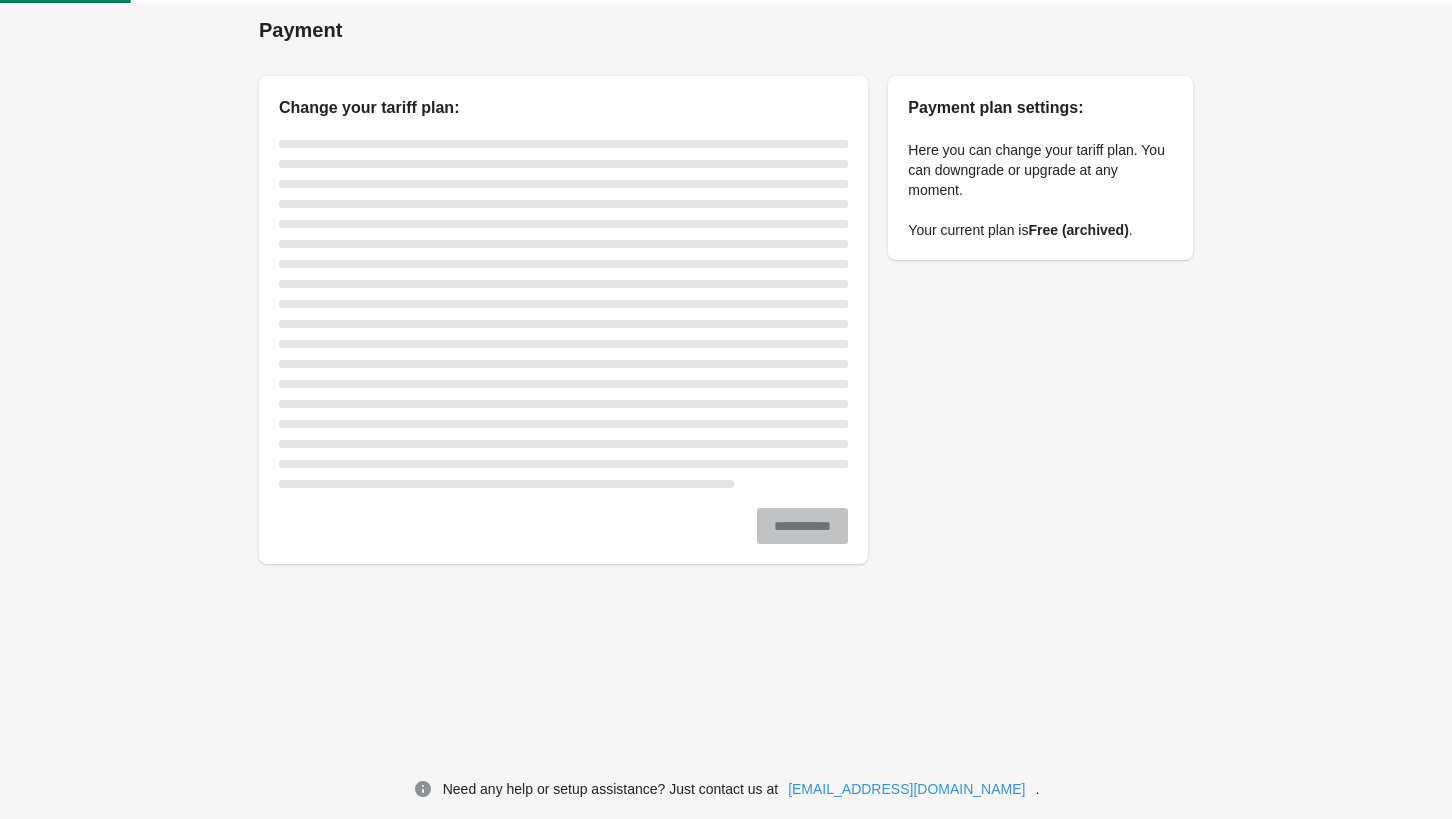 scroll, scrollTop: 0, scrollLeft: 0, axis: both 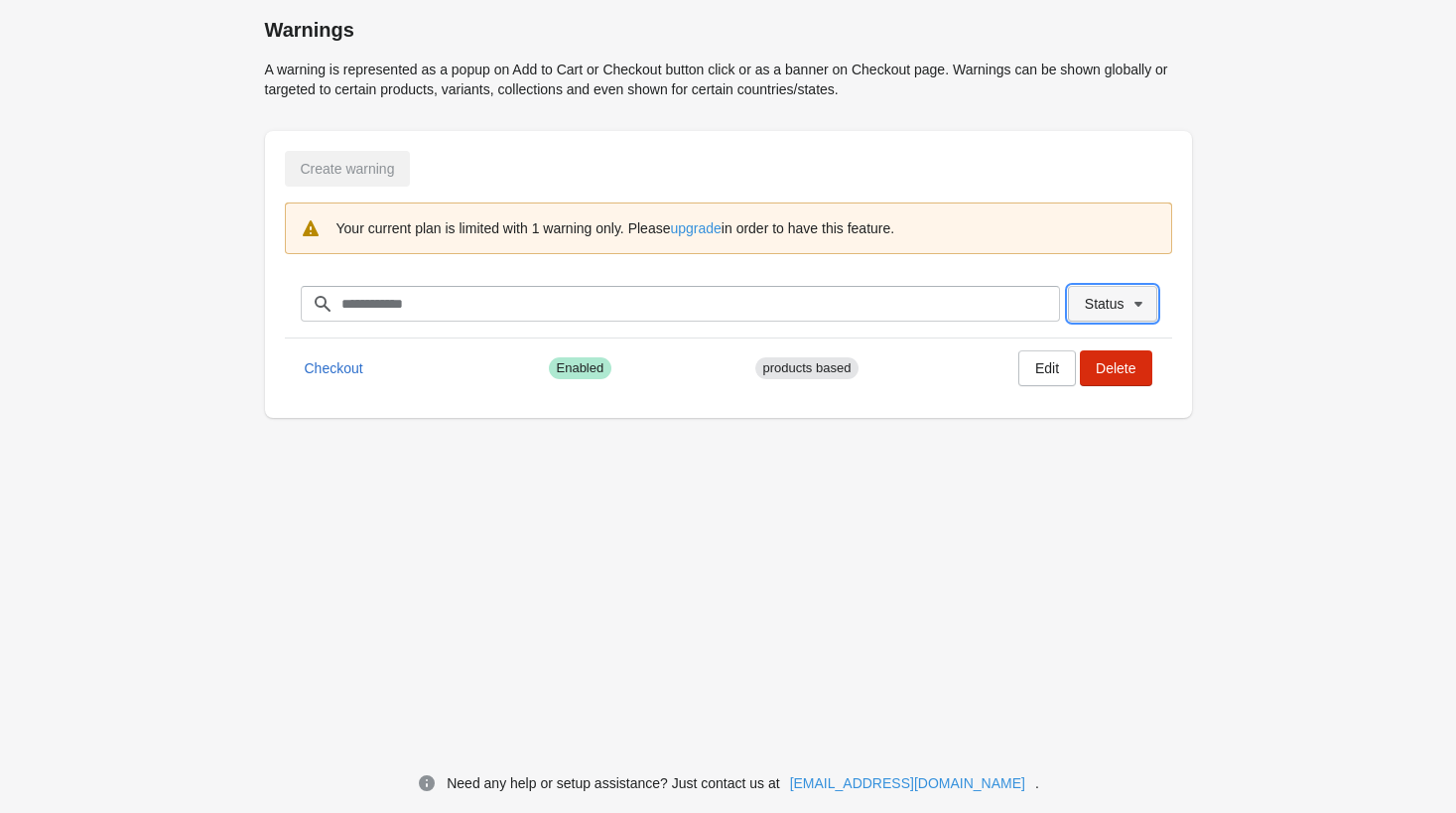 click on "Status" at bounding box center (1105, 304) 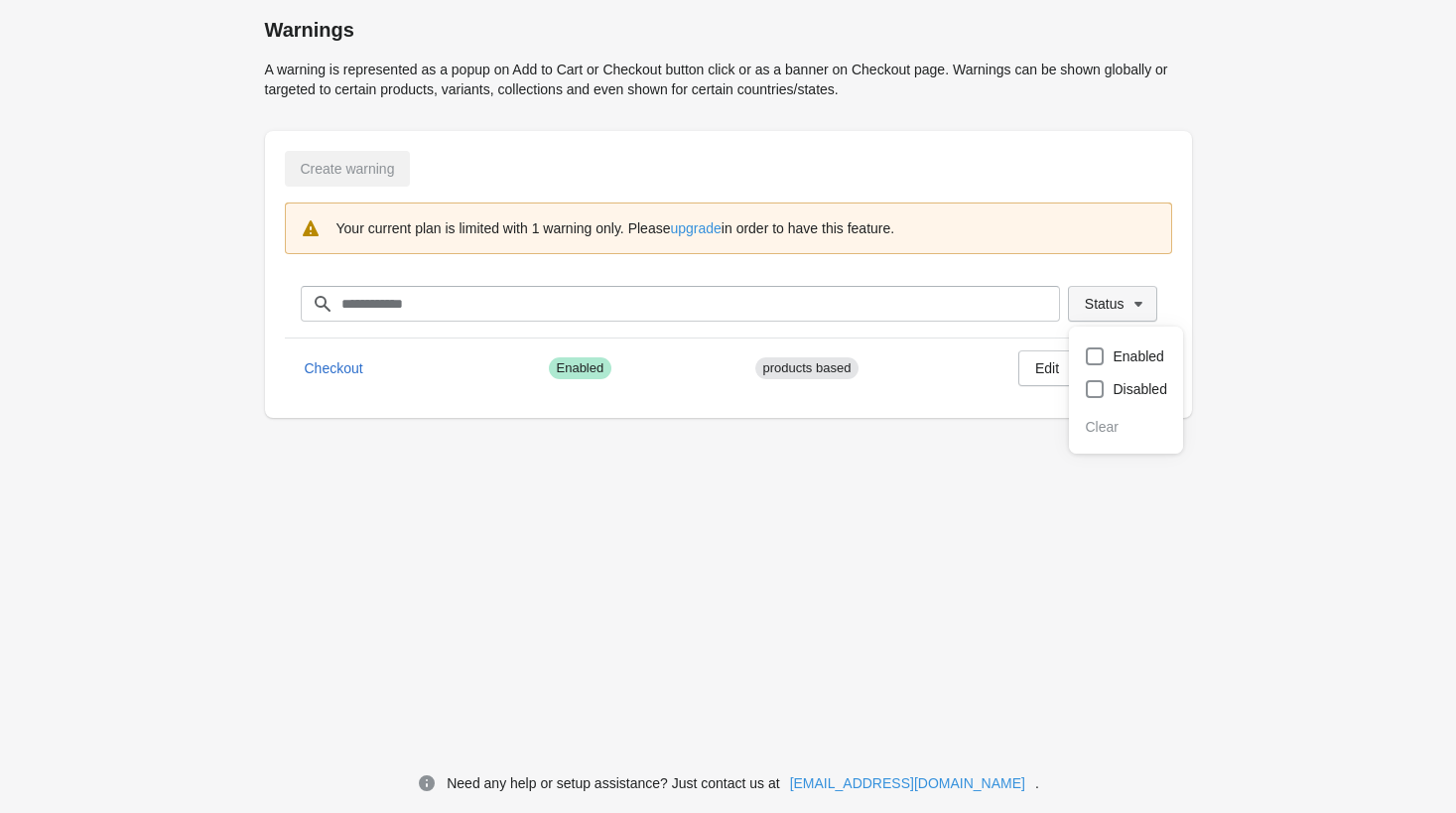 click on "Status" at bounding box center [1105, 304] 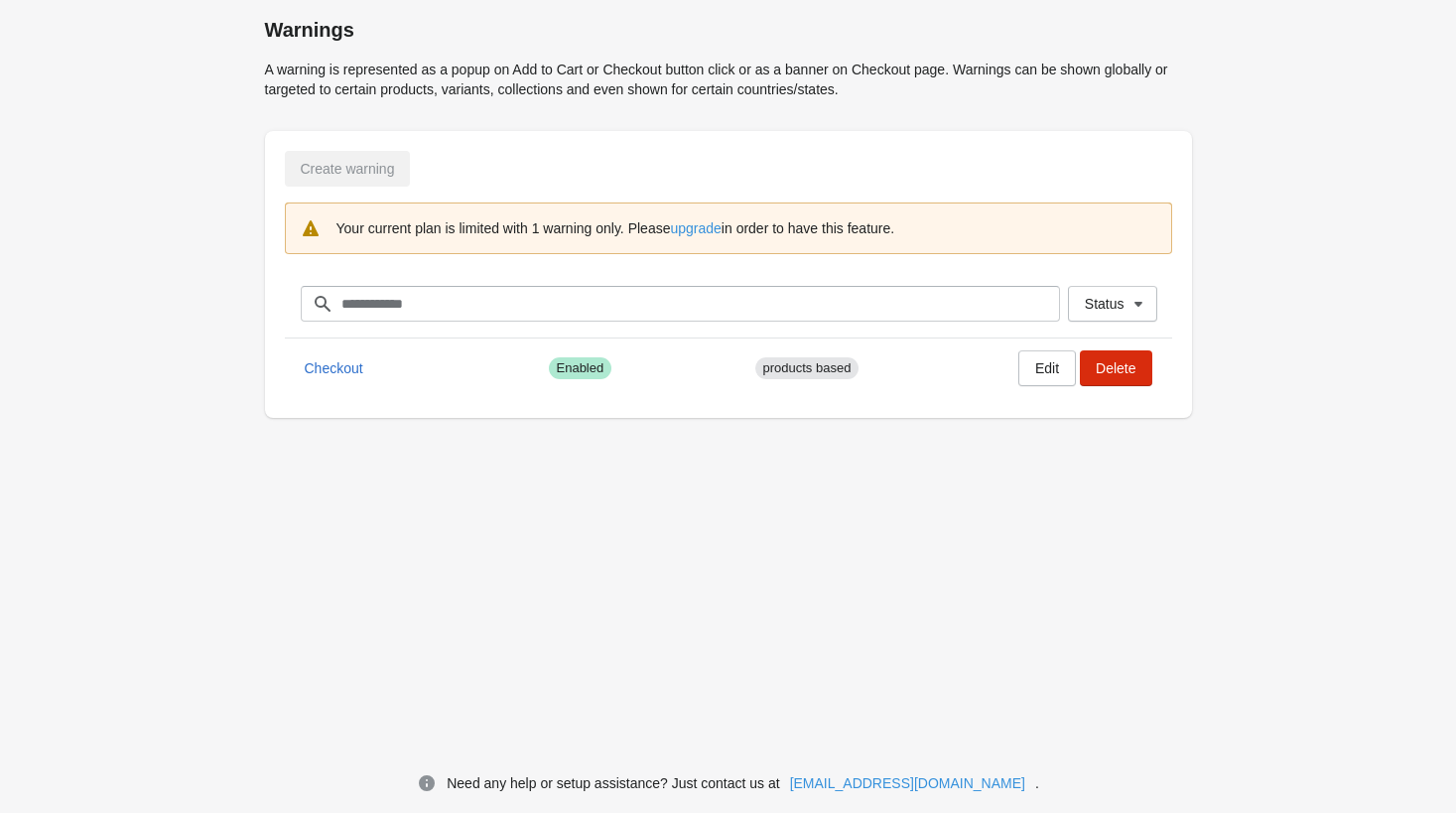 click on "Warnings A warning is represented as a popup on Add to Cart or Checkout button click or as a banner on Checkout page. Warnings can be shown globally or targeted to certain products, variants, collections and even shown for certain countries/states. Create warning Your current plan is limited with 1 warning only. Please  upgrade  in order to have this feature. Status Filter items Clear Status Checkout Success  Enabled products based Edit Delete Need any help or setup assistance? Just contact us at  [EMAIL_ADDRESS][DOMAIN_NAME] ." at bounding box center [728, 371] 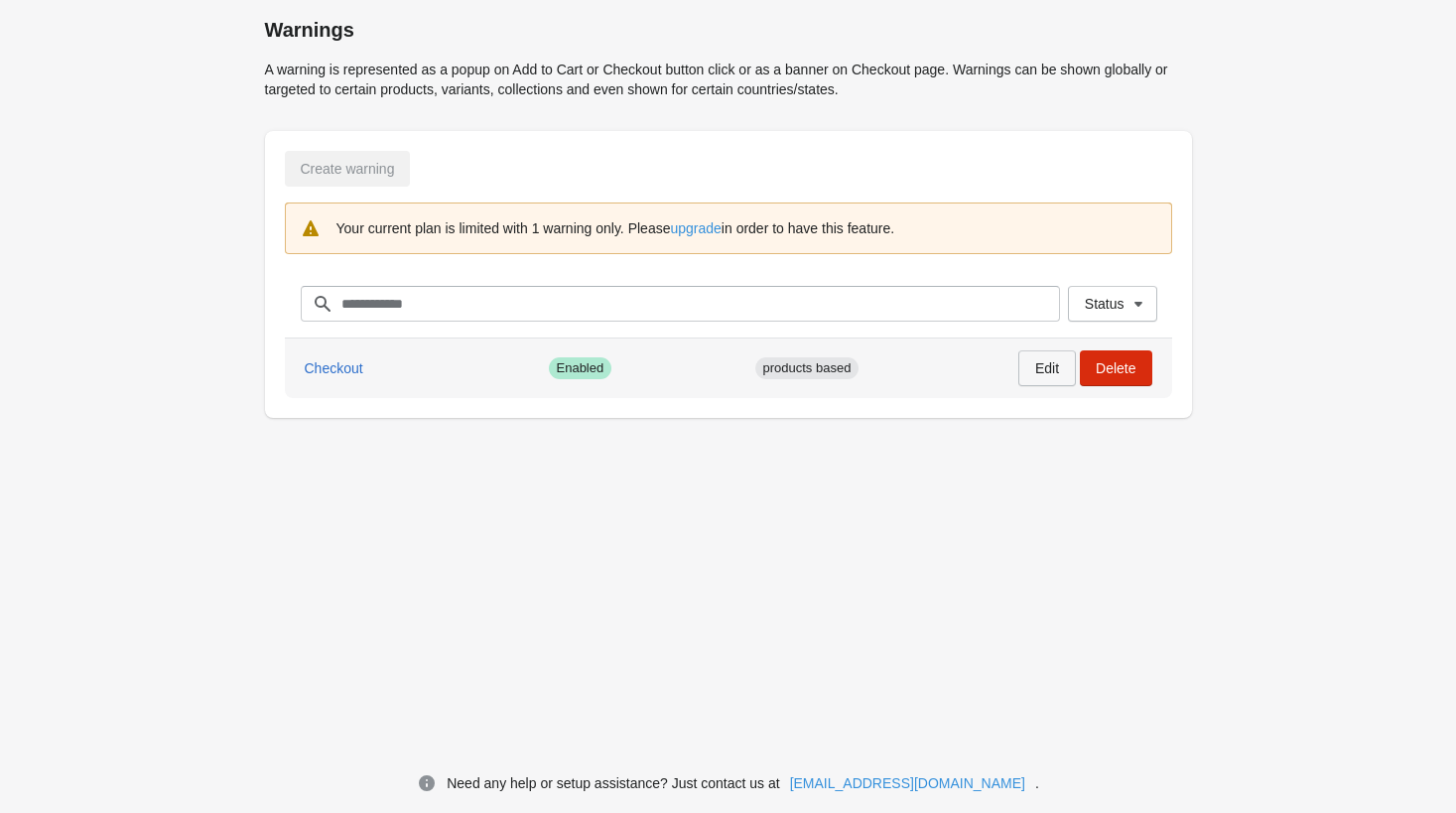 click on "Edit" at bounding box center (1047, 368) 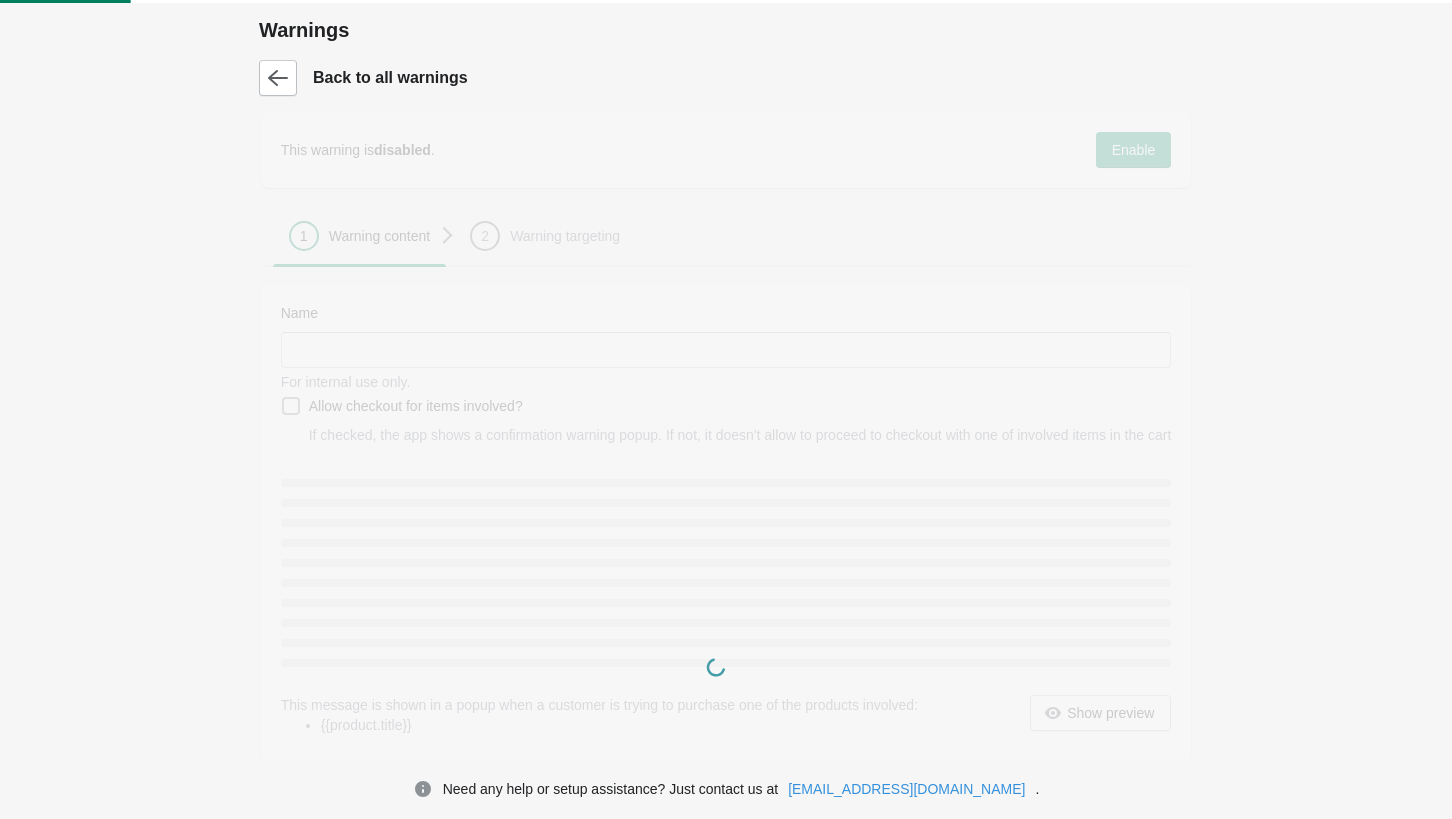 type on "********" 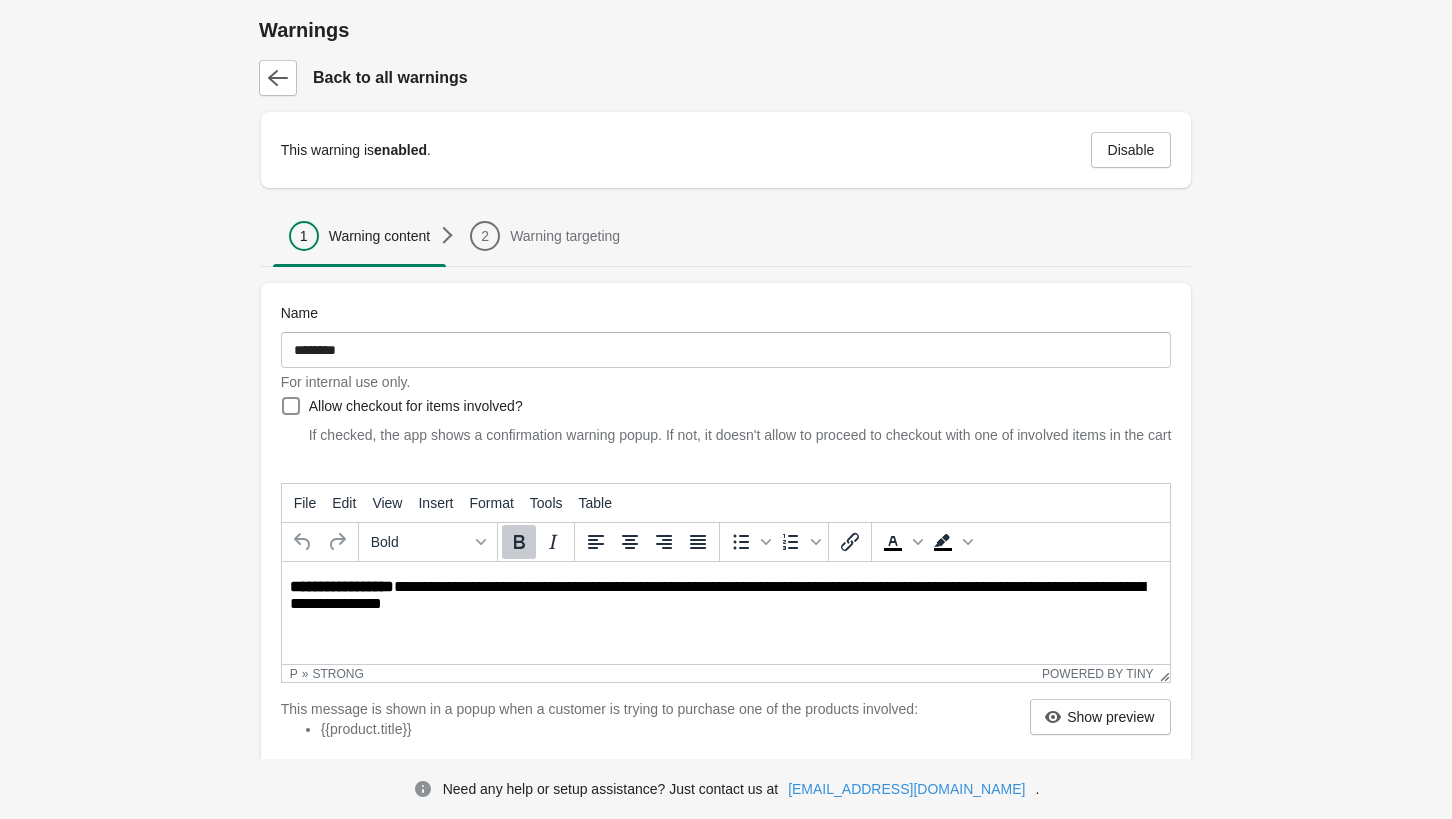 scroll, scrollTop: 0, scrollLeft: 0, axis: both 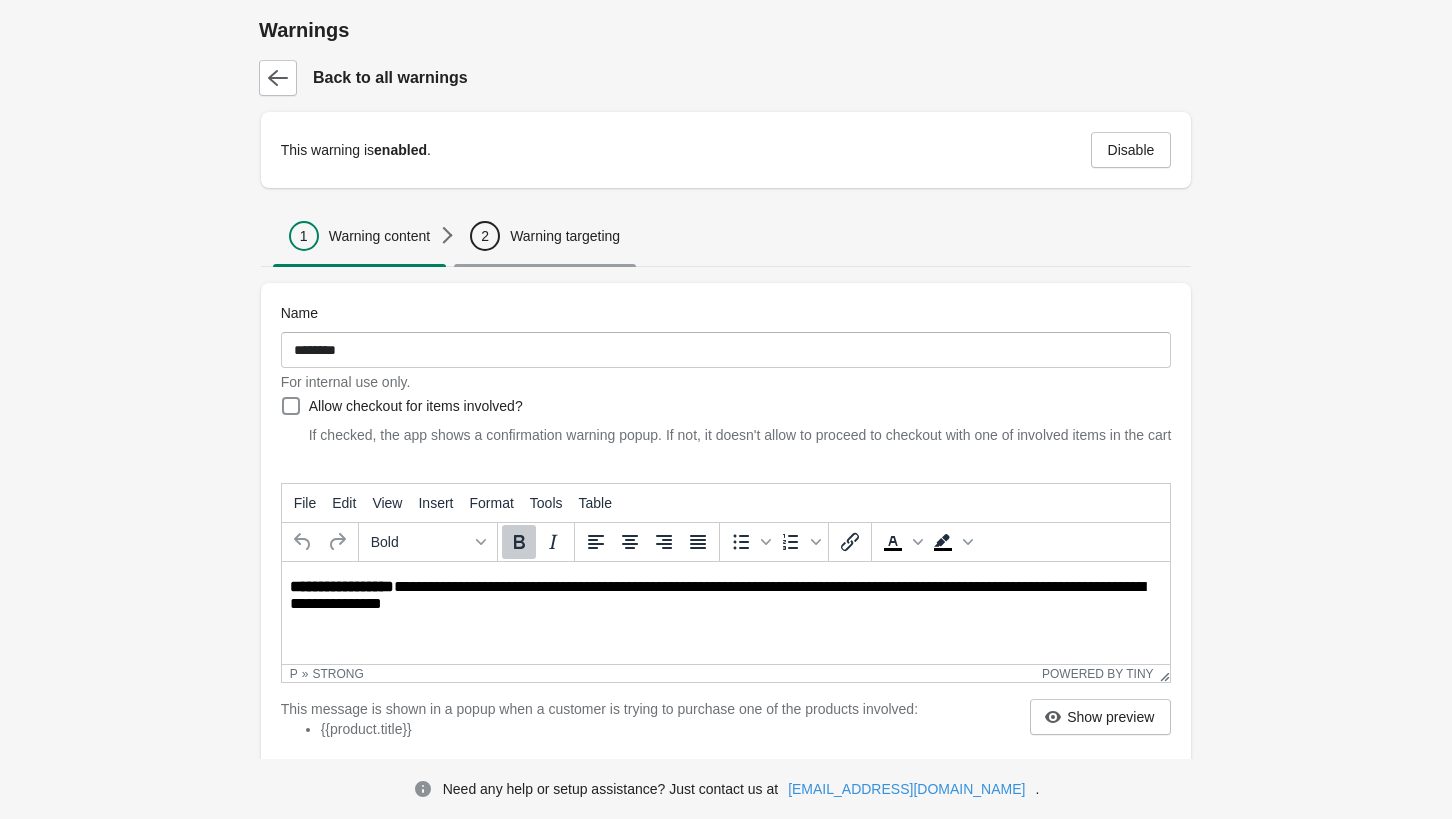 click on "Warning targeting" at bounding box center (565, 236) 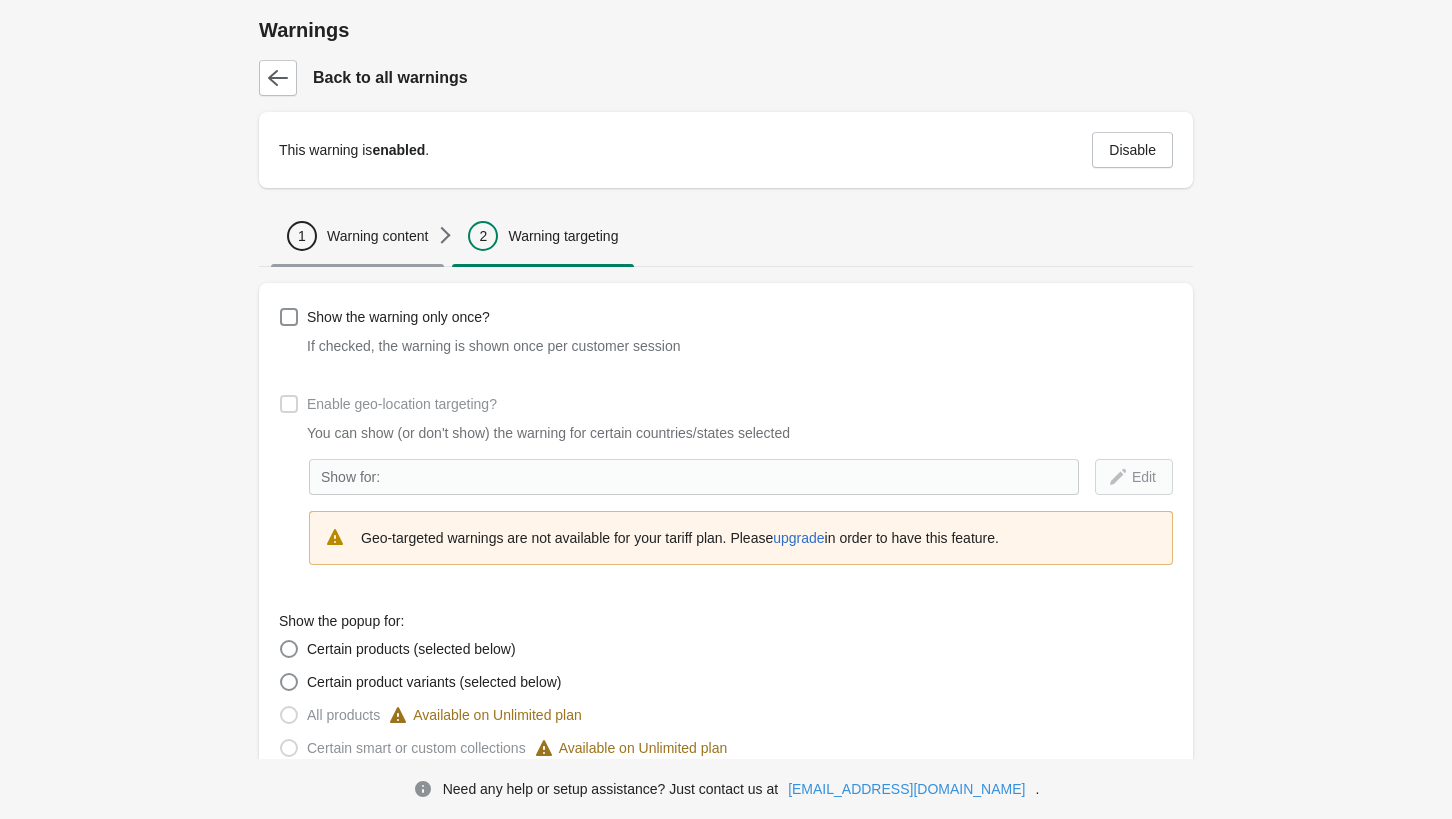 click on "1 Warning content" at bounding box center [357, 236] 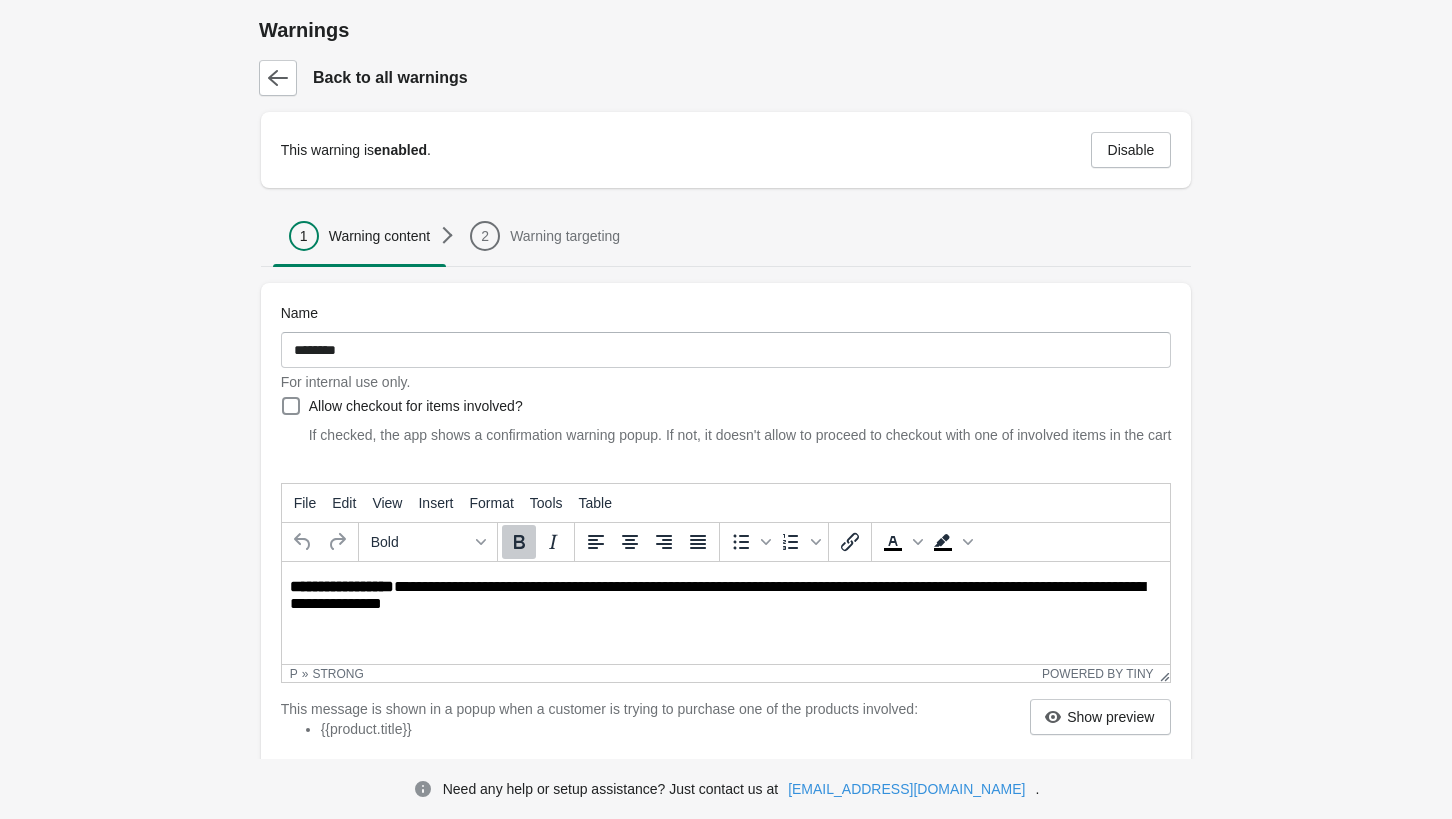 scroll, scrollTop: 0, scrollLeft: 0, axis: both 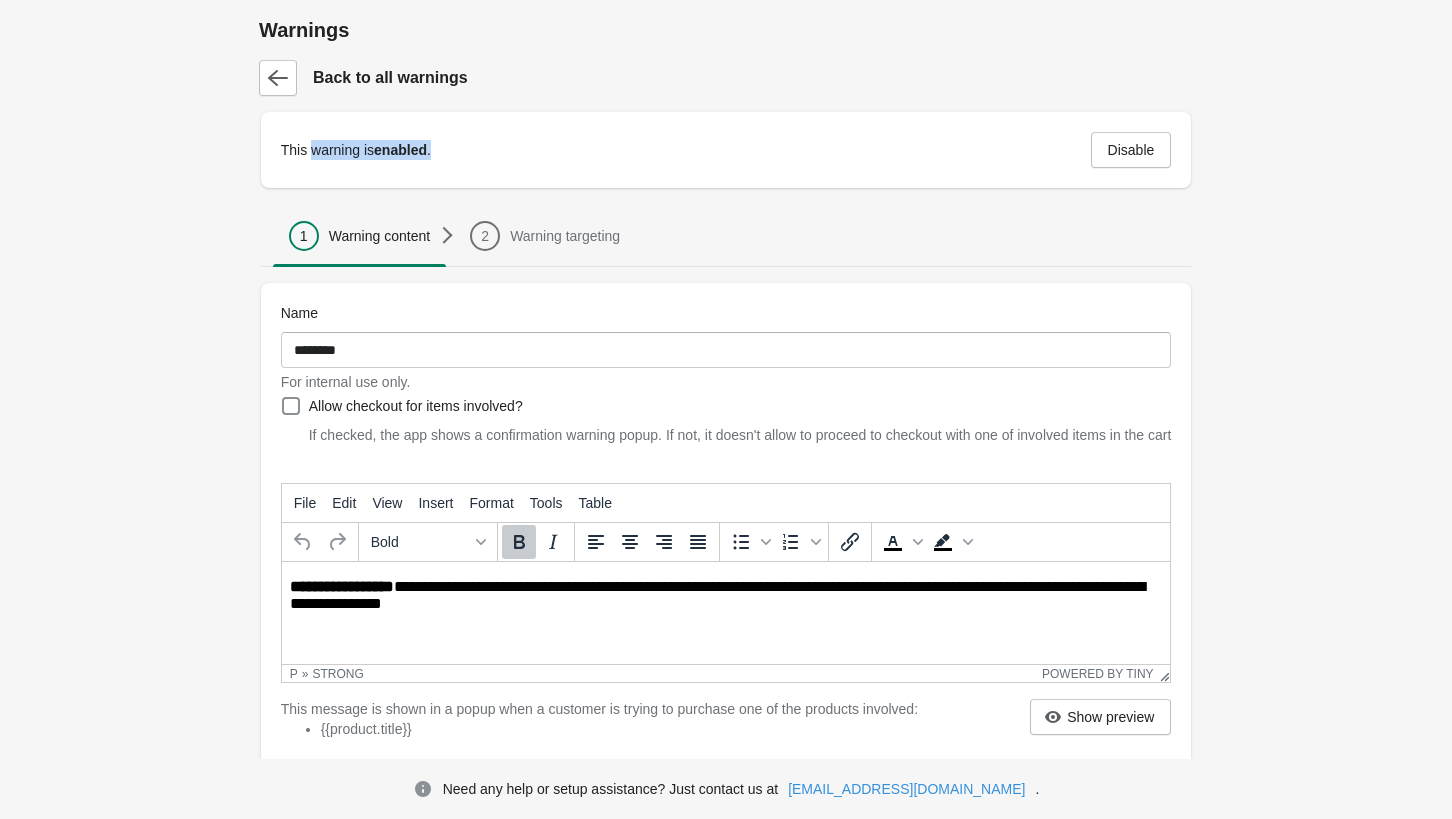 drag, startPoint x: 309, startPoint y: 151, endPoint x: 486, endPoint y: 147, distance: 177.0452 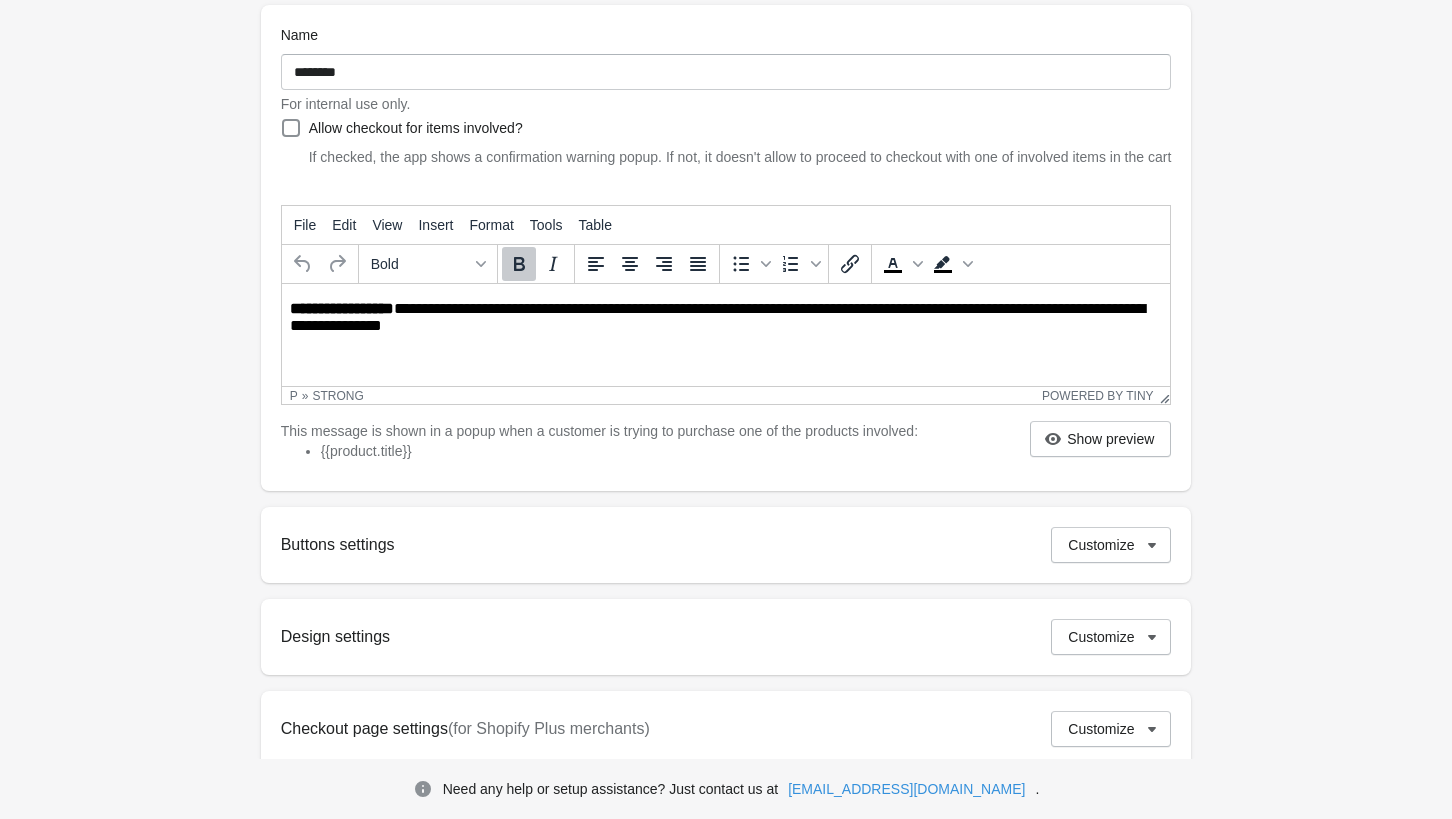 scroll, scrollTop: 300, scrollLeft: 0, axis: vertical 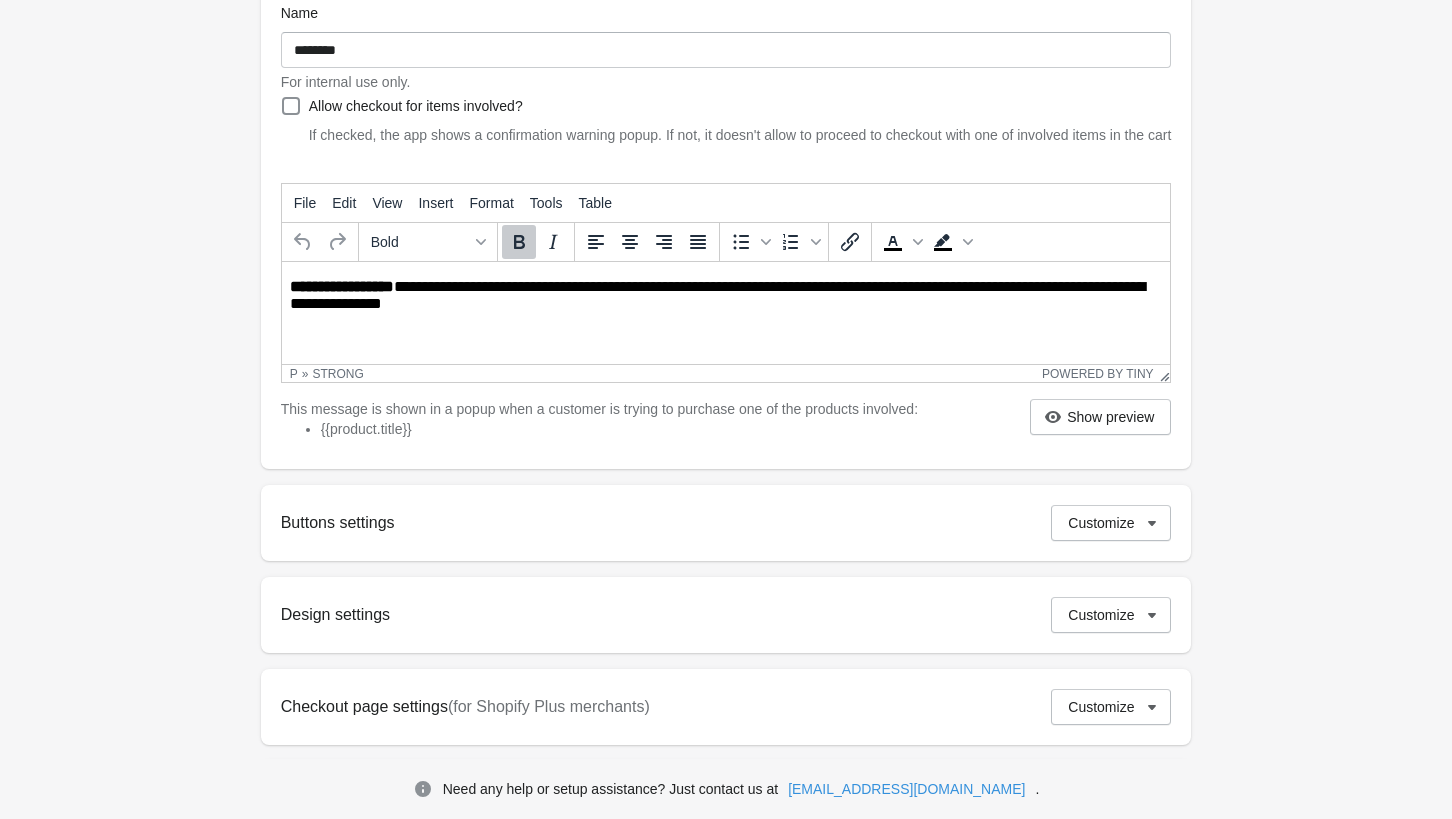 click on "Design settings" at bounding box center (335, 614) 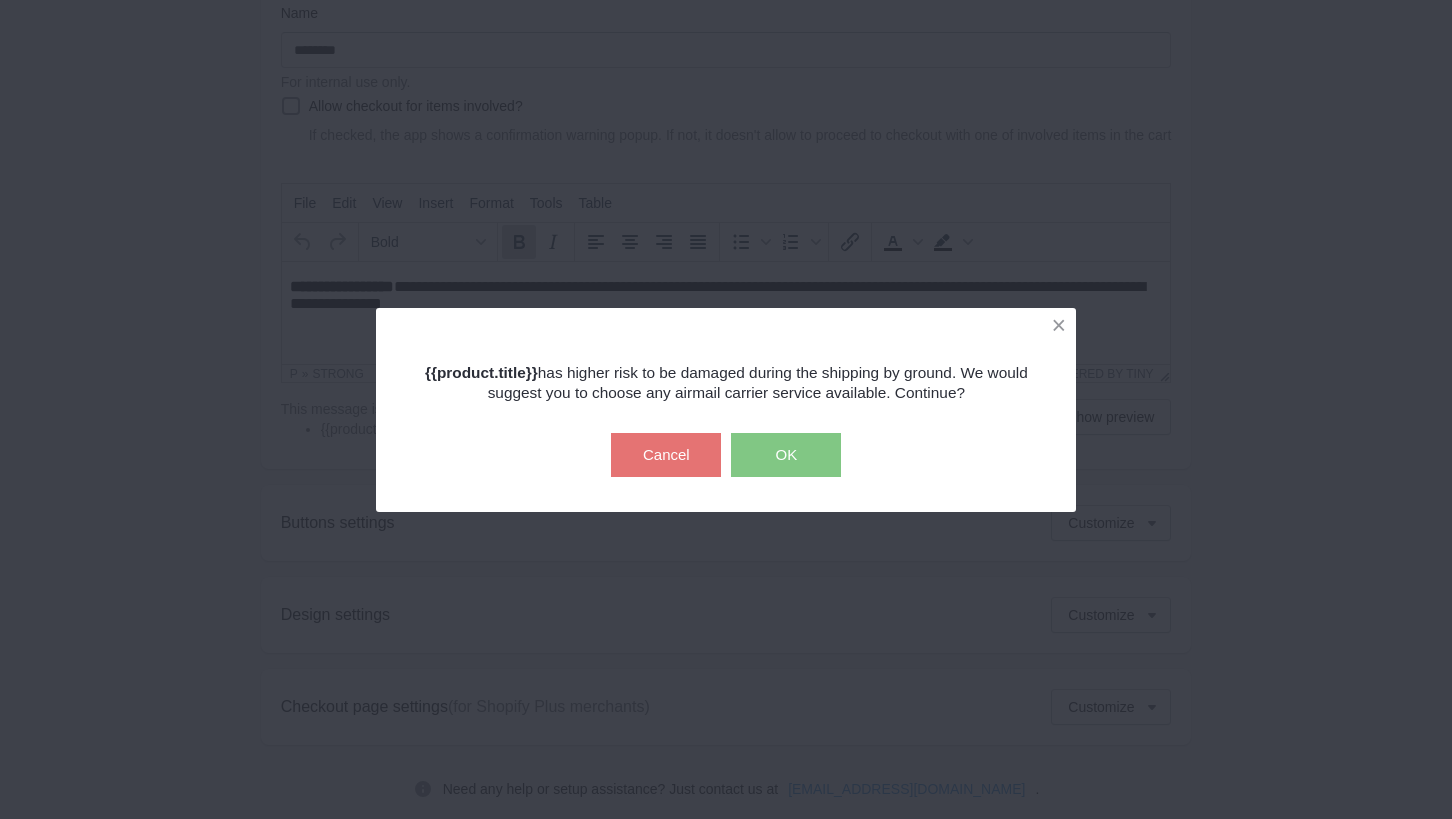 click on "Cancel" at bounding box center (666, 455) 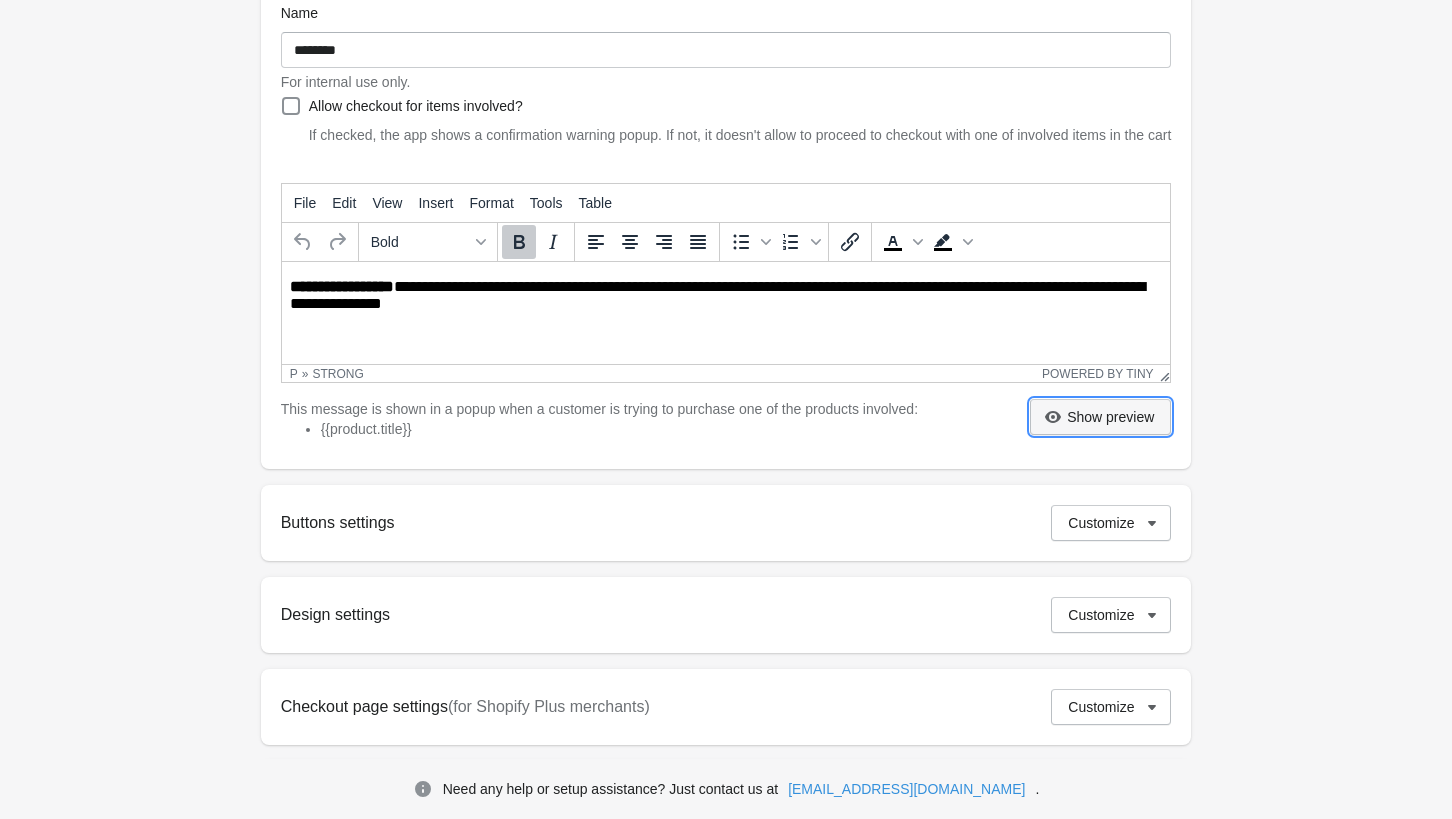 click on "Show preview" at bounding box center [1110, 417] 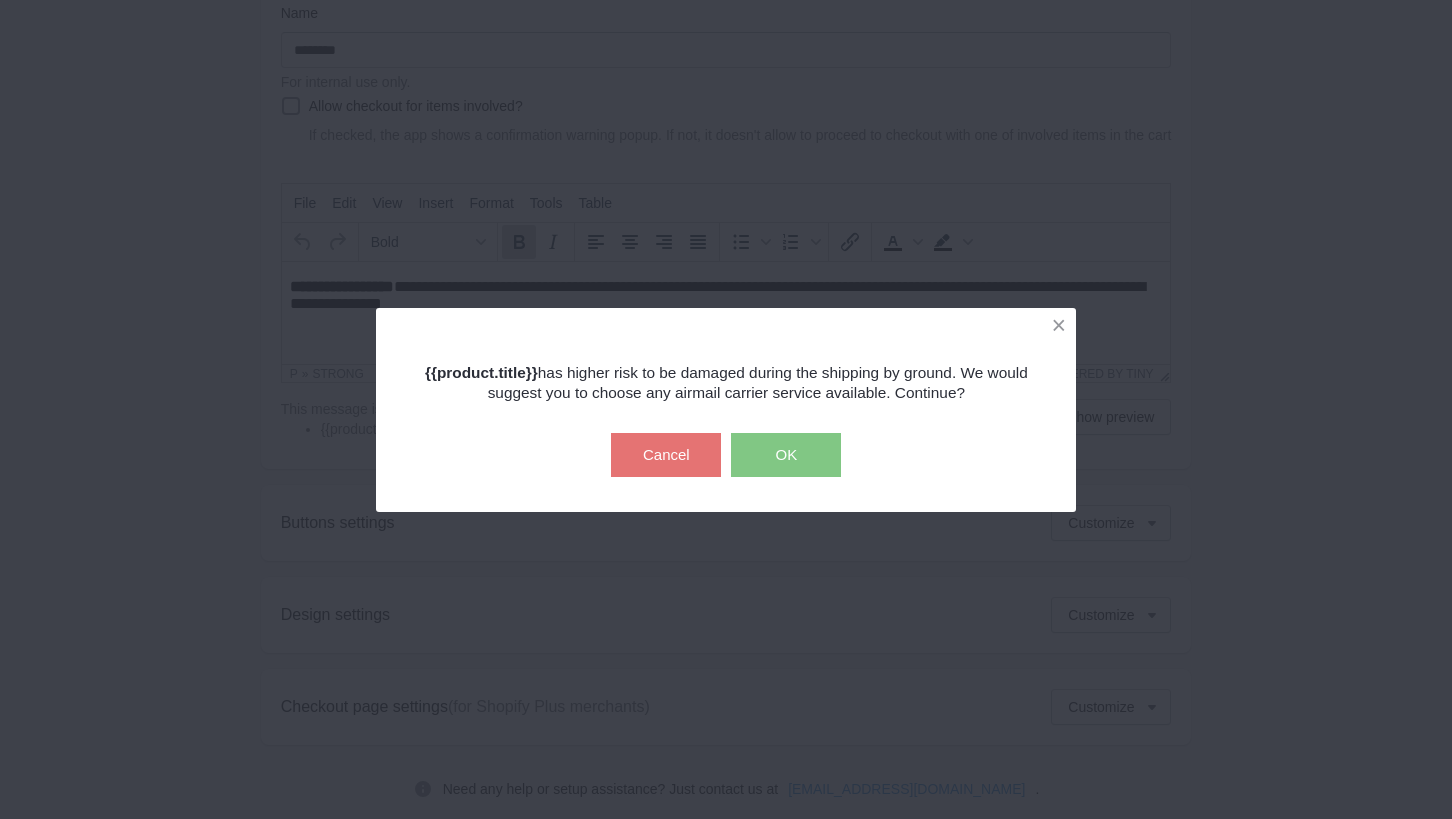 click on "OK" at bounding box center [786, 455] 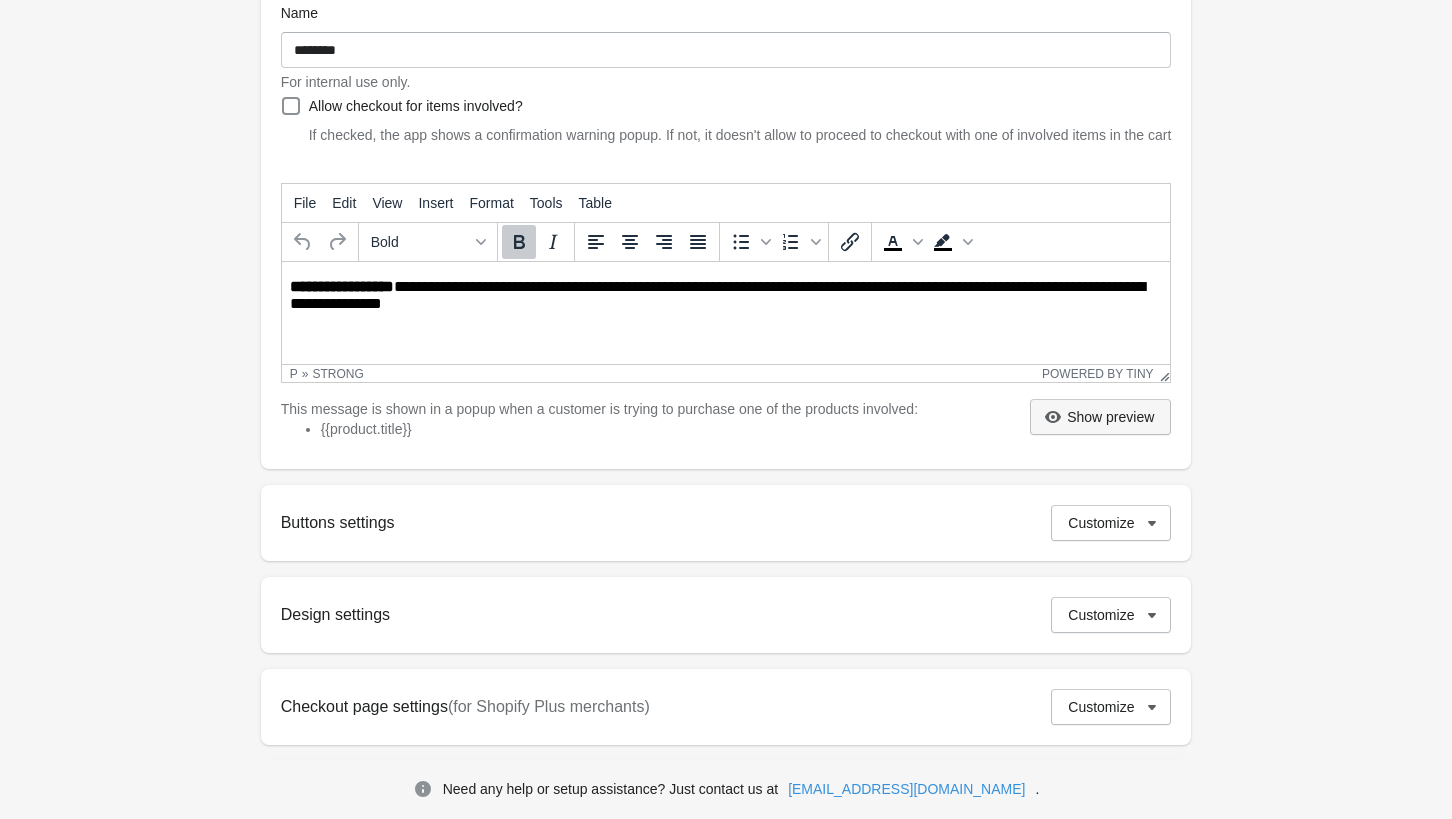 click on "Show preview" at bounding box center [1110, 417] 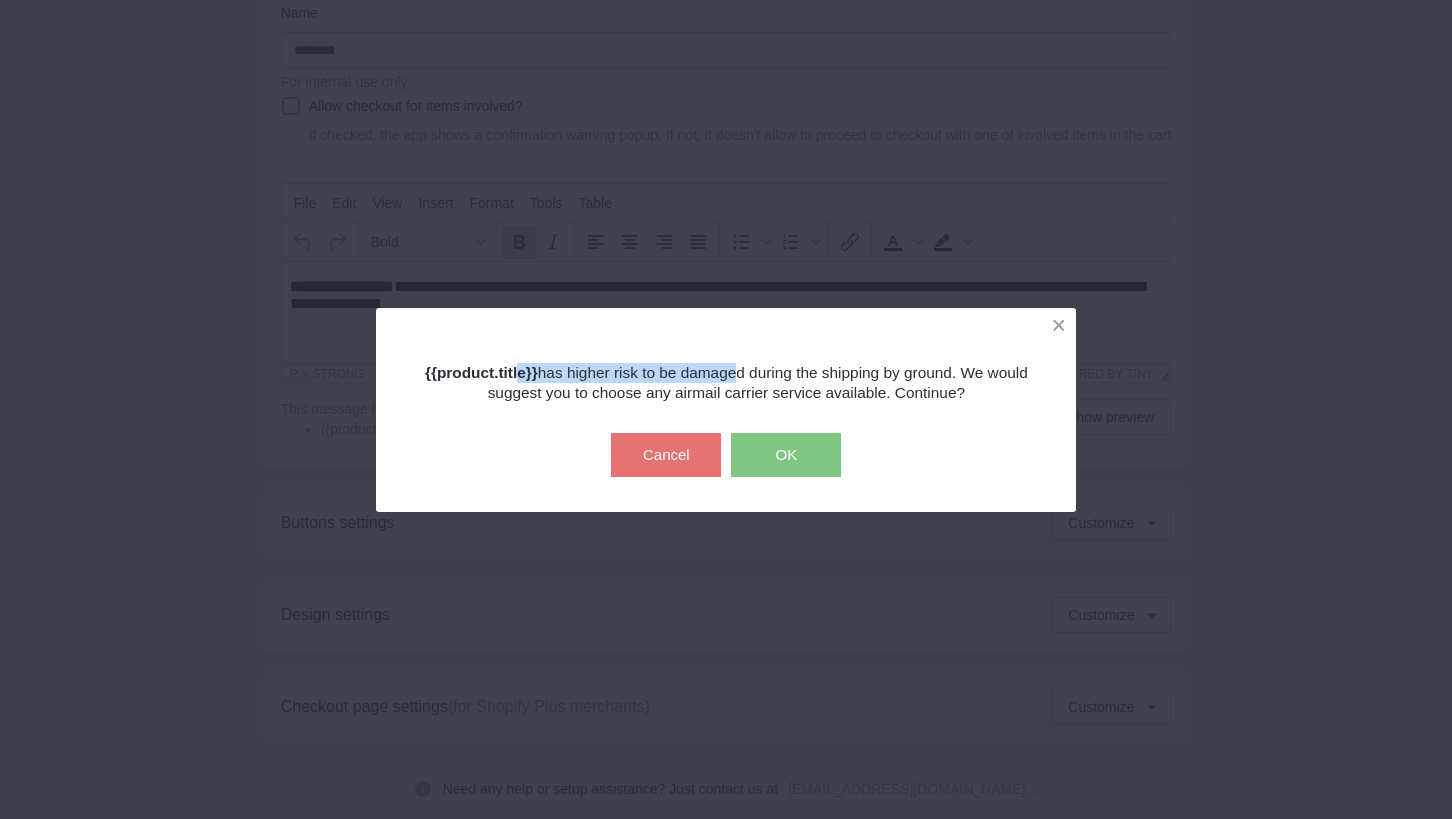 drag, startPoint x: 514, startPoint y: 375, endPoint x: 731, endPoint y: 374, distance: 217.0023 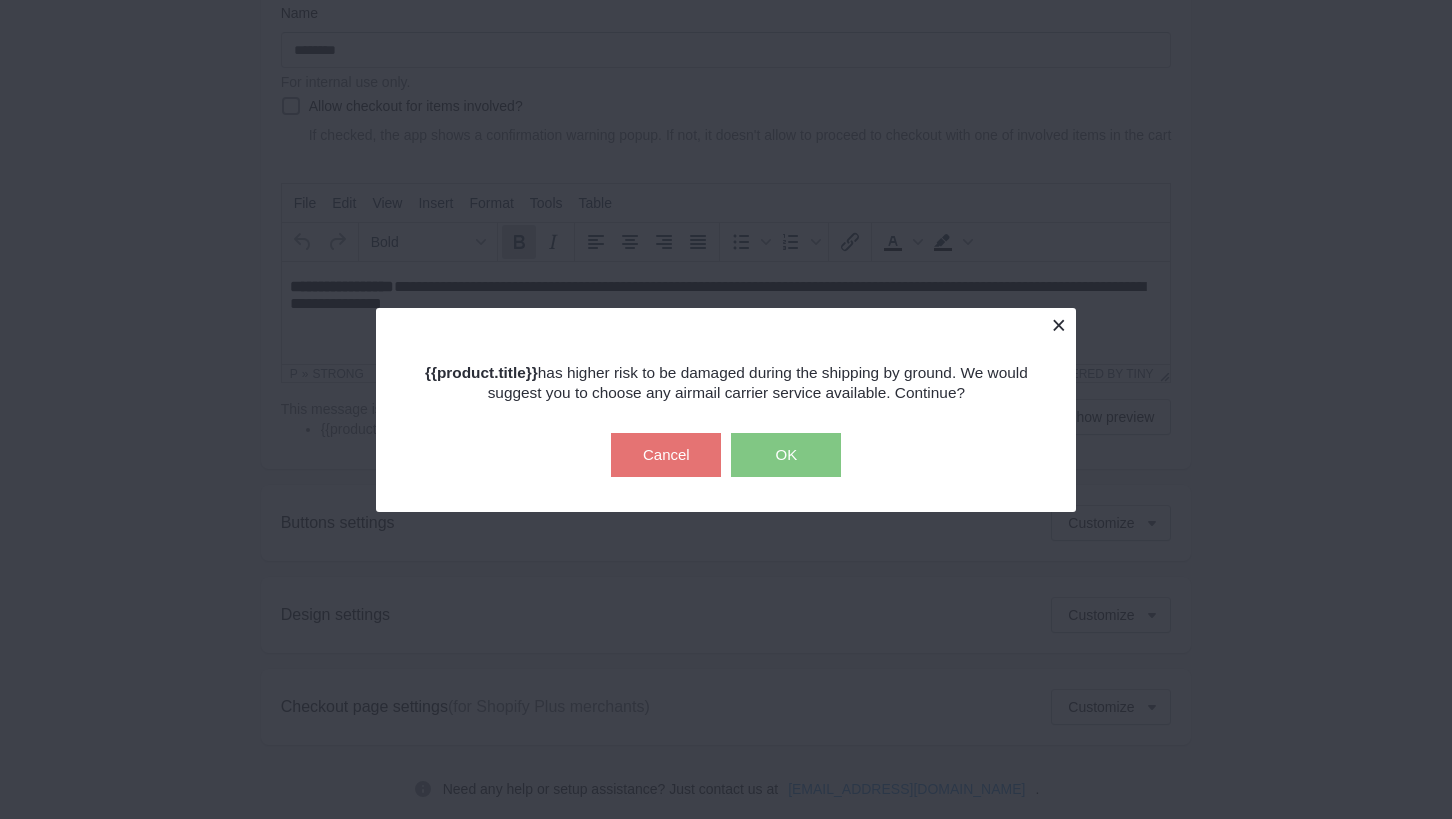 click at bounding box center [1058, 325] 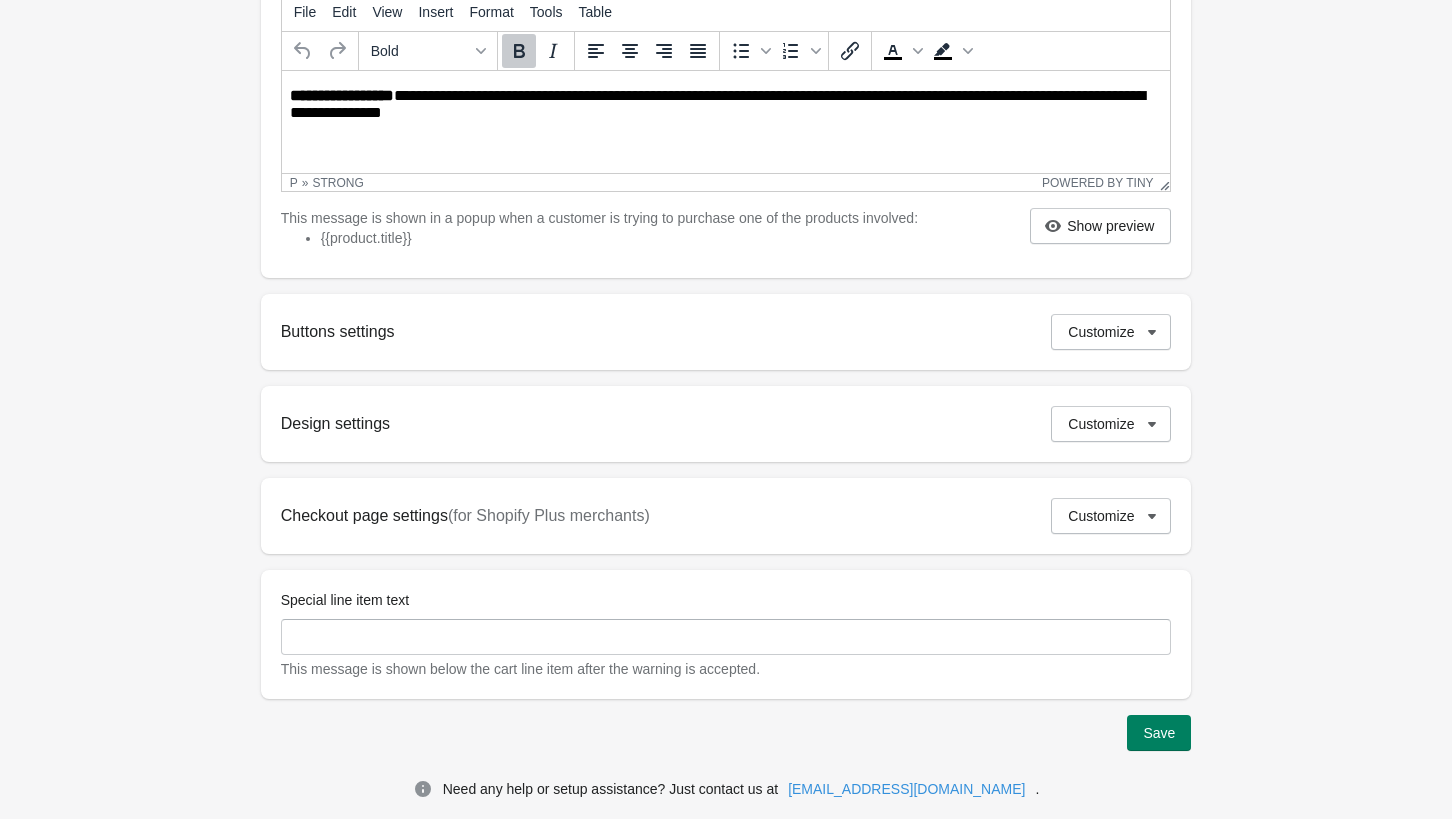 scroll, scrollTop: 500, scrollLeft: 0, axis: vertical 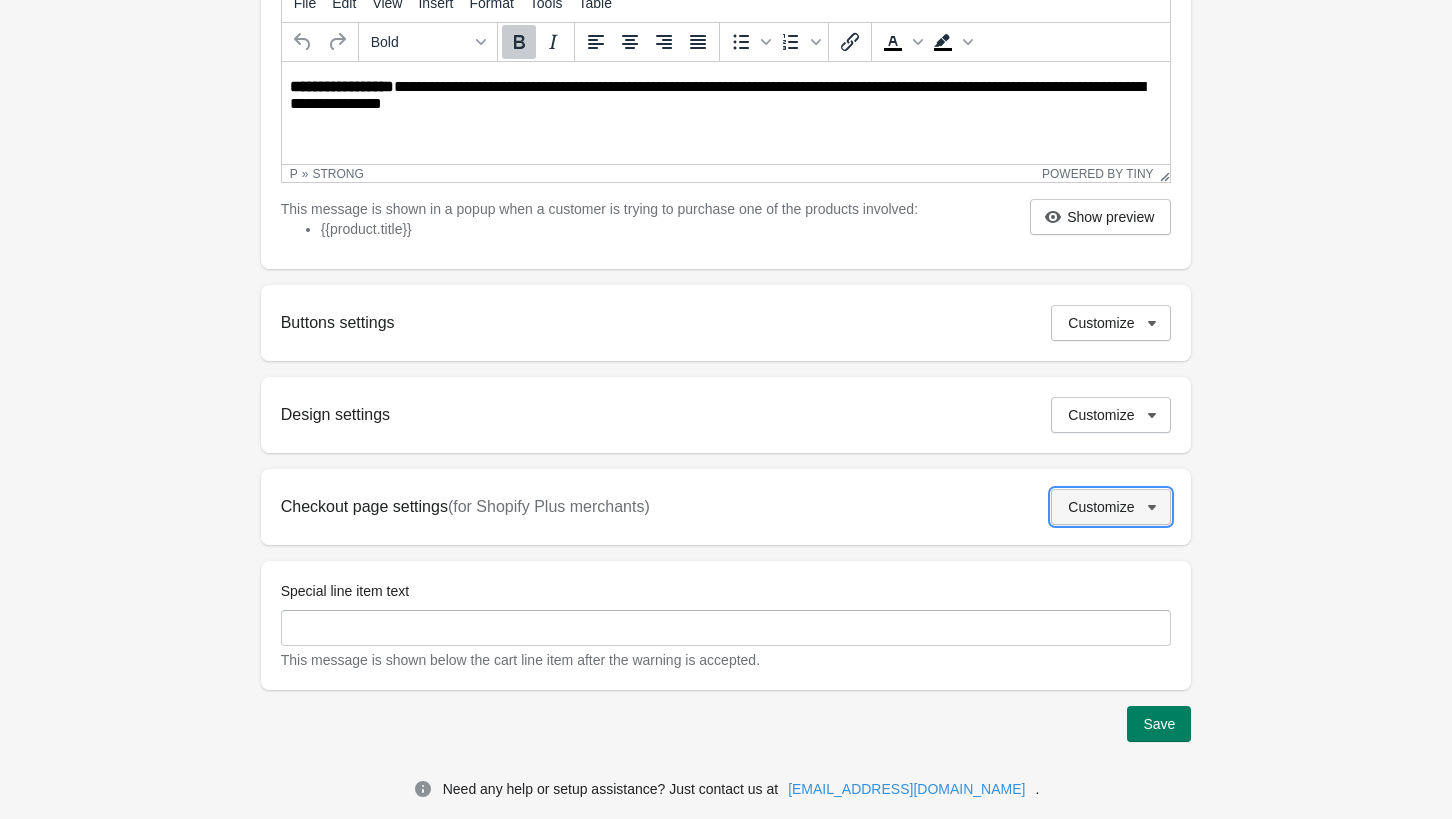 click on "Customize" at bounding box center (1101, 507) 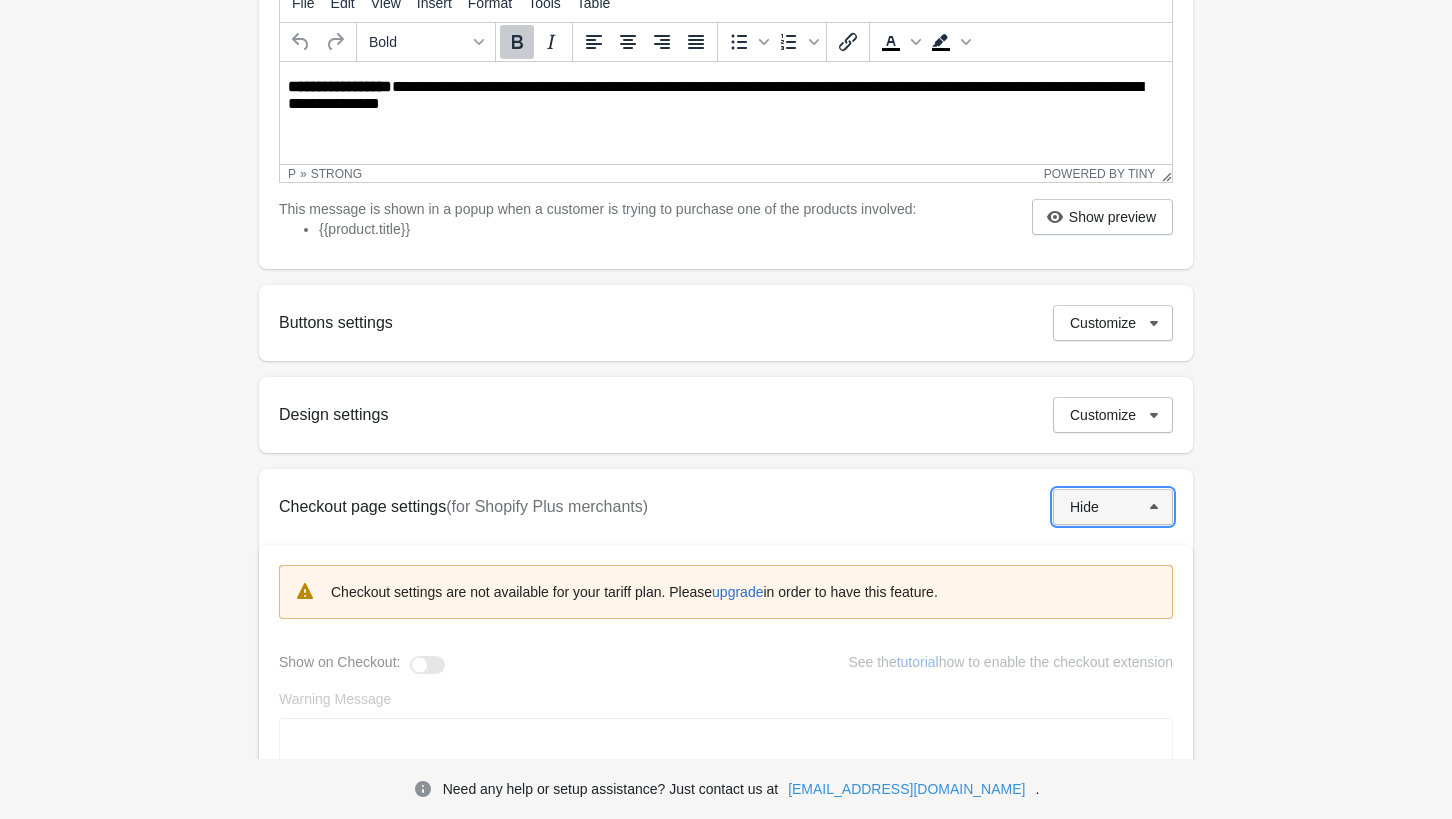 click on "Hide" at bounding box center [1113, 507] 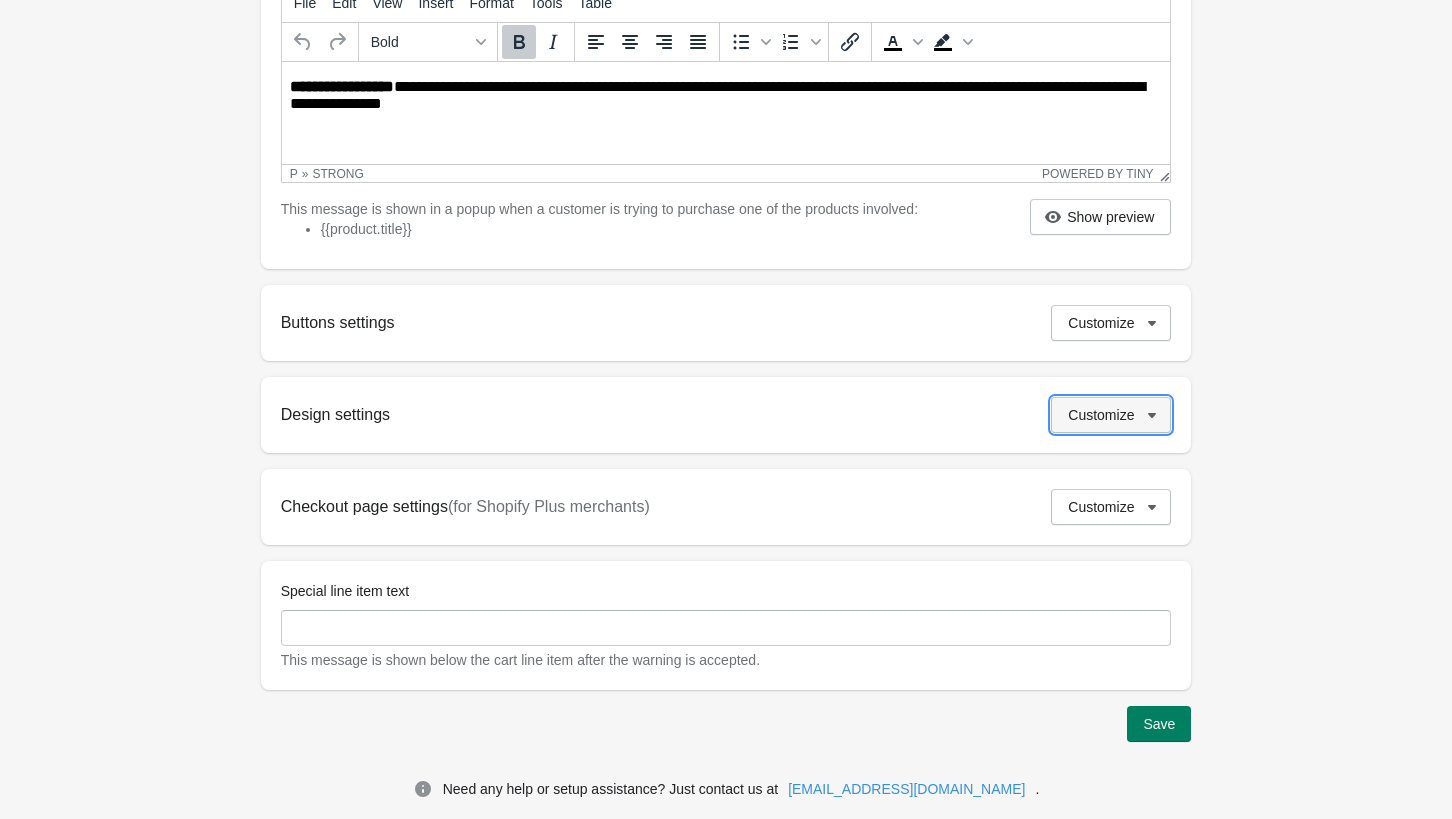 click on "Customize" at bounding box center (1101, 415) 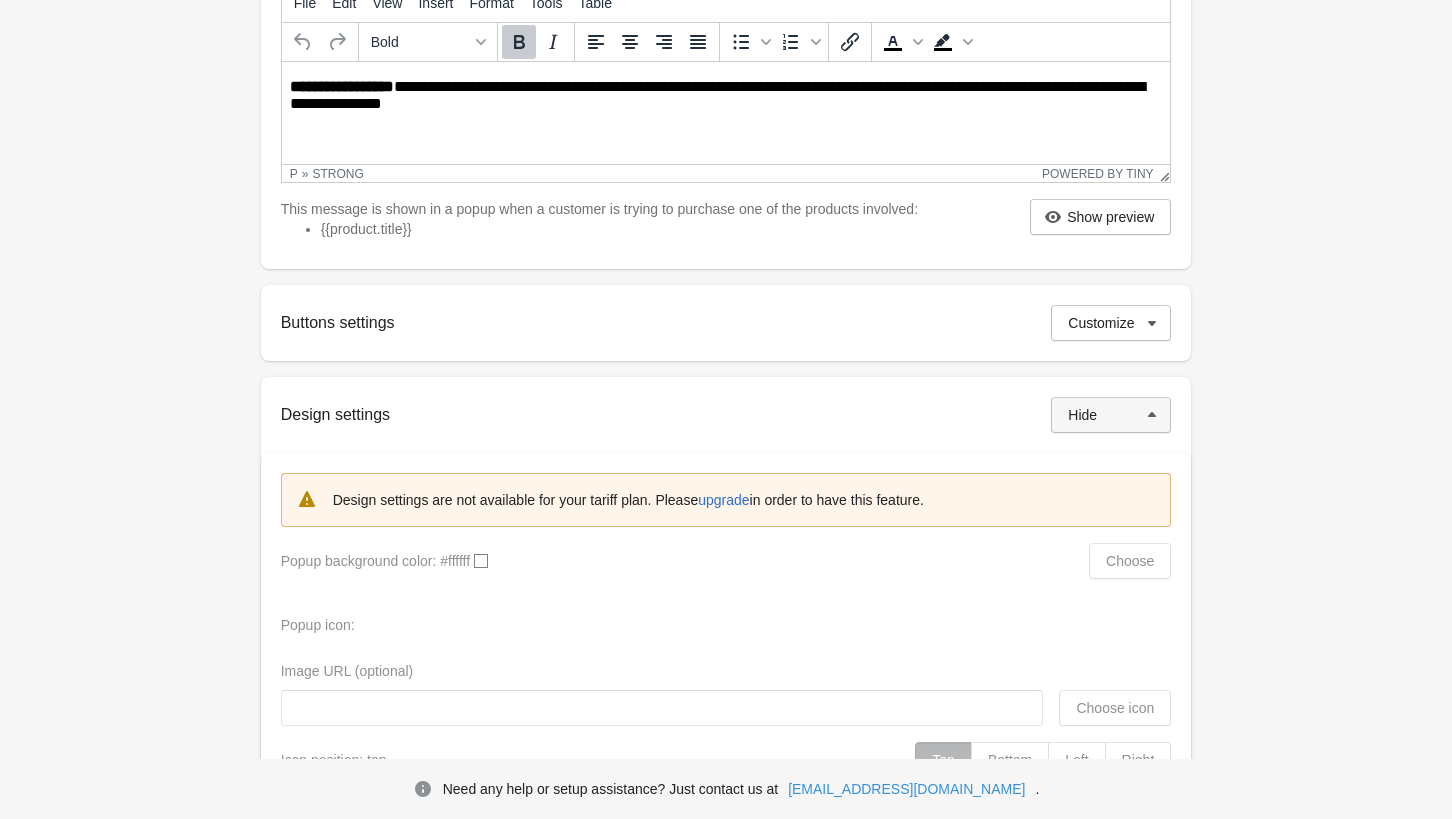 click on "Hide" at bounding box center (1111, 415) 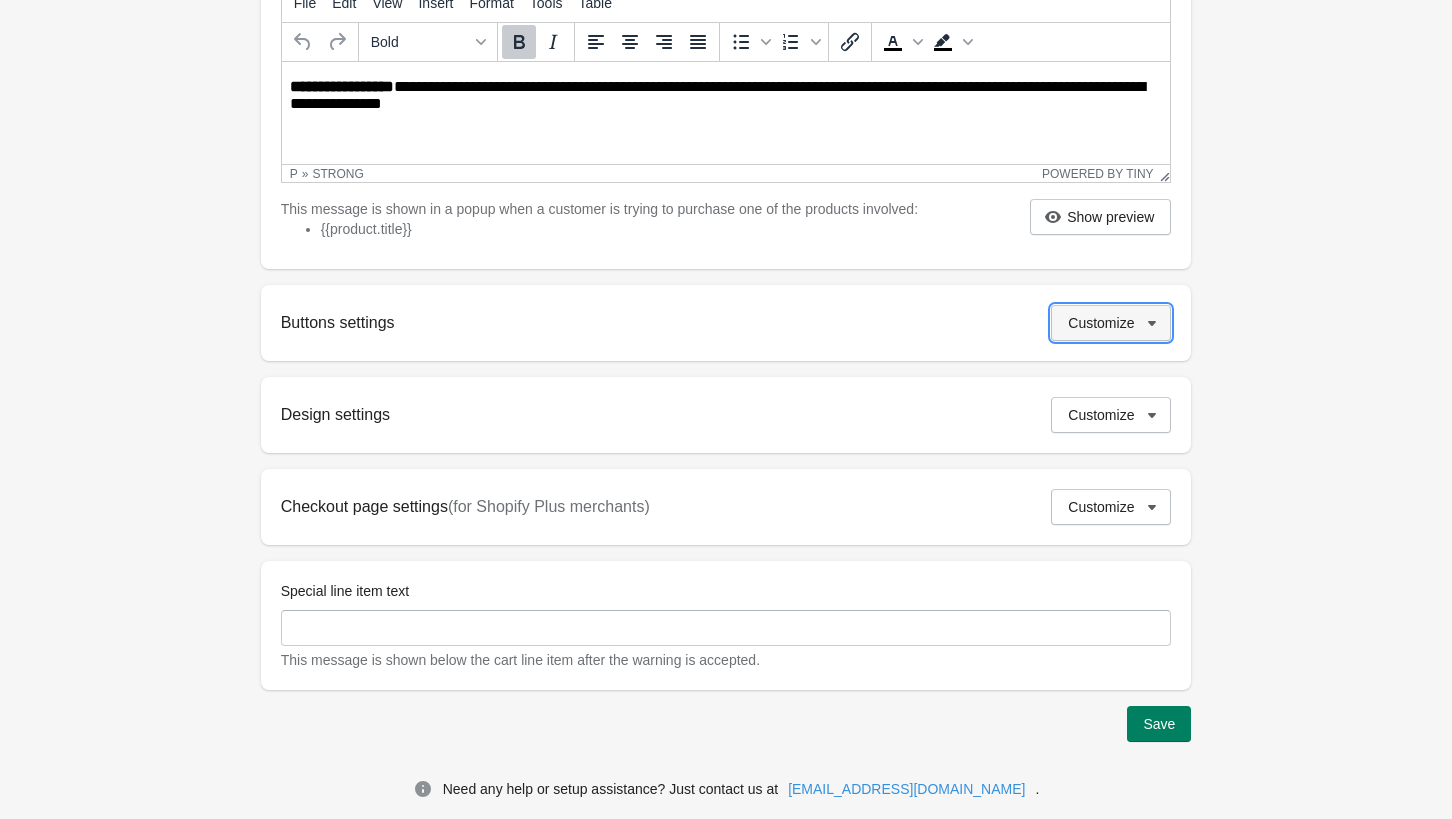 click on "Customize" at bounding box center (1111, 323) 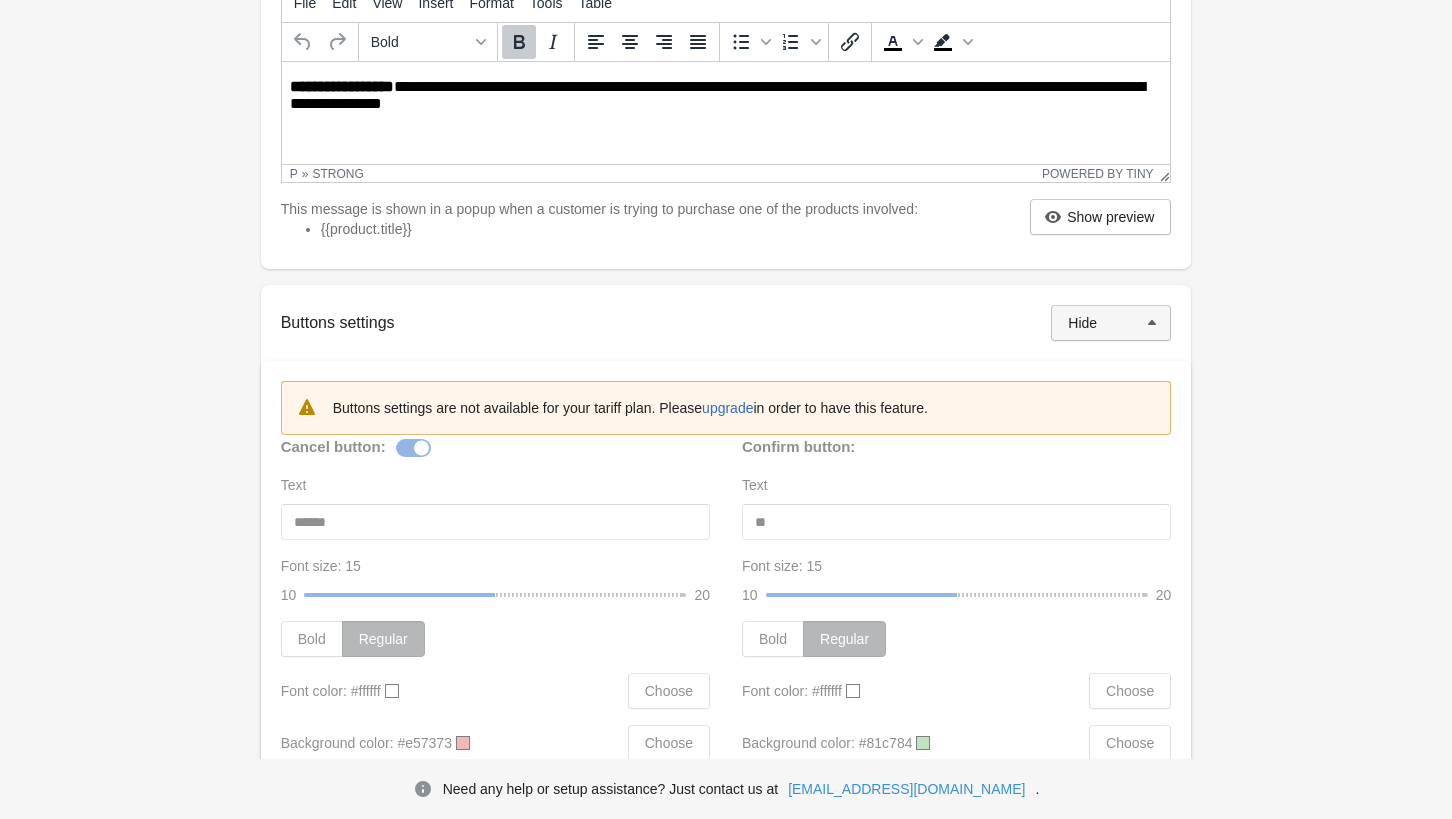 click on "Hide" at bounding box center (1111, 323) 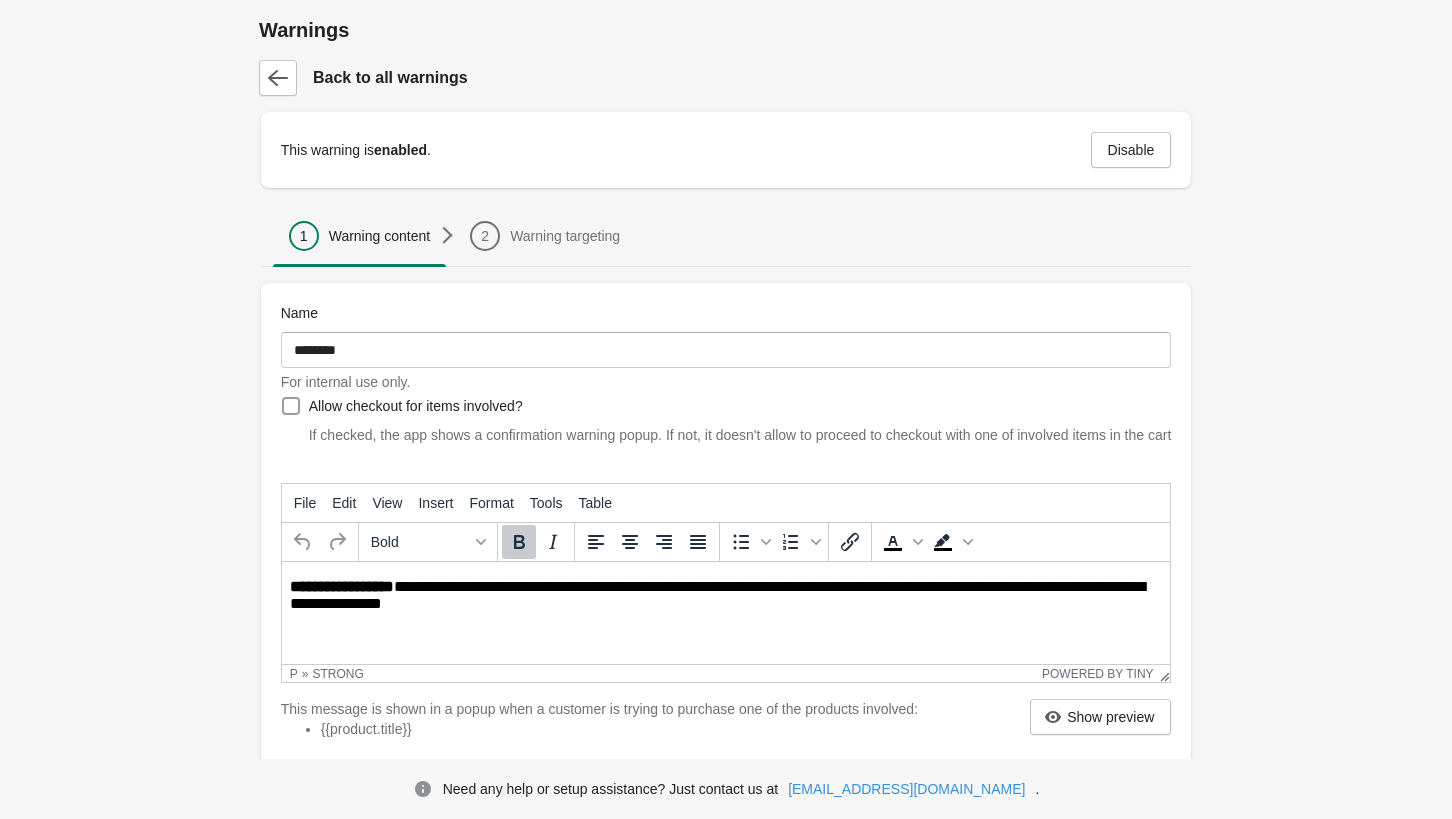 scroll, scrollTop: 0, scrollLeft: 0, axis: both 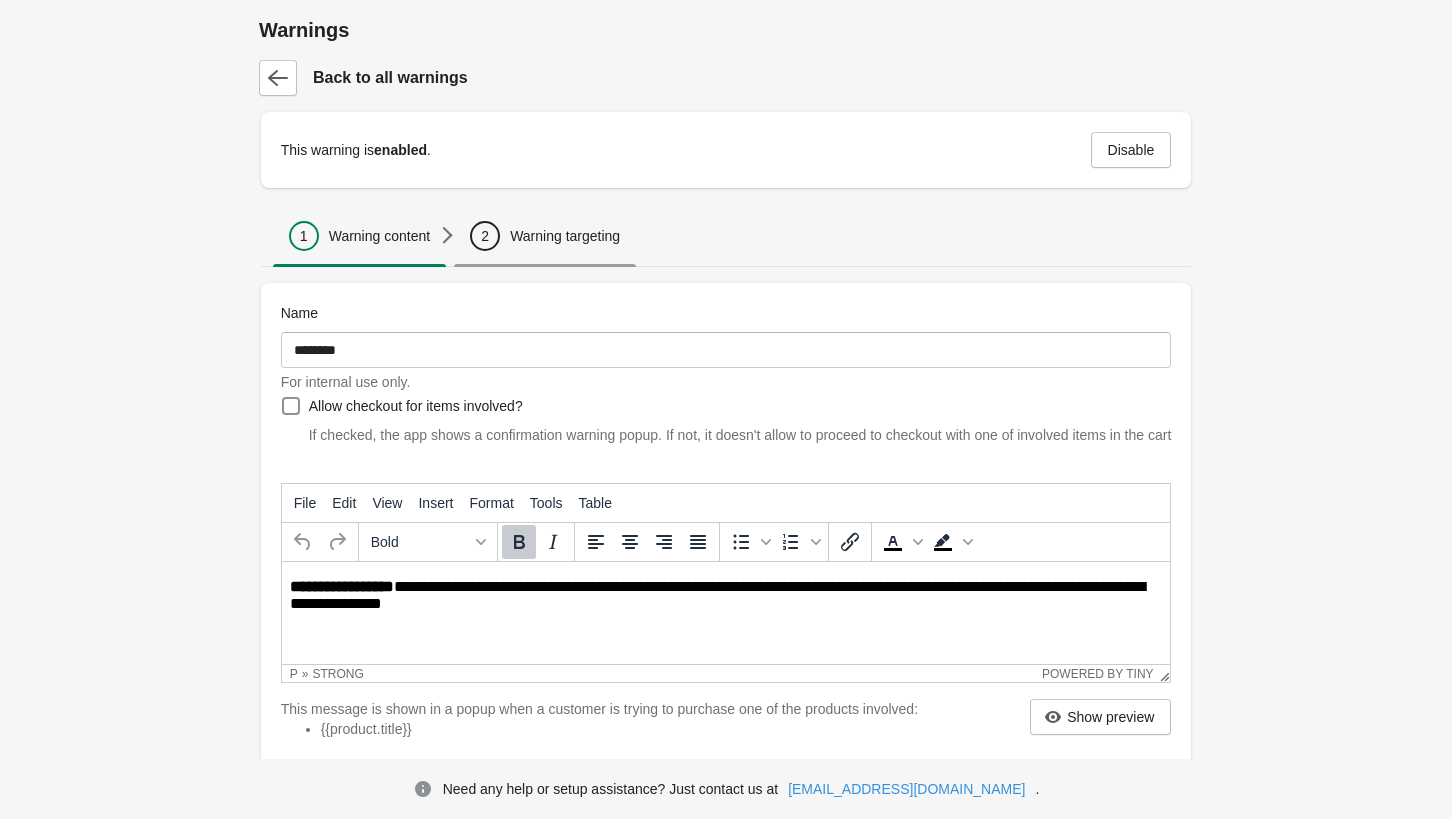 click on "Warning targeting" at bounding box center (565, 236) 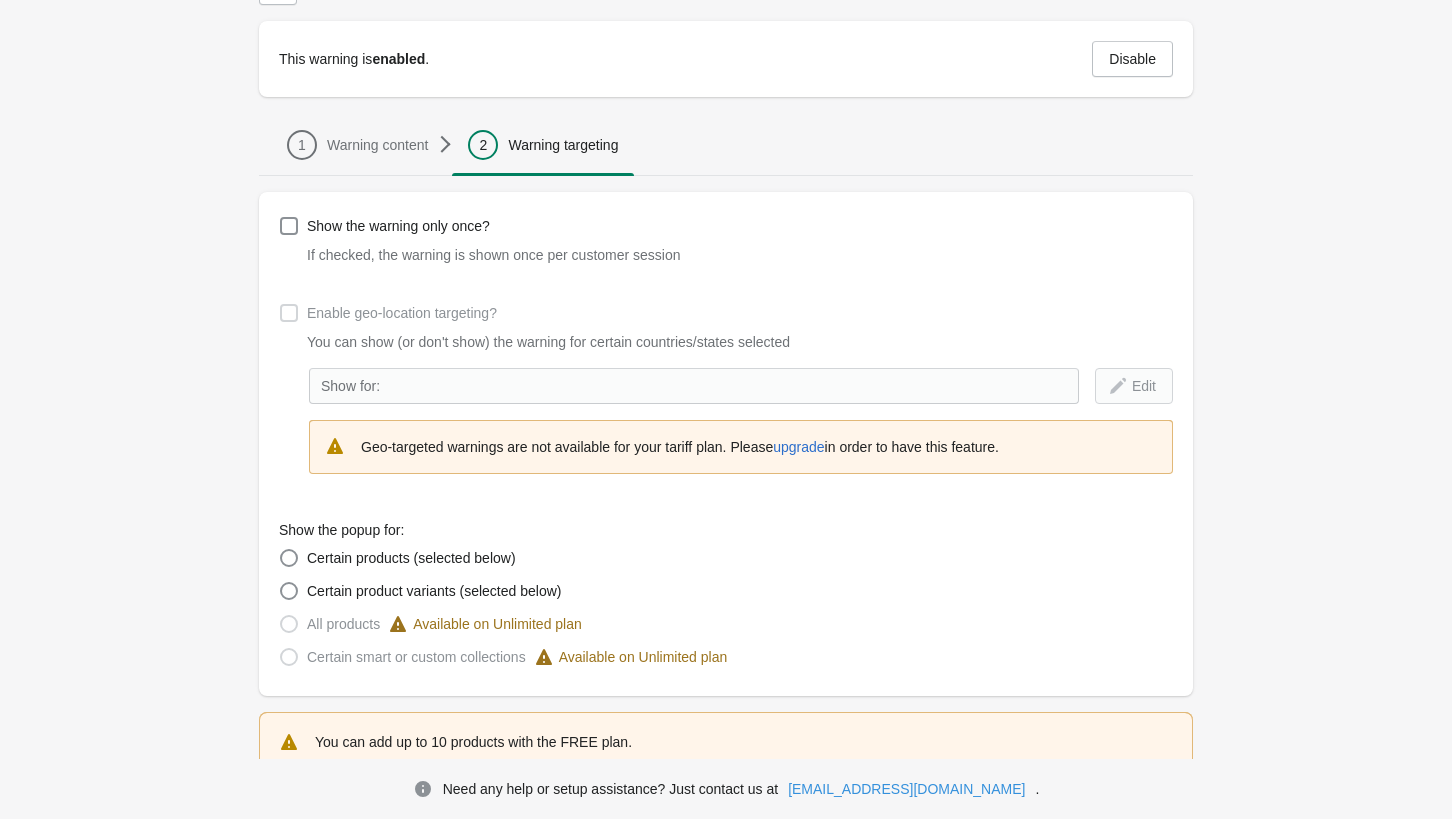 scroll, scrollTop: 100, scrollLeft: 0, axis: vertical 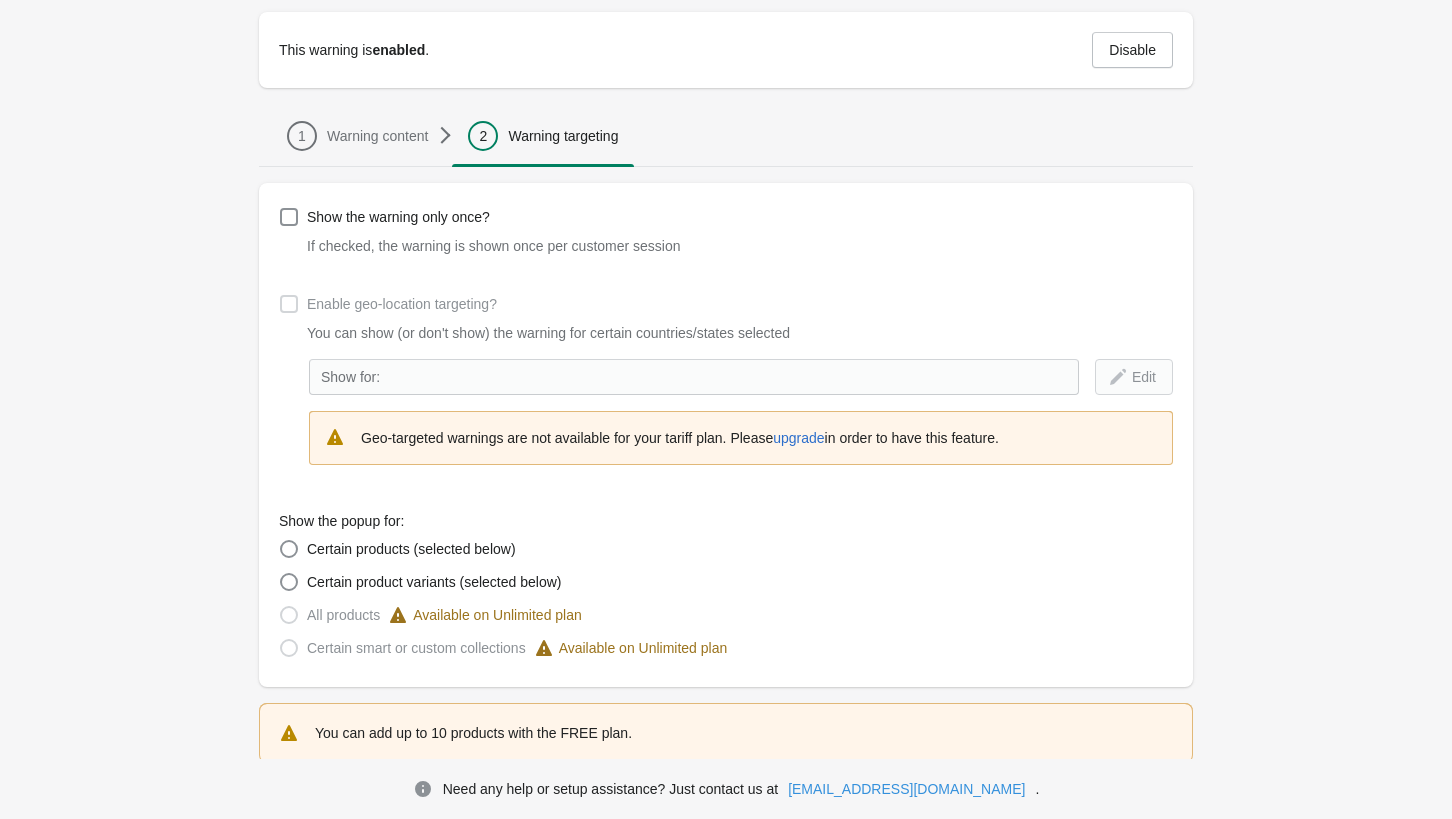 click on "Show the warning only once? If checked, the warning is shown once per customer session Enable geo-location targeting? You can show (or don't show) the warning for certain countries/states selected Show for: Edit Geo-targeted warnings are not available for your tariff plan. Please  upgrade  in order to have this feature. Show the popup for: Certain products (selected below) Certain product variants (selected below) All products Available on Unlimited plan Certain smart or custom collections Available on Unlimited plan" at bounding box center (726, 435) 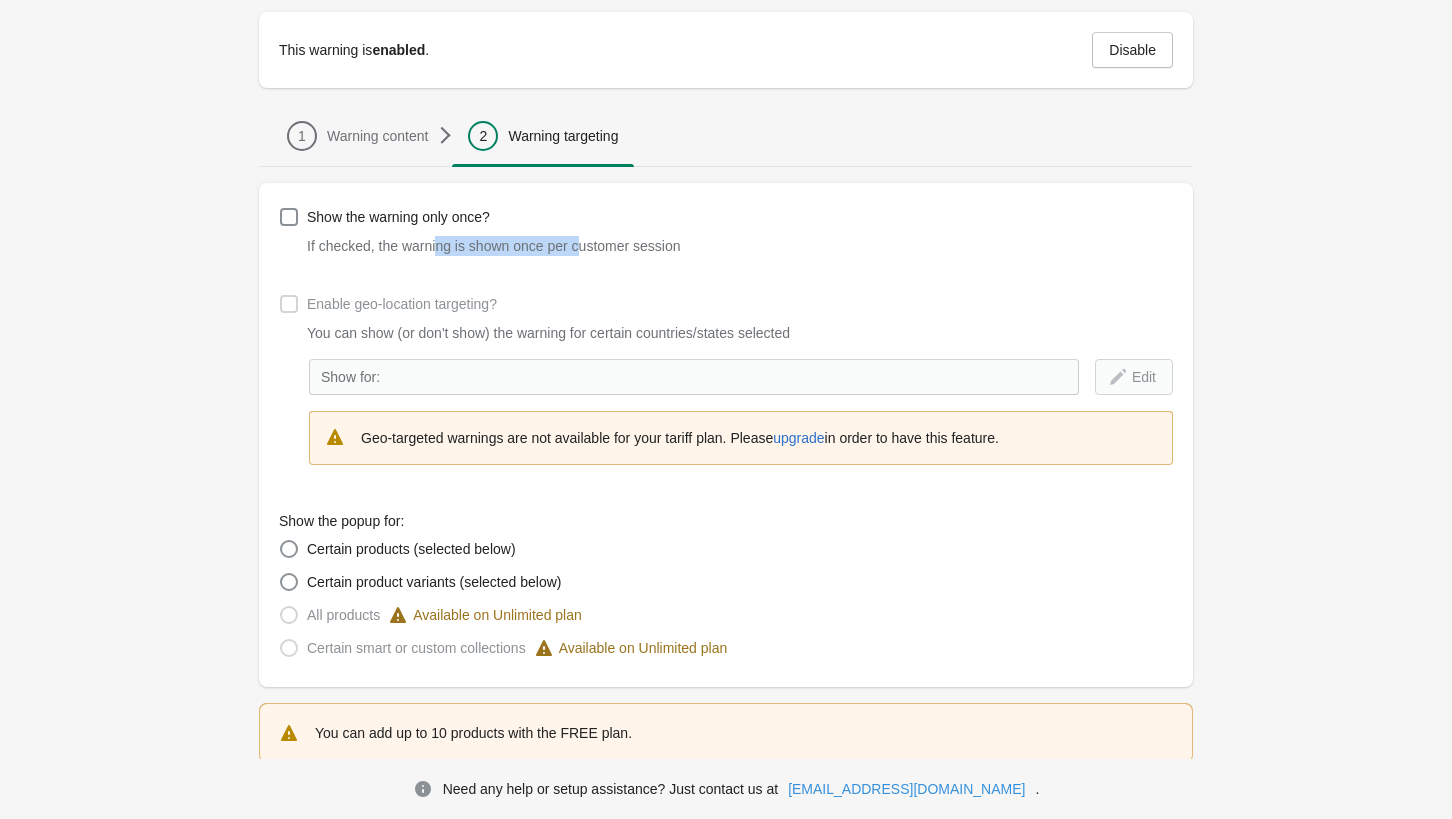 drag, startPoint x: 437, startPoint y: 252, endPoint x: 574, endPoint y: 251, distance: 137.00365 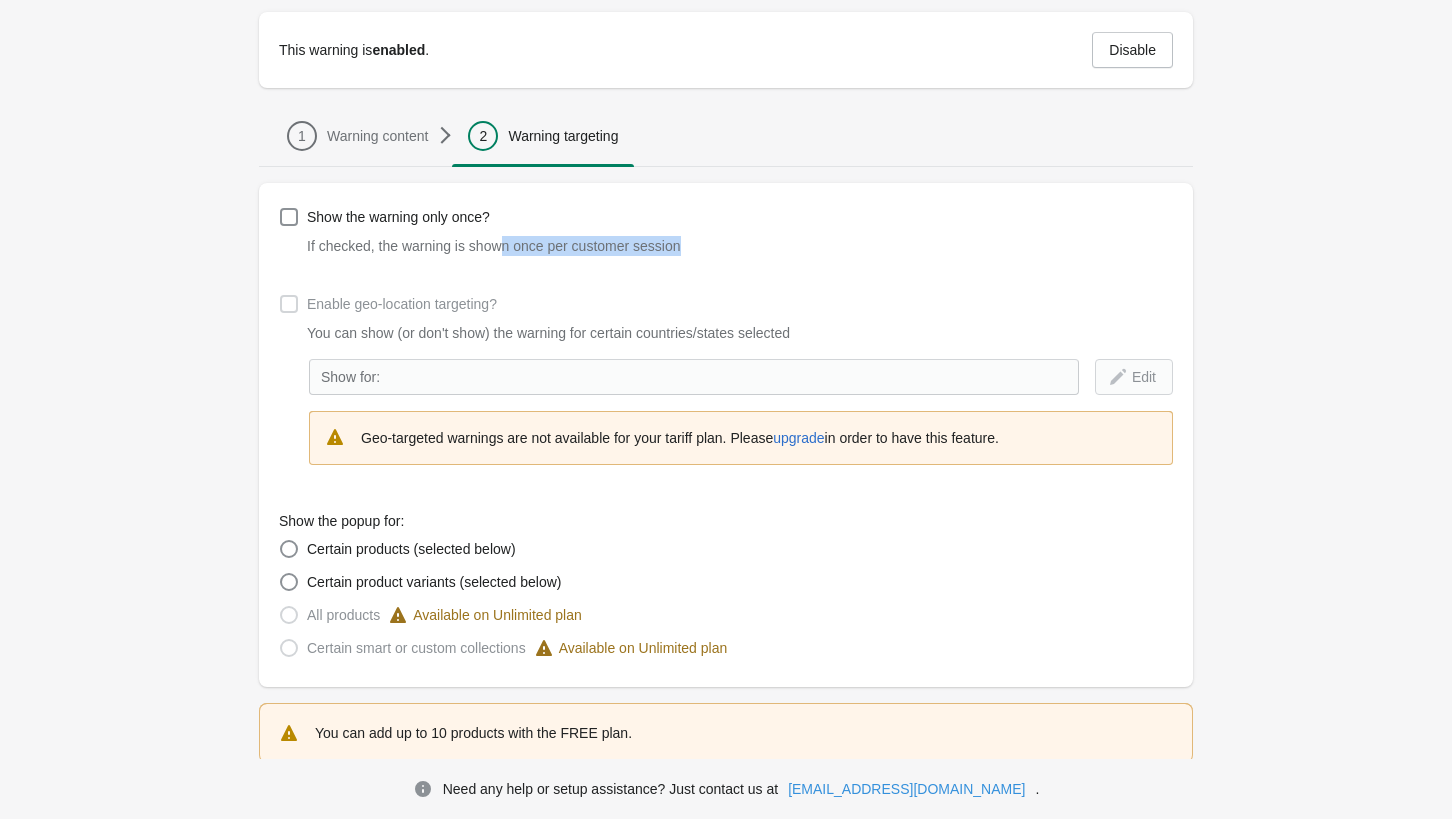 drag, startPoint x: 502, startPoint y: 251, endPoint x: 720, endPoint y: 246, distance: 218.05733 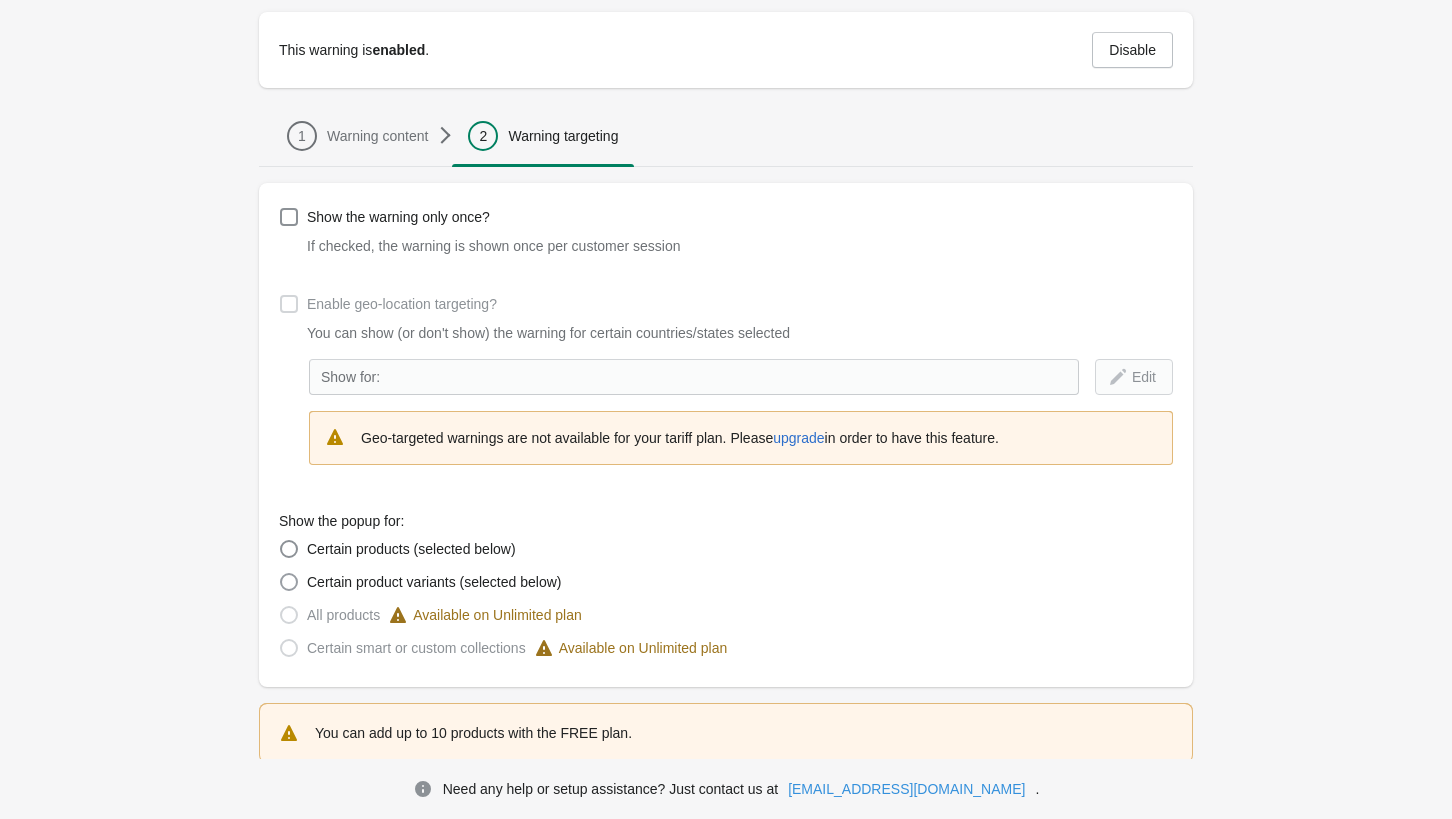 click on "Certain product variants (selected below)" at bounding box center (434, 582) 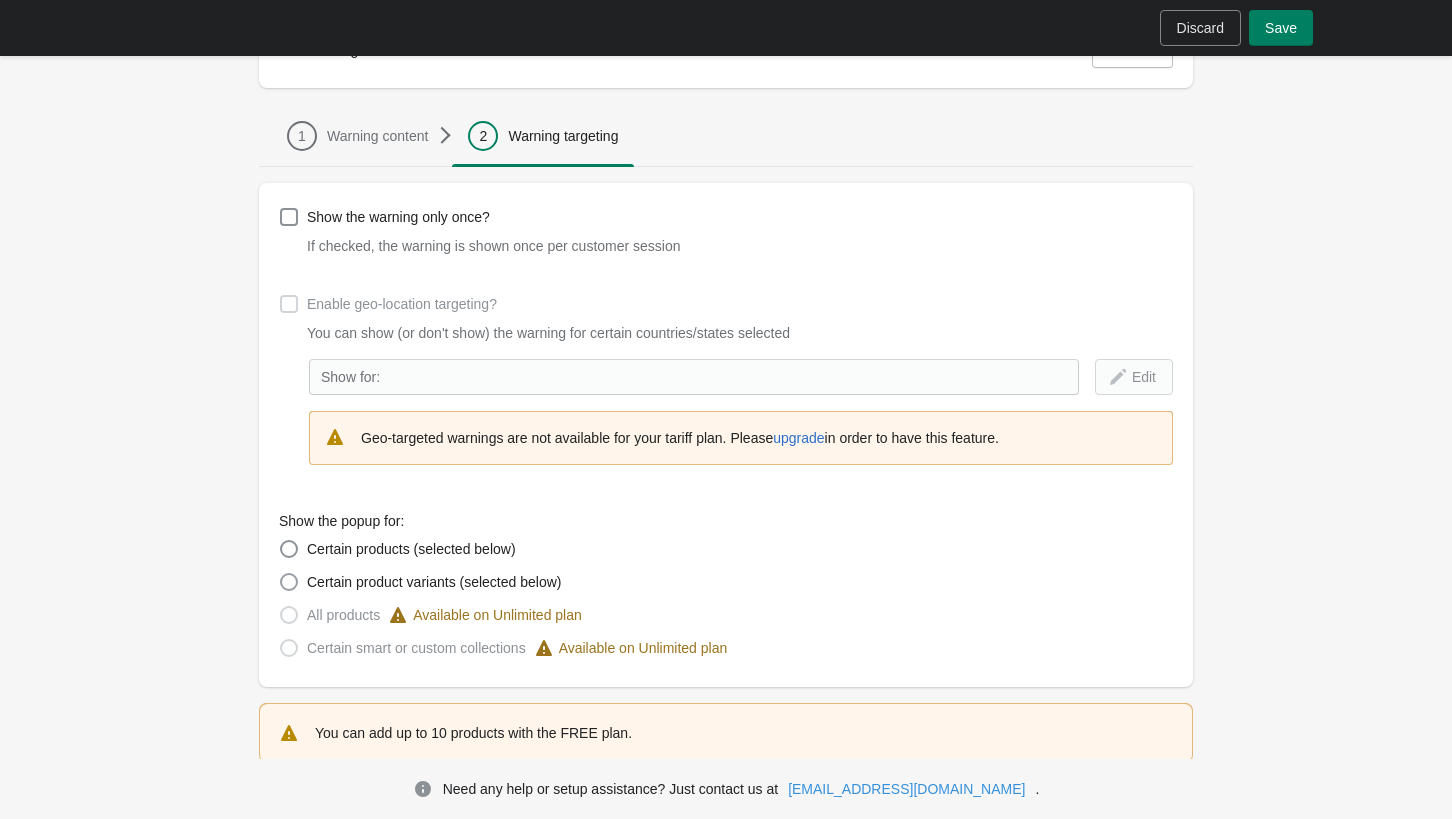 click on "Certain product variants (selected below)" at bounding box center (434, 582) 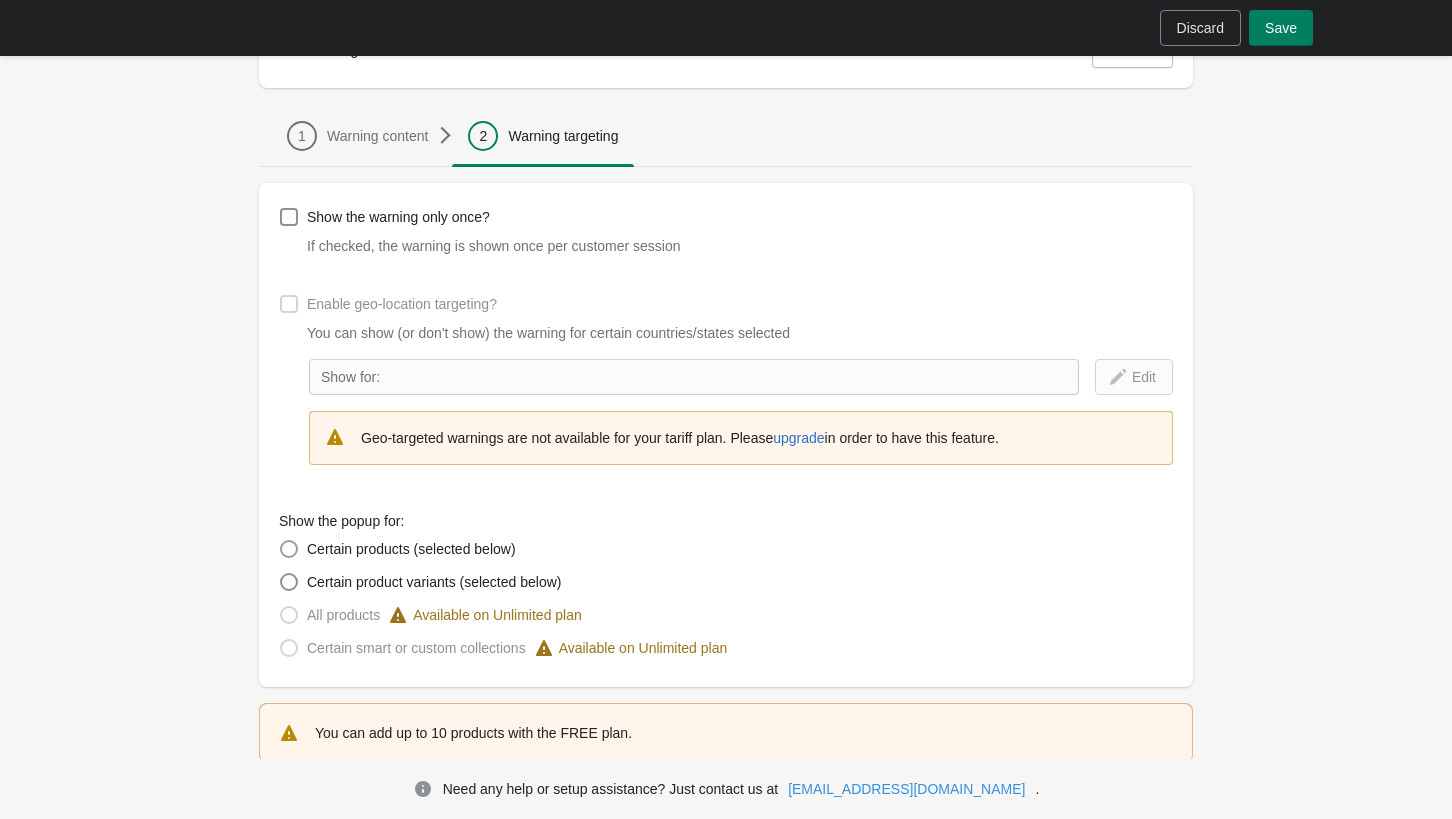 click on "Certain products (selected below)" at bounding box center (411, 549) 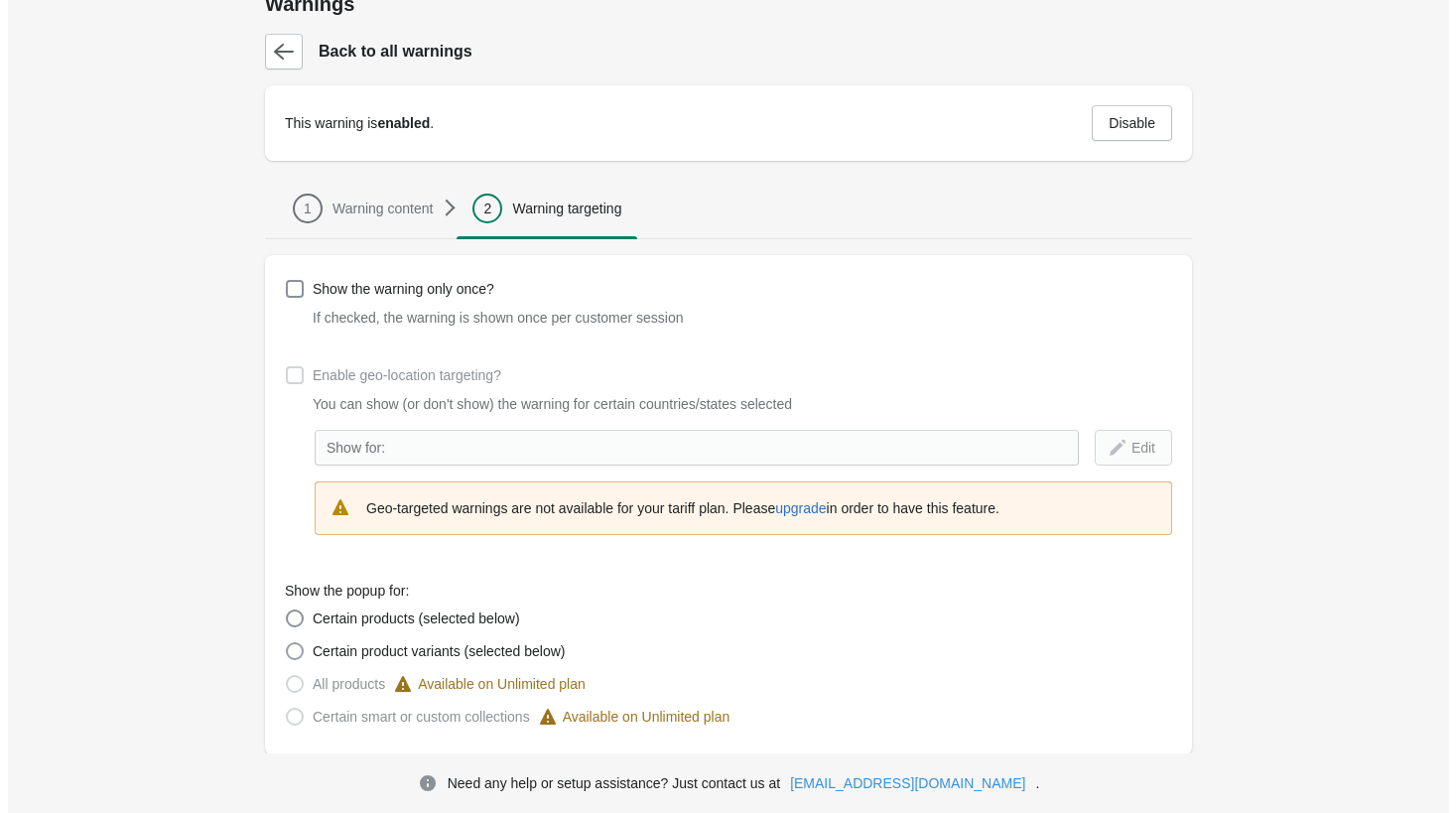 scroll, scrollTop: 0, scrollLeft: 0, axis: both 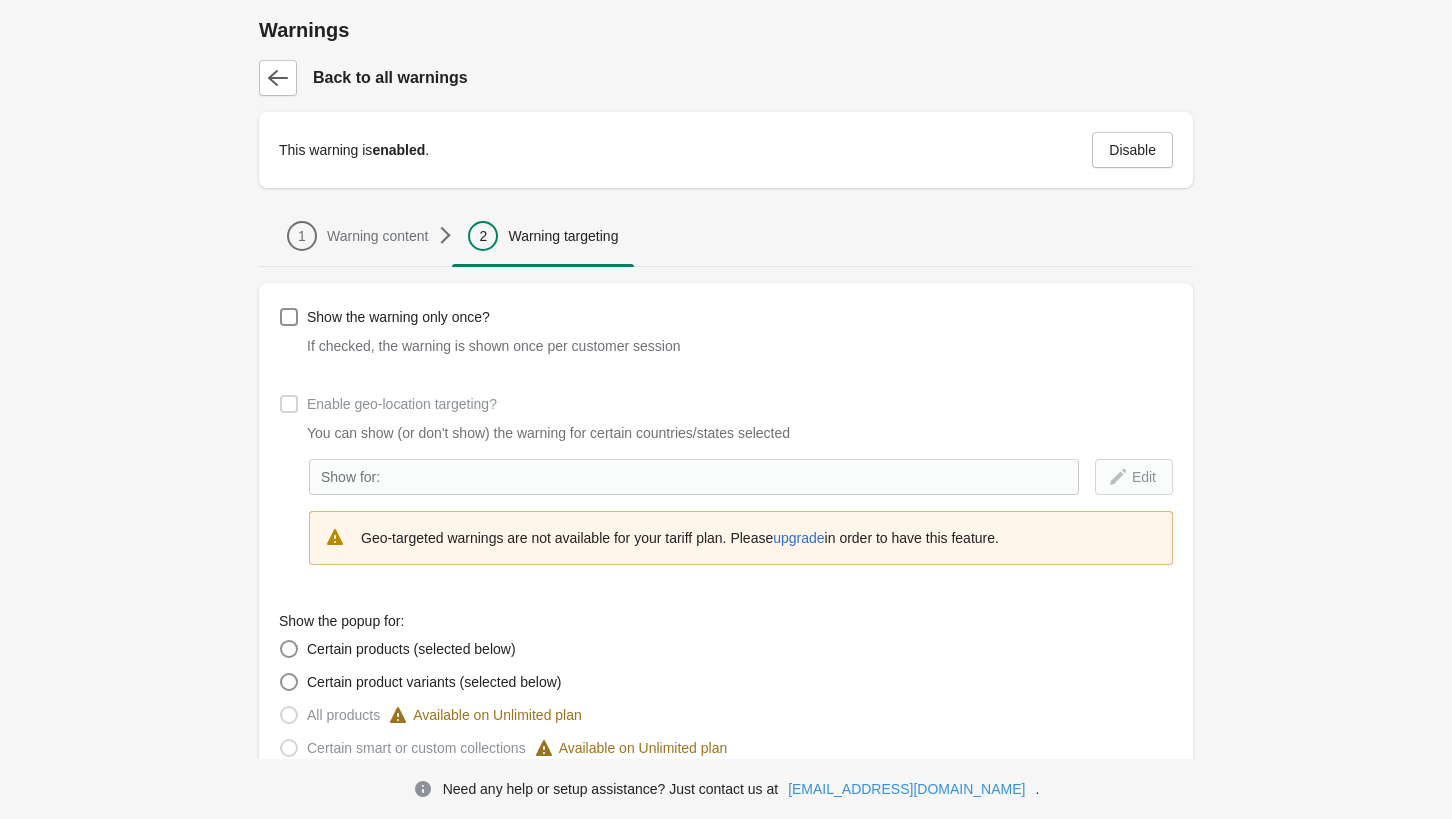 click on "Warnings Back to all warnings This warning is  enabled . Disable 1 Warning content 2 Warning targeting 1 Warning content 2 Warning targeting Show the warning only once? If checked, the warning is shown once per customer session Enable geo-location targeting? You can show (or don't show) the warning for certain countries/states selected Show for: Edit Geo-targeted warnings are not available for your tariff plan. Please  upgrade  in order to have this feature. Show the popup for: Certain products (selected below) Certain product variants (selected below) All products Available on Unlimited plan Certain smart or custom collections Available on Unlimited plan You can add up to 10 products with the FREE plan. Browse  products No  products  added. Click "Browse" button in order to add  products  to the warning. Save Need any help or setup assistance? Just contact us at  [EMAIL_ADDRESS][DOMAIN_NAME] ." at bounding box center (726, 574) 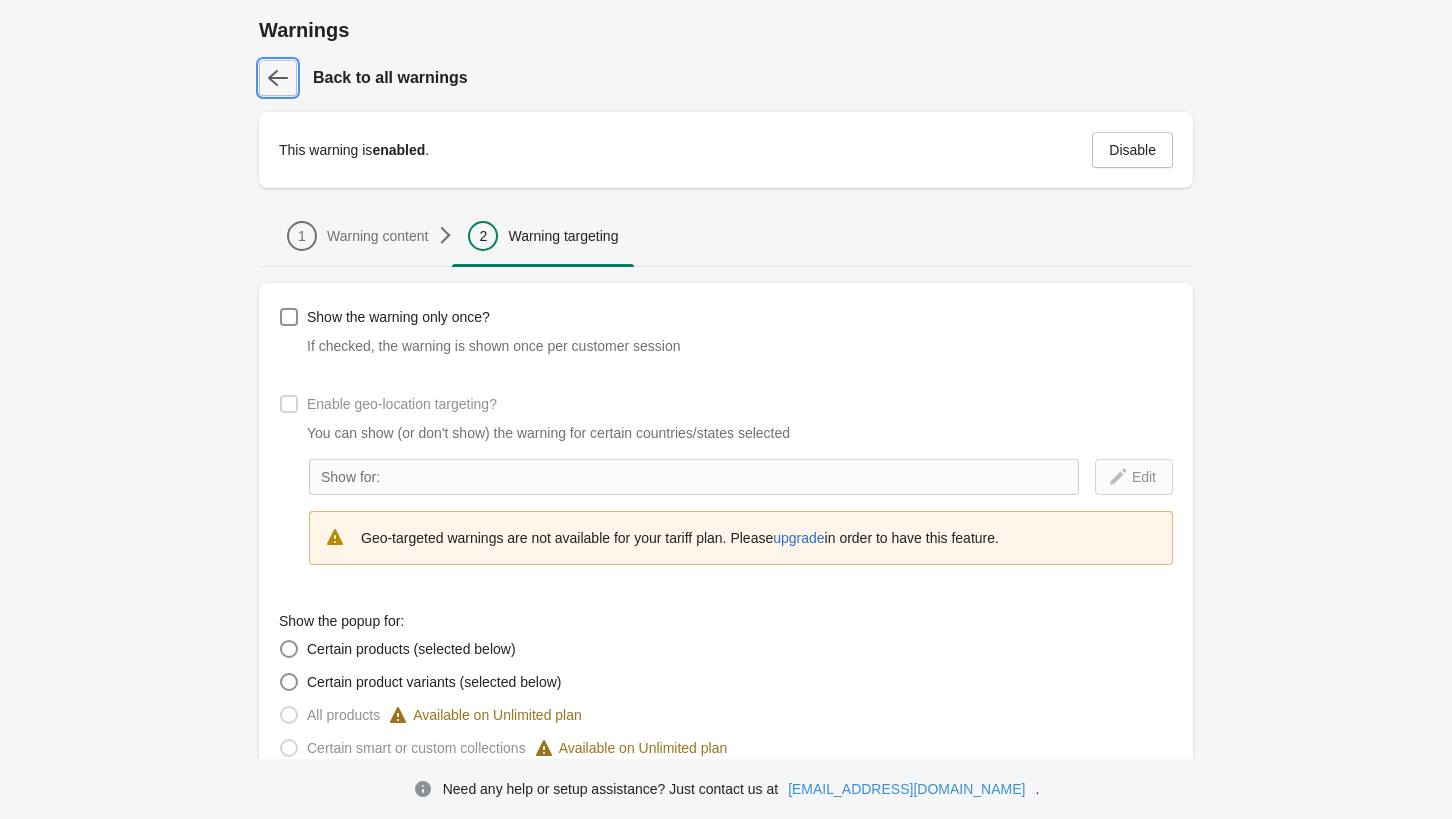 click 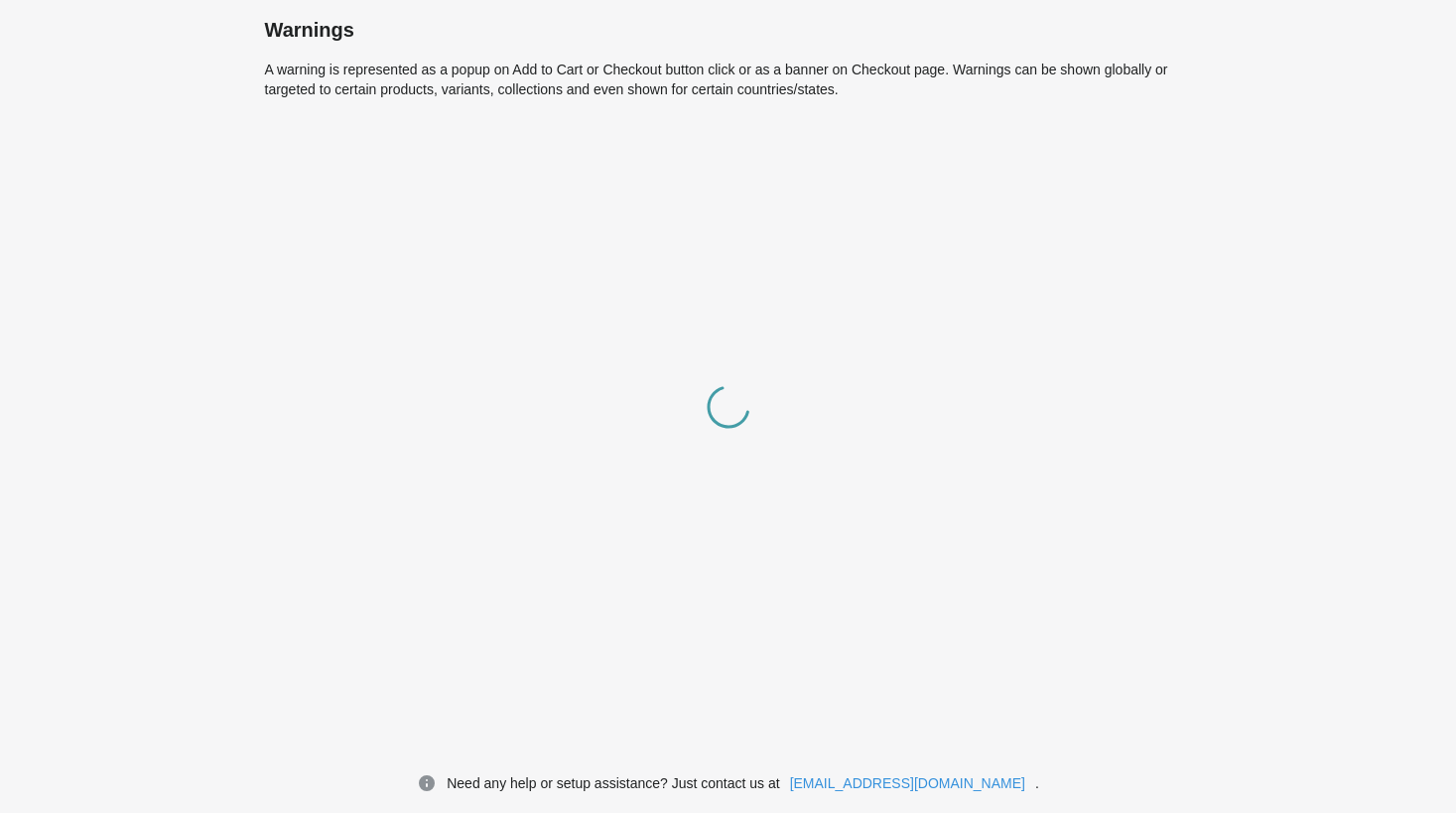 scroll, scrollTop: 0, scrollLeft: 0, axis: both 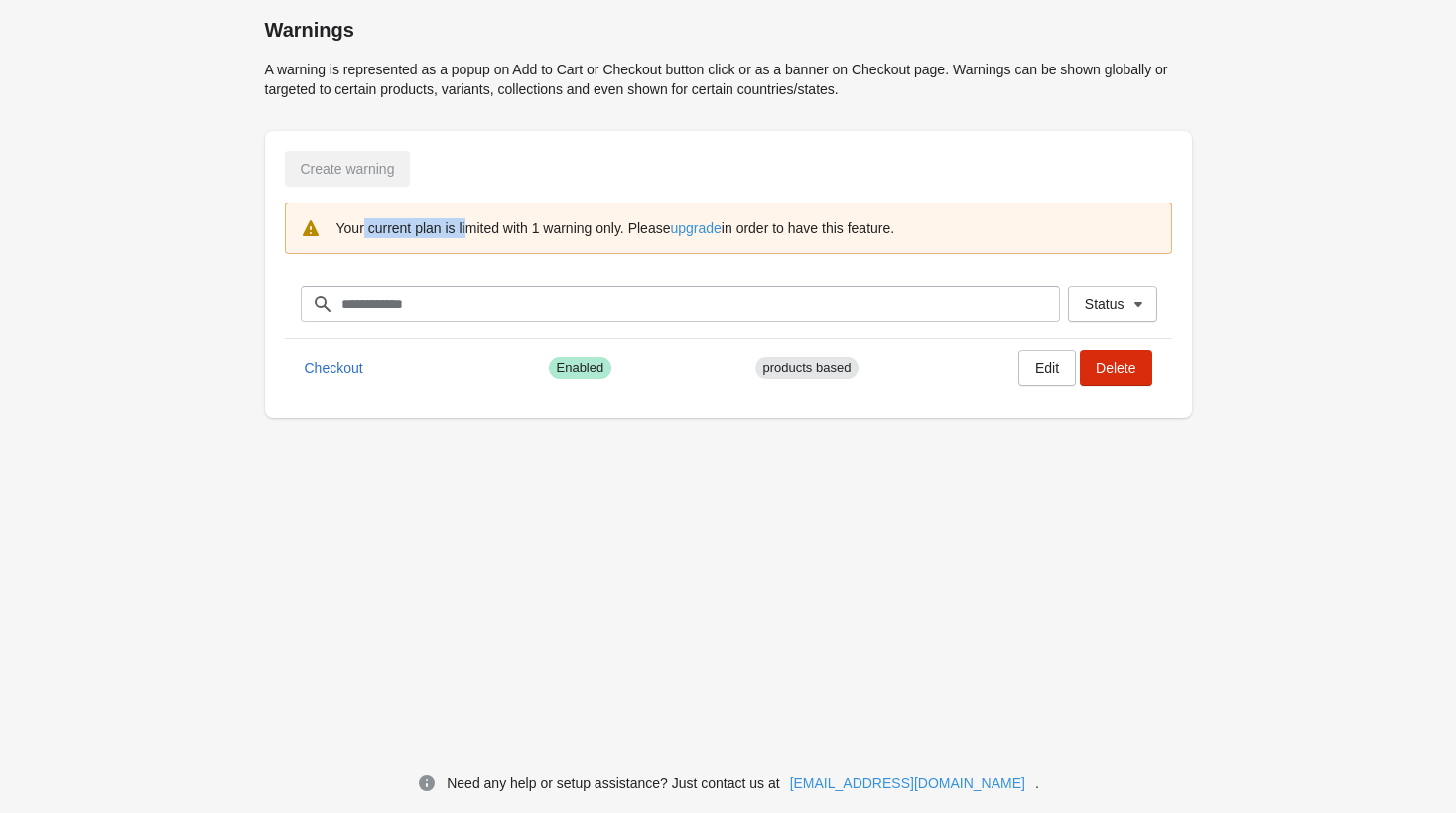 drag, startPoint x: 377, startPoint y: 225, endPoint x: 468, endPoint y: 223, distance: 91.021975 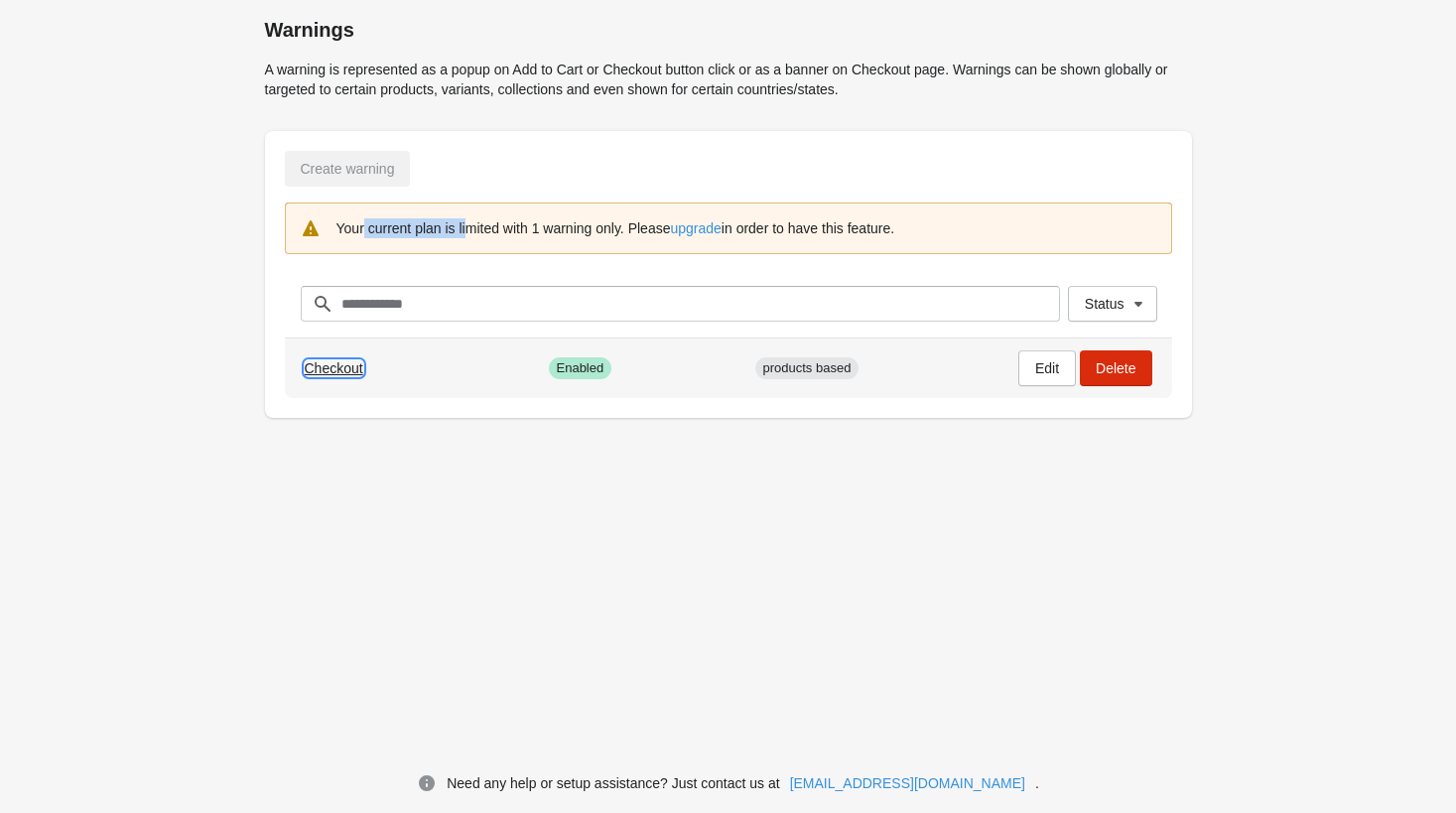 click on "Checkout" at bounding box center (333, 368) 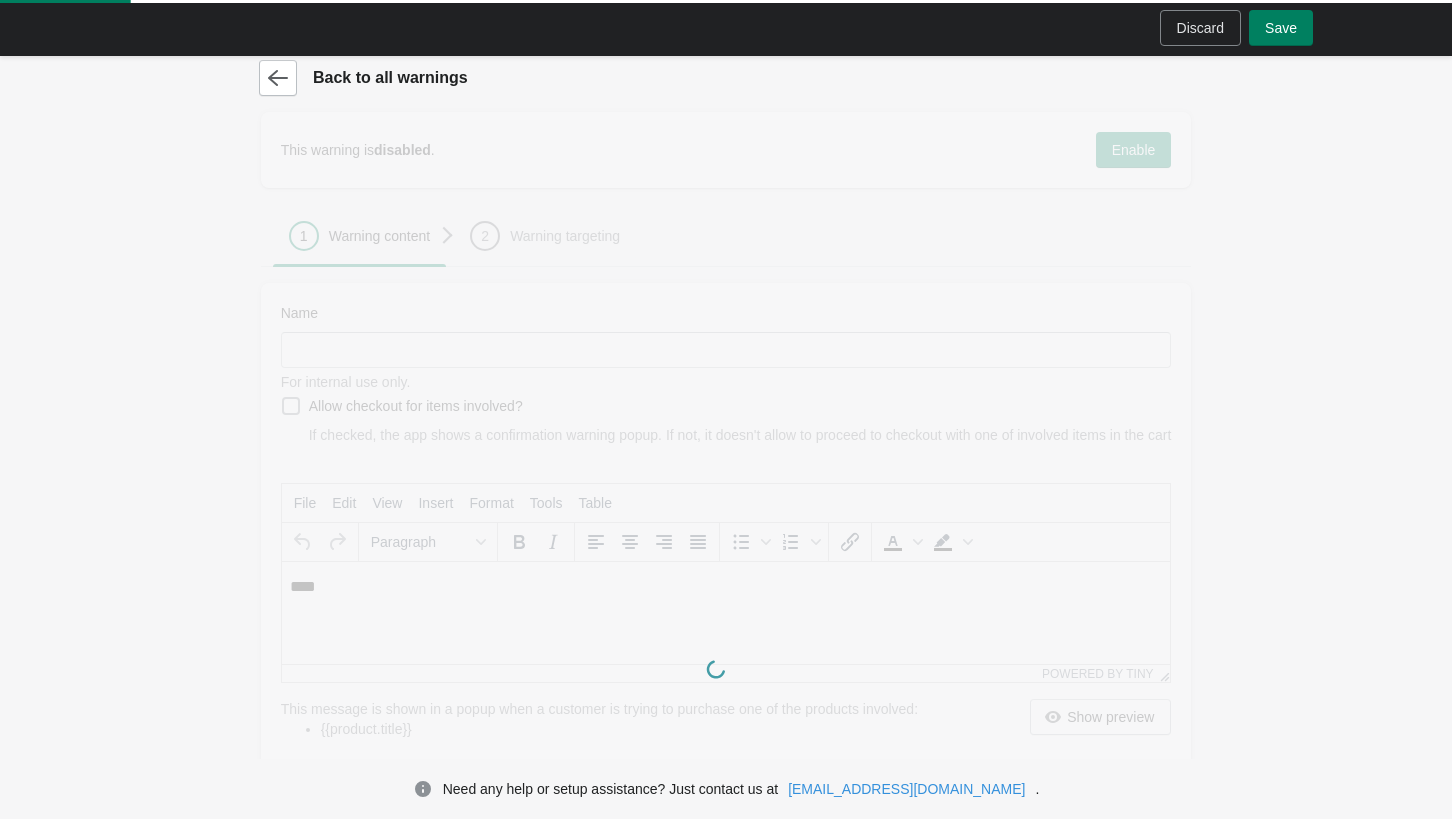 scroll, scrollTop: 0, scrollLeft: 0, axis: both 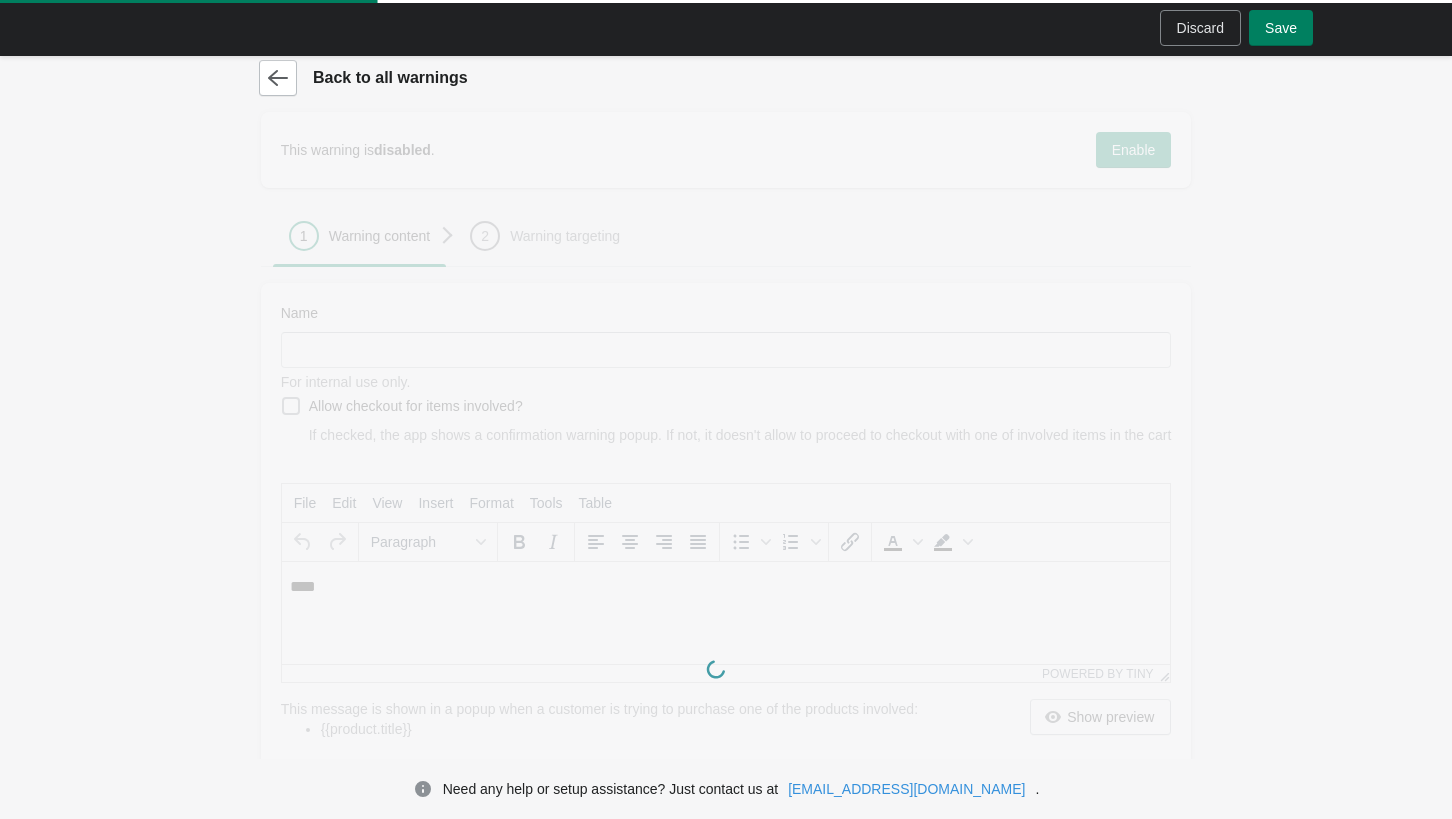 type on "********" 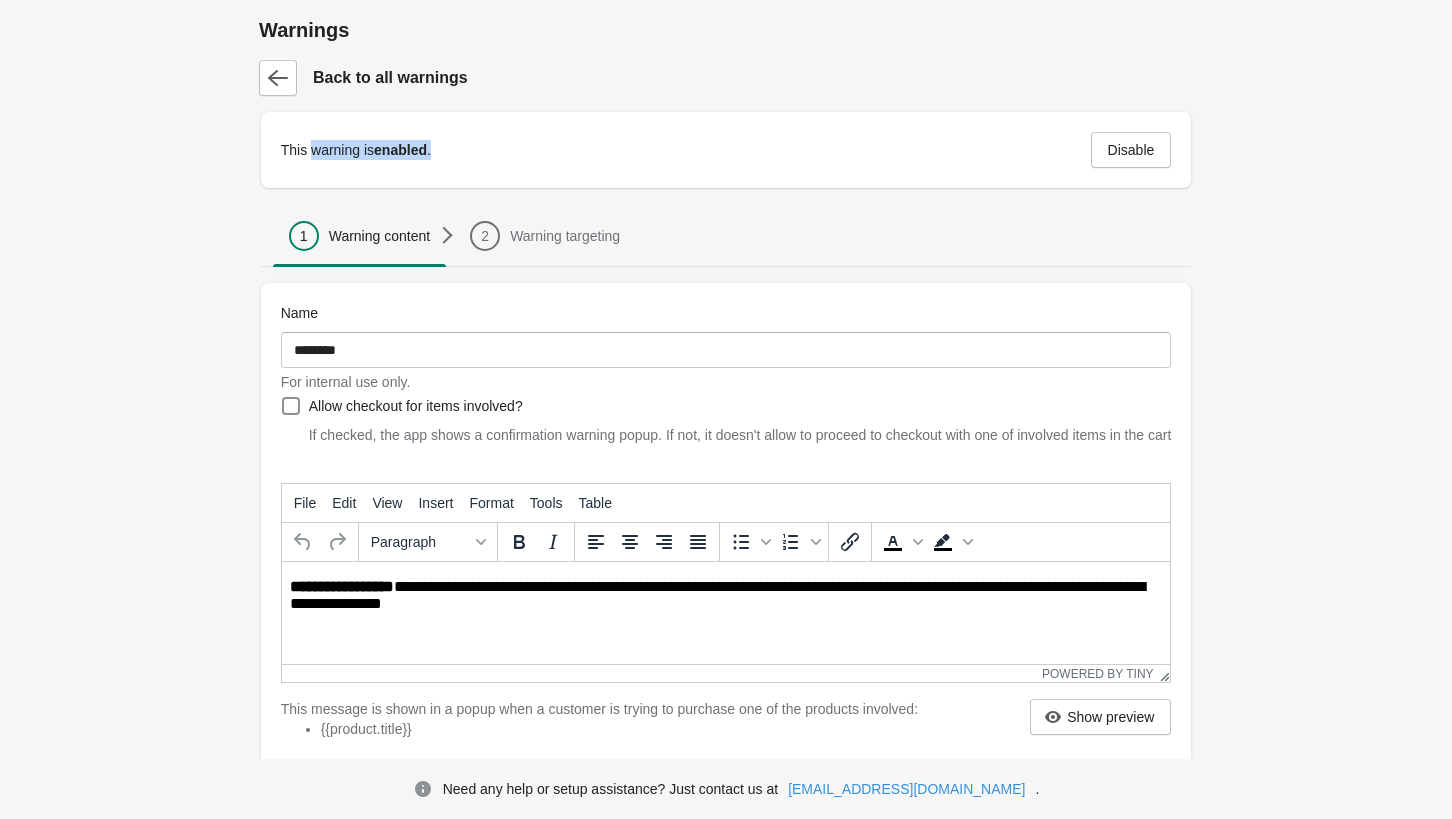 drag, startPoint x: 312, startPoint y: 151, endPoint x: 450, endPoint y: 155, distance: 138.05795 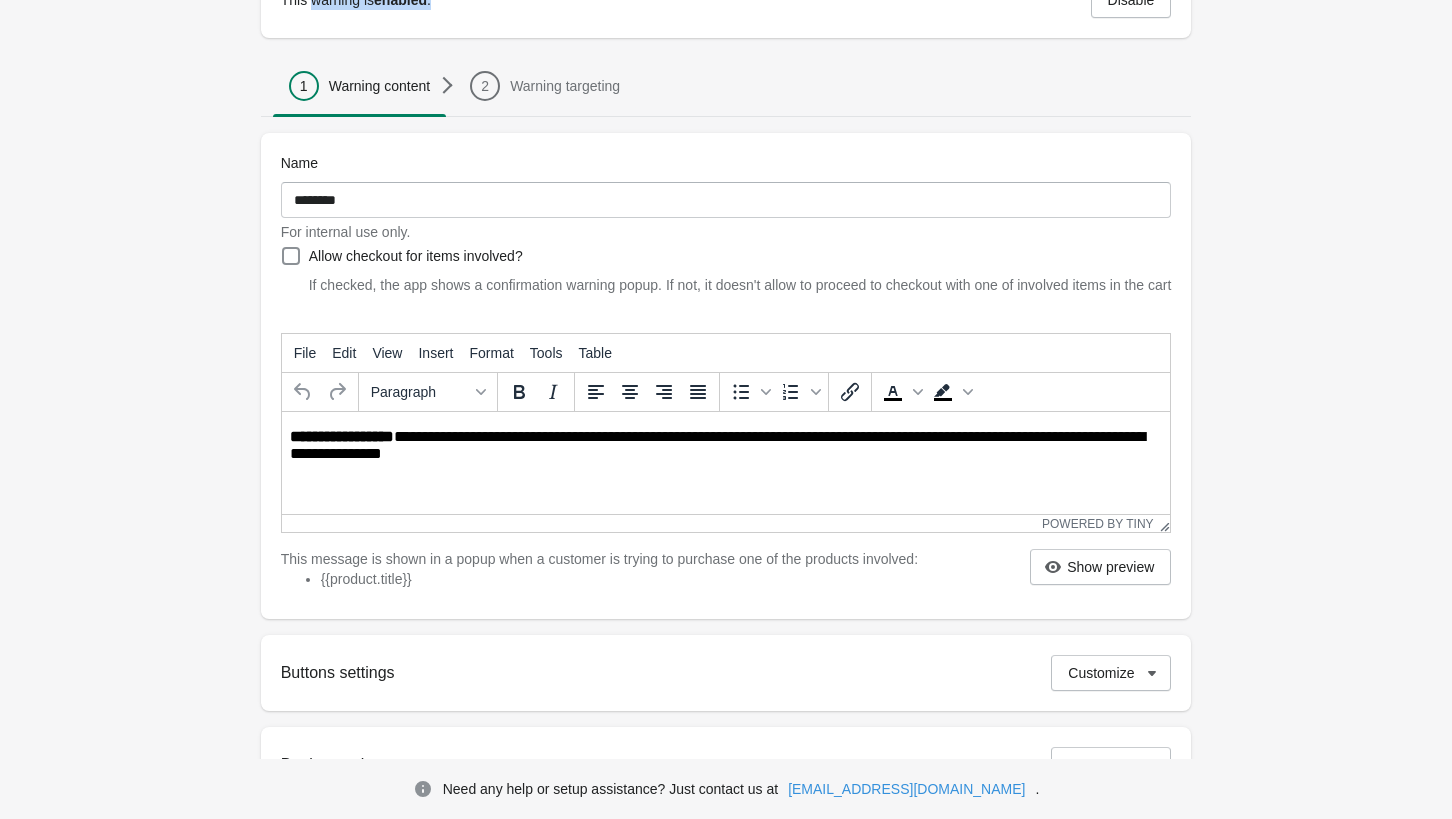 scroll, scrollTop: 200, scrollLeft: 0, axis: vertical 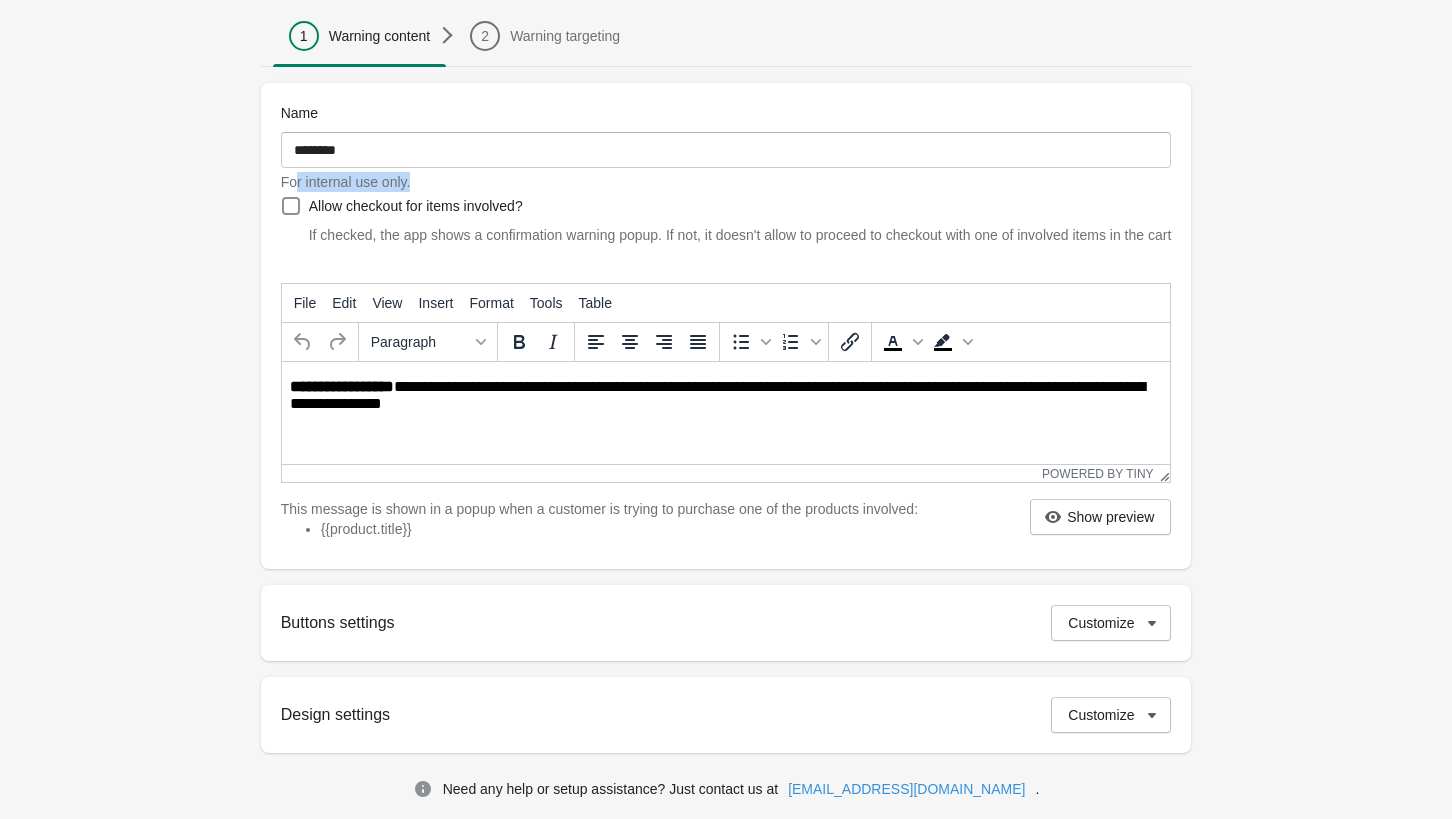 drag, startPoint x: 436, startPoint y: 180, endPoint x: 478, endPoint y: 180, distance: 42 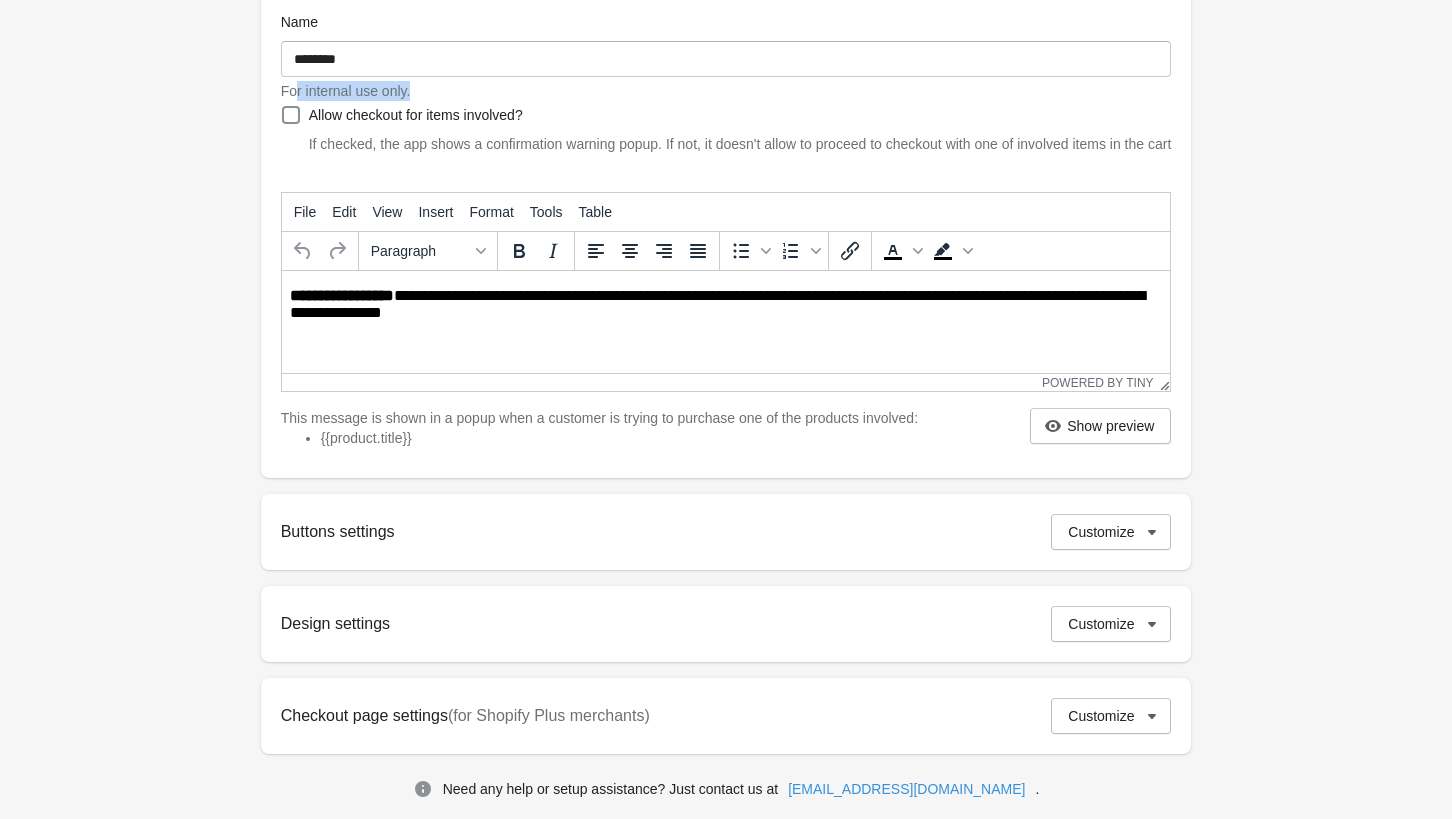 scroll, scrollTop: 300, scrollLeft: 0, axis: vertical 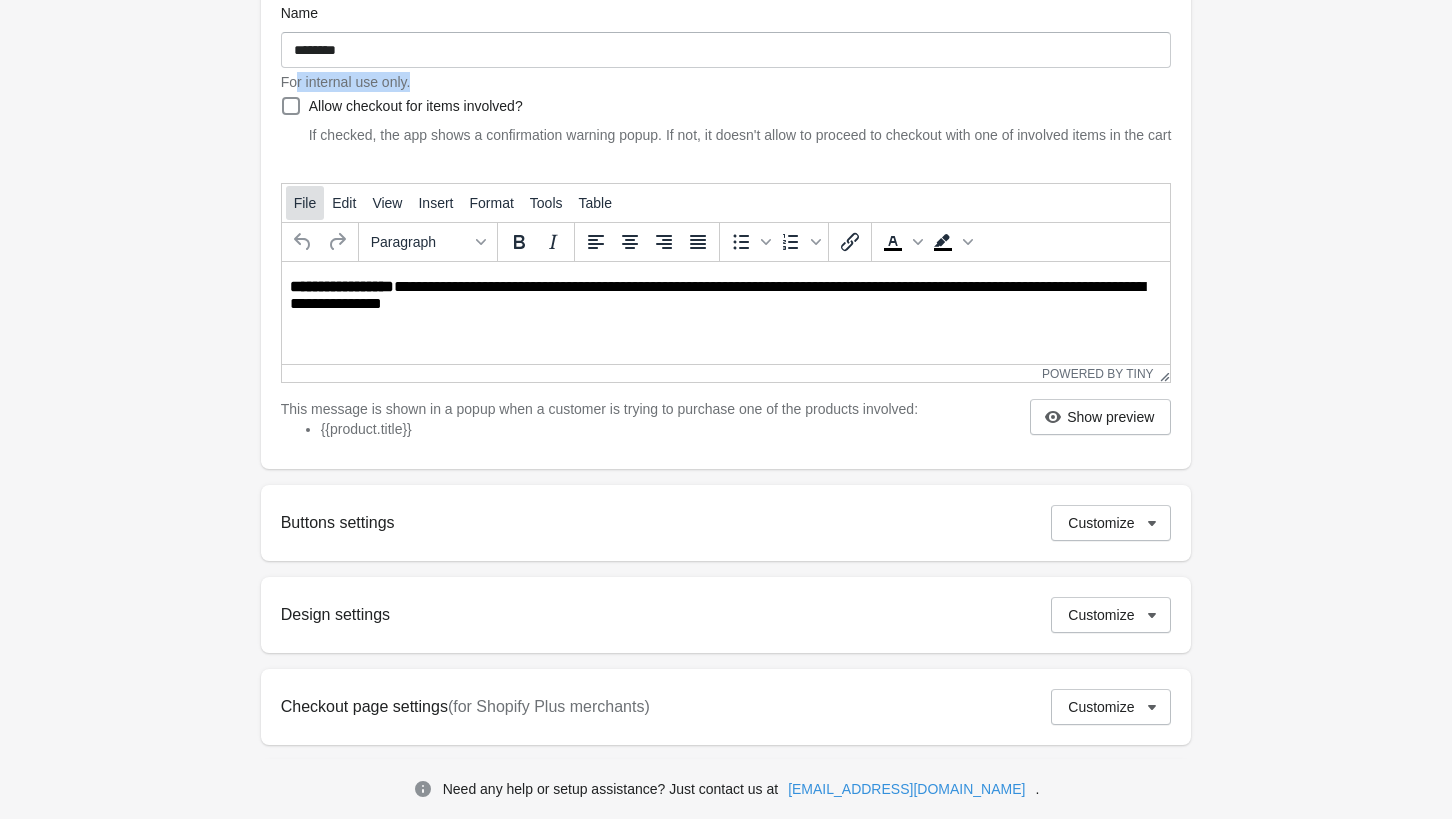 click on "File" at bounding box center (305, 203) 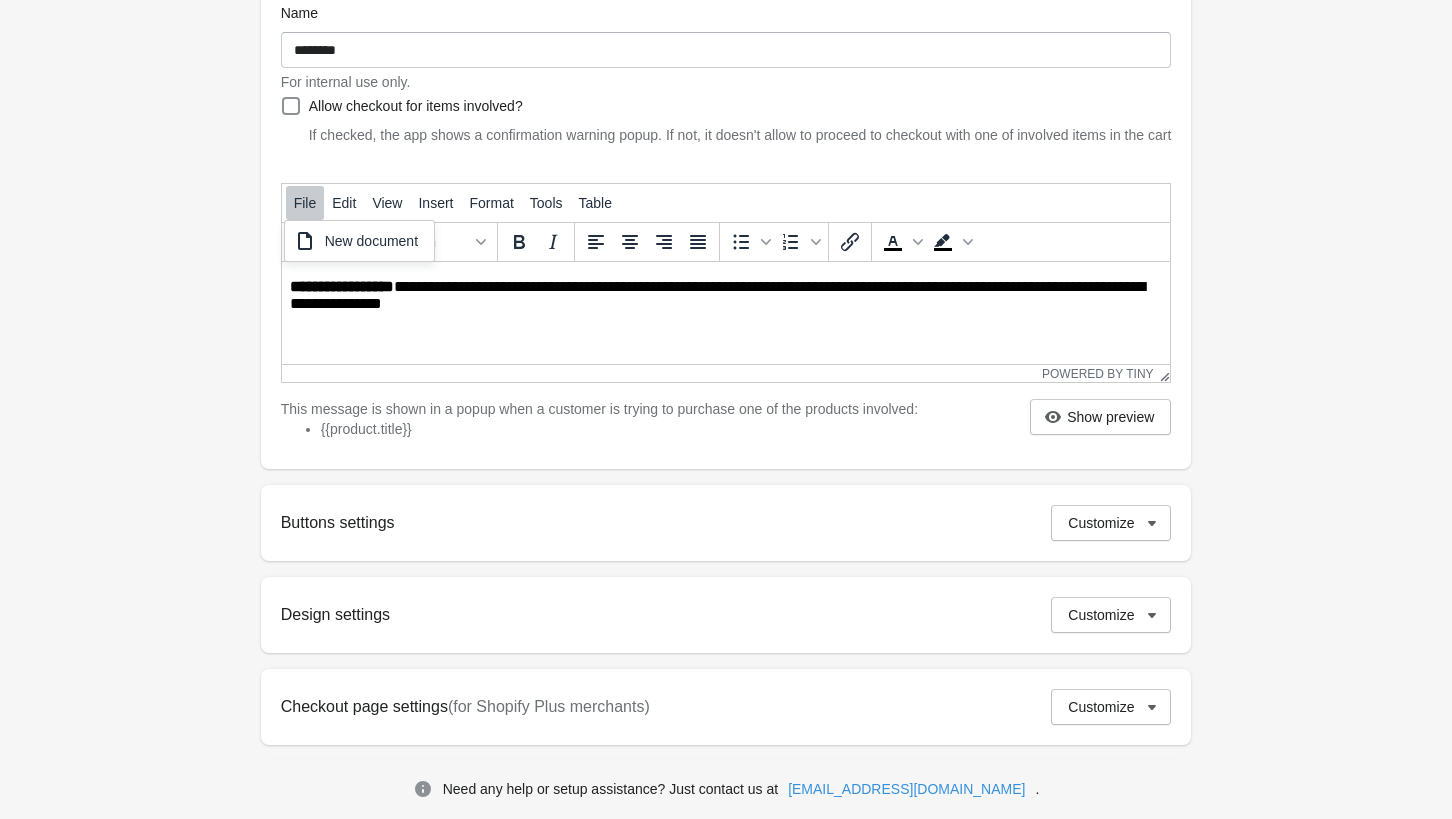 click on "Warnings Back to all warnings This warning is  enabled . Disable 1 Warning content 2 Warning targeting 1 Warning content 2 Warning targeting Name ******** For internal use only. Allow checkout for items involved? If checked, the app shows a confirmation warning popup. If not, it doesn't allow to proceed to checkout with one of involved items in the cart **** File Edit View Insert Format Tools Table Paragraph To open the popup, press Shift+Enter To open the popup, press Shift+Enter To open the popup, press Shift+Enter To open the popup, press Shift+Enter Powered by Tiny This message is shown in a popup when a customer is trying to purchase one of the products involved: {{product.title}} Show preview {{product.title}}  has higher risk to be damaged during the shipping by ground. We would suggest you to choose any airmail carrier service available. Continue? Cancel OK   Buttons settings   Customize Buttons settings are not available for your tariff plan. Please  upgrade  in order to have this feature. Text 10 15" at bounding box center [726, 329] 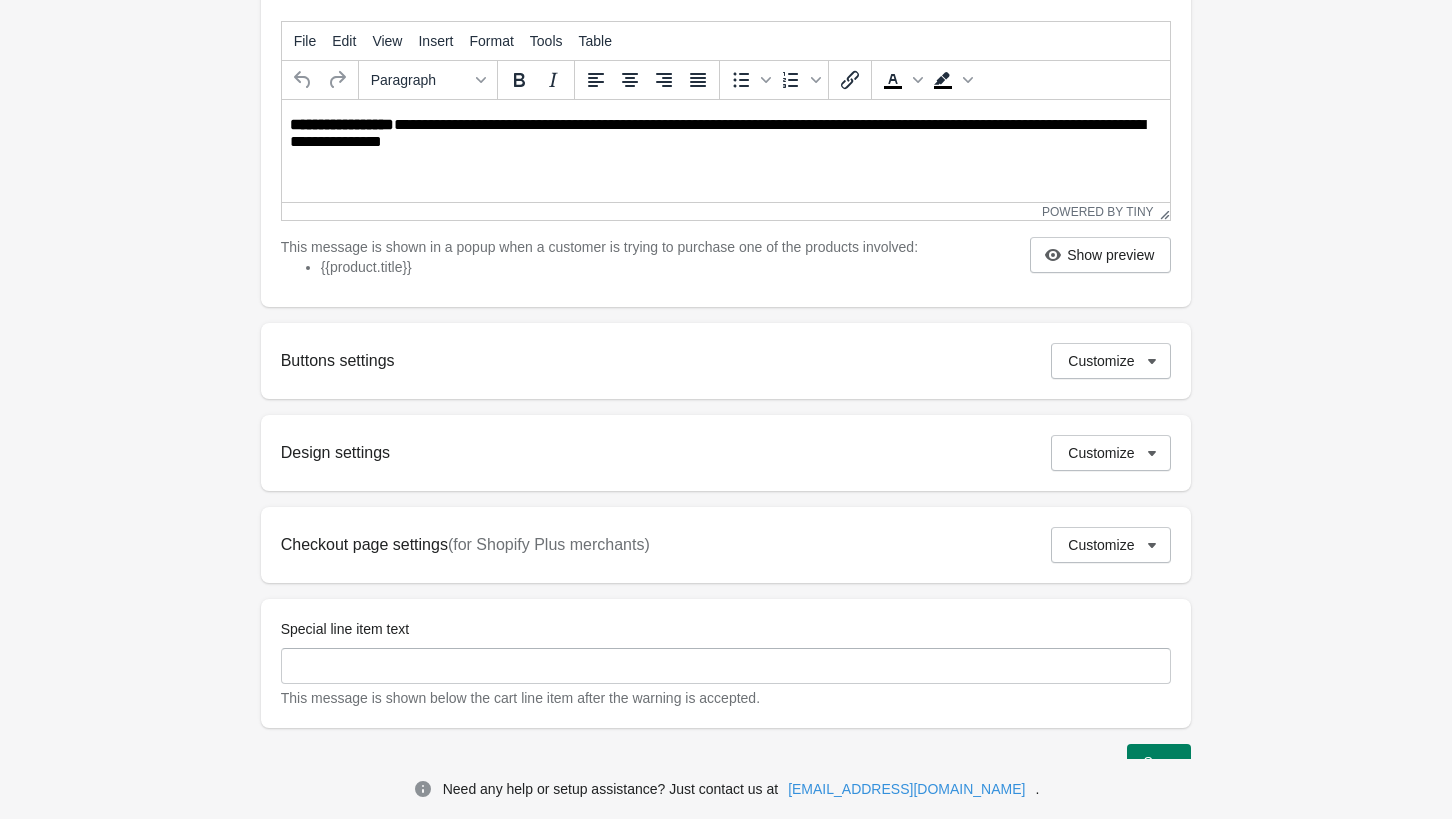 scroll, scrollTop: 500, scrollLeft: 0, axis: vertical 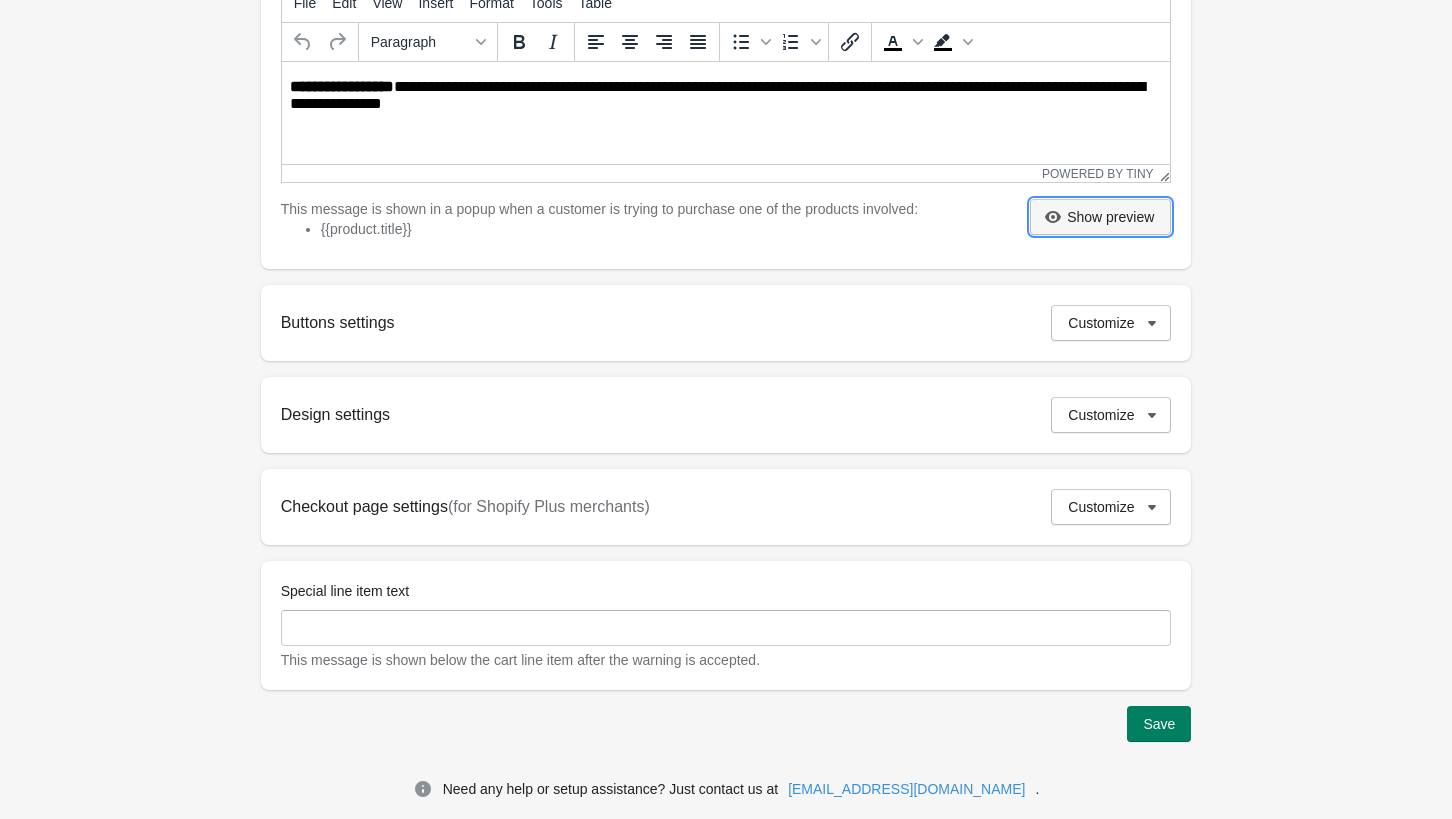 click 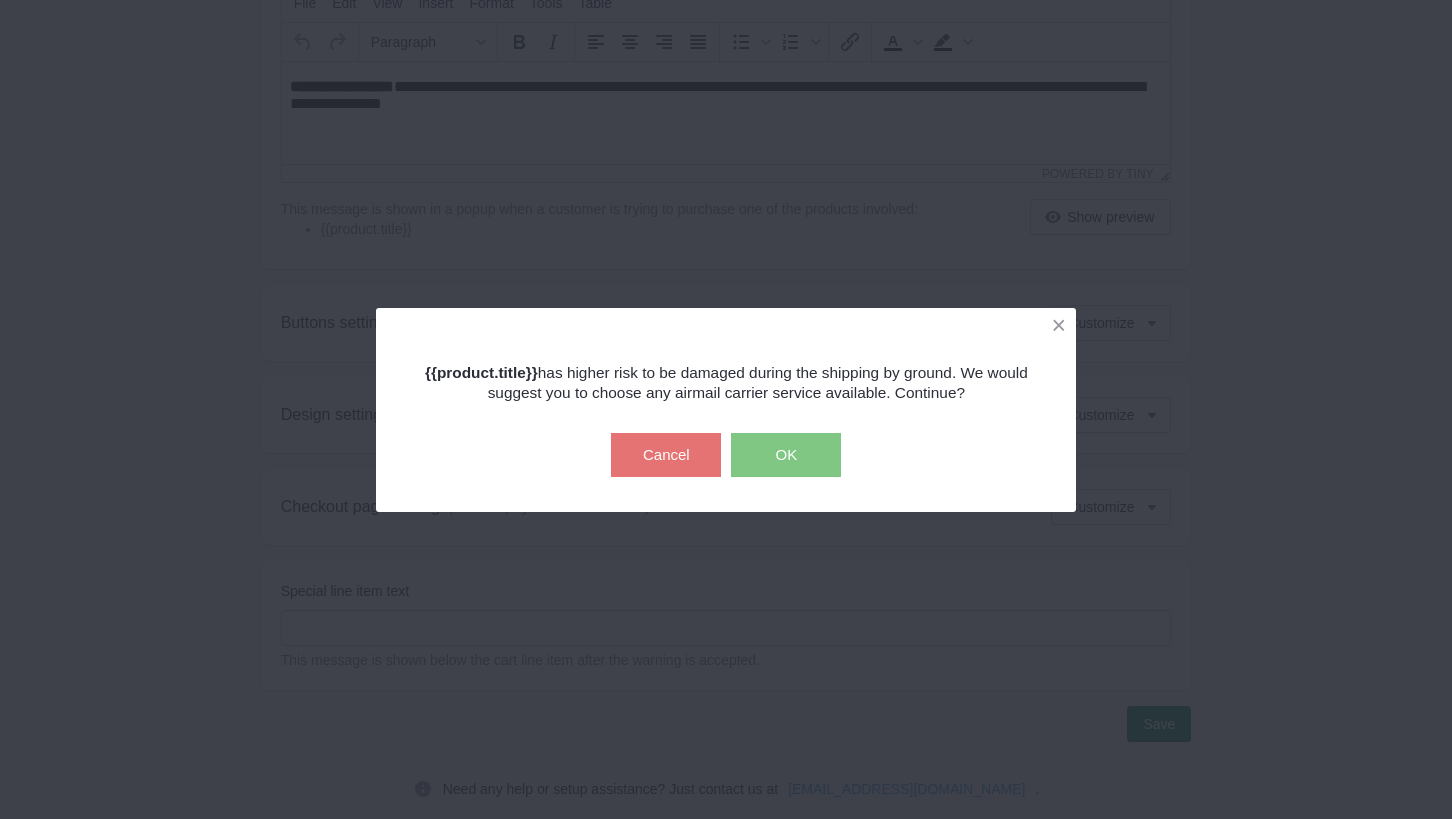 click on "Cancel" at bounding box center [666, 455] 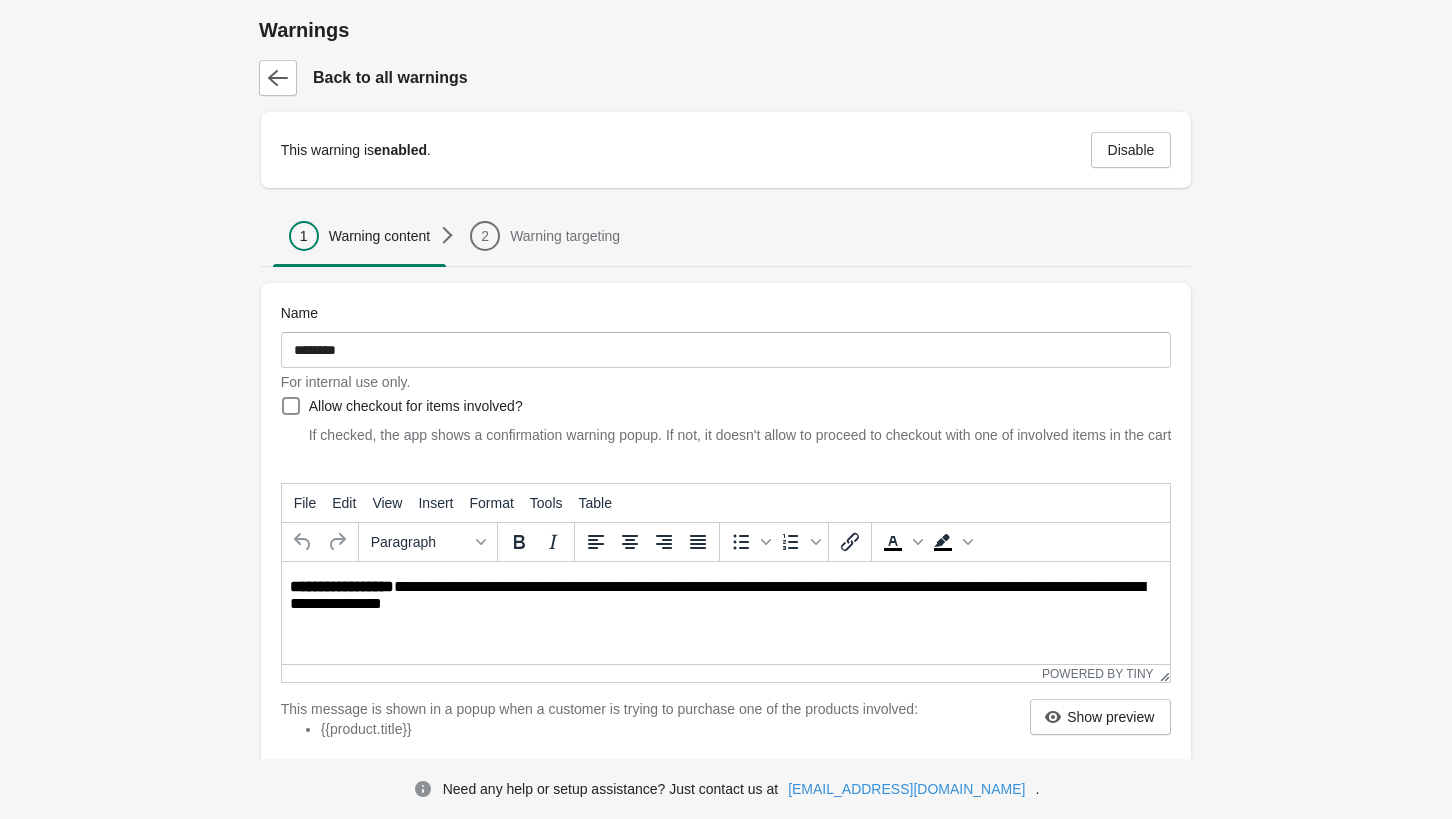 scroll, scrollTop: 0, scrollLeft: 0, axis: both 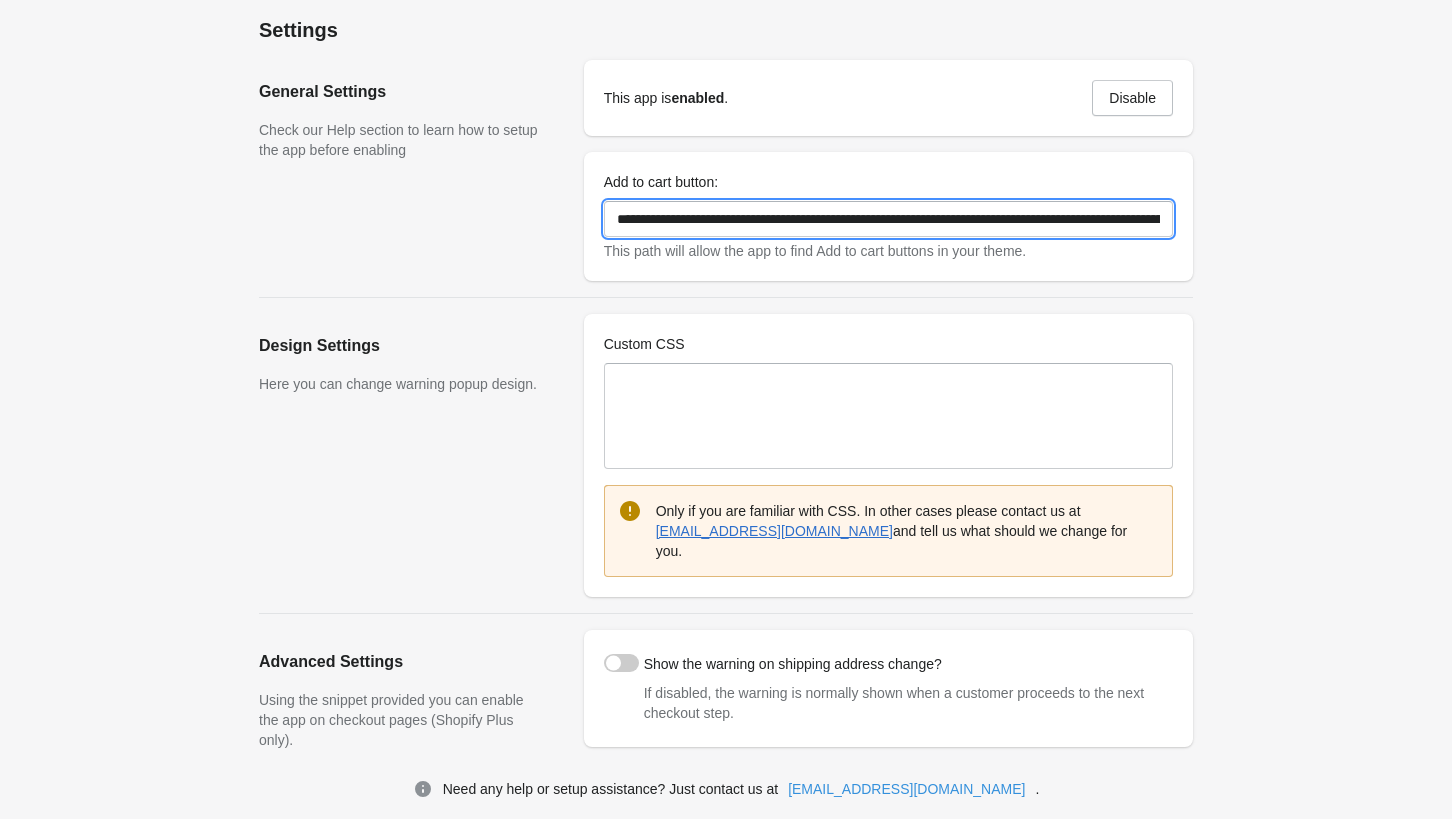 click on "**********" at bounding box center (888, 219) 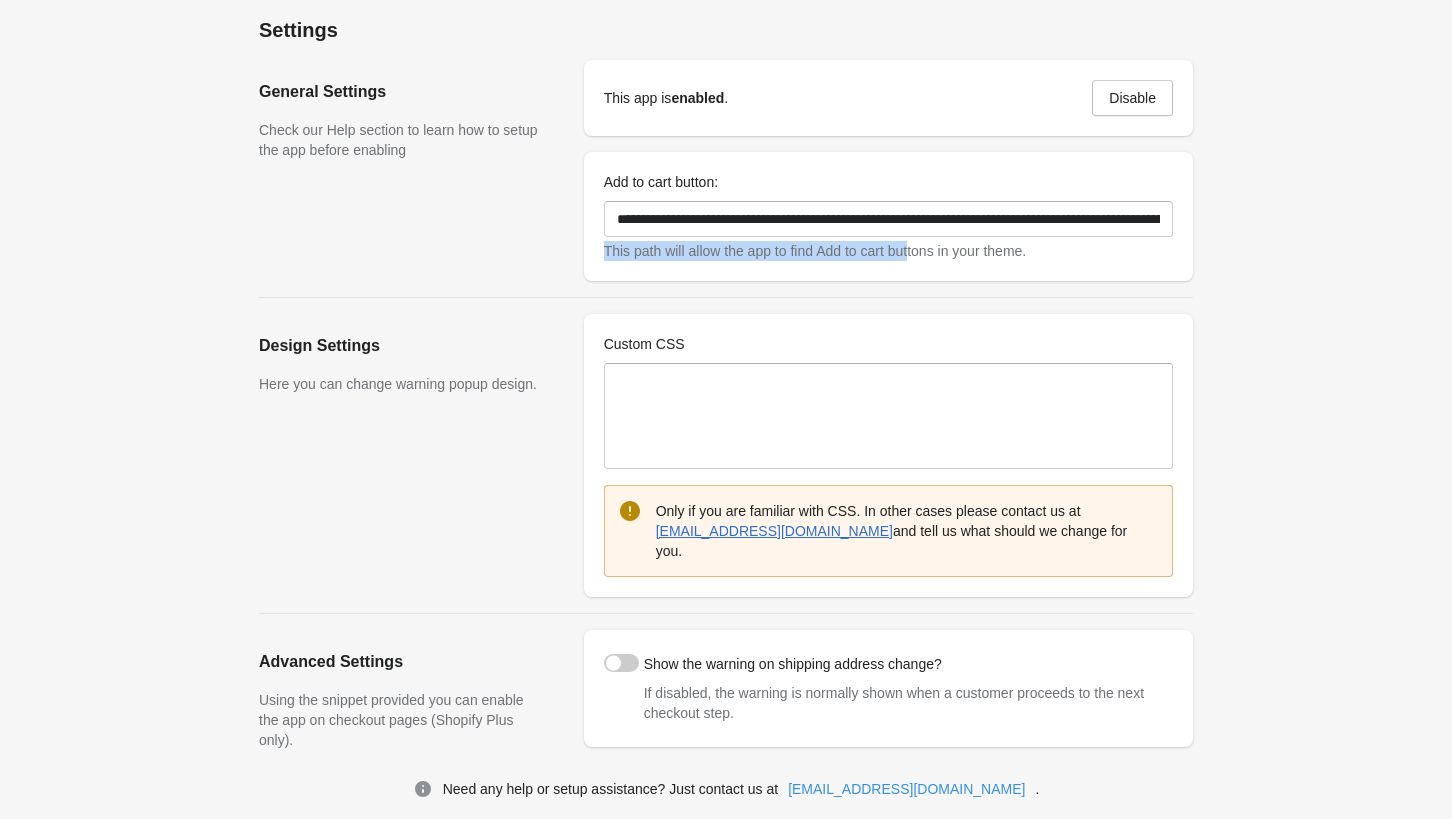 drag, startPoint x: 606, startPoint y: 257, endPoint x: 918, endPoint y: 255, distance: 312.0064 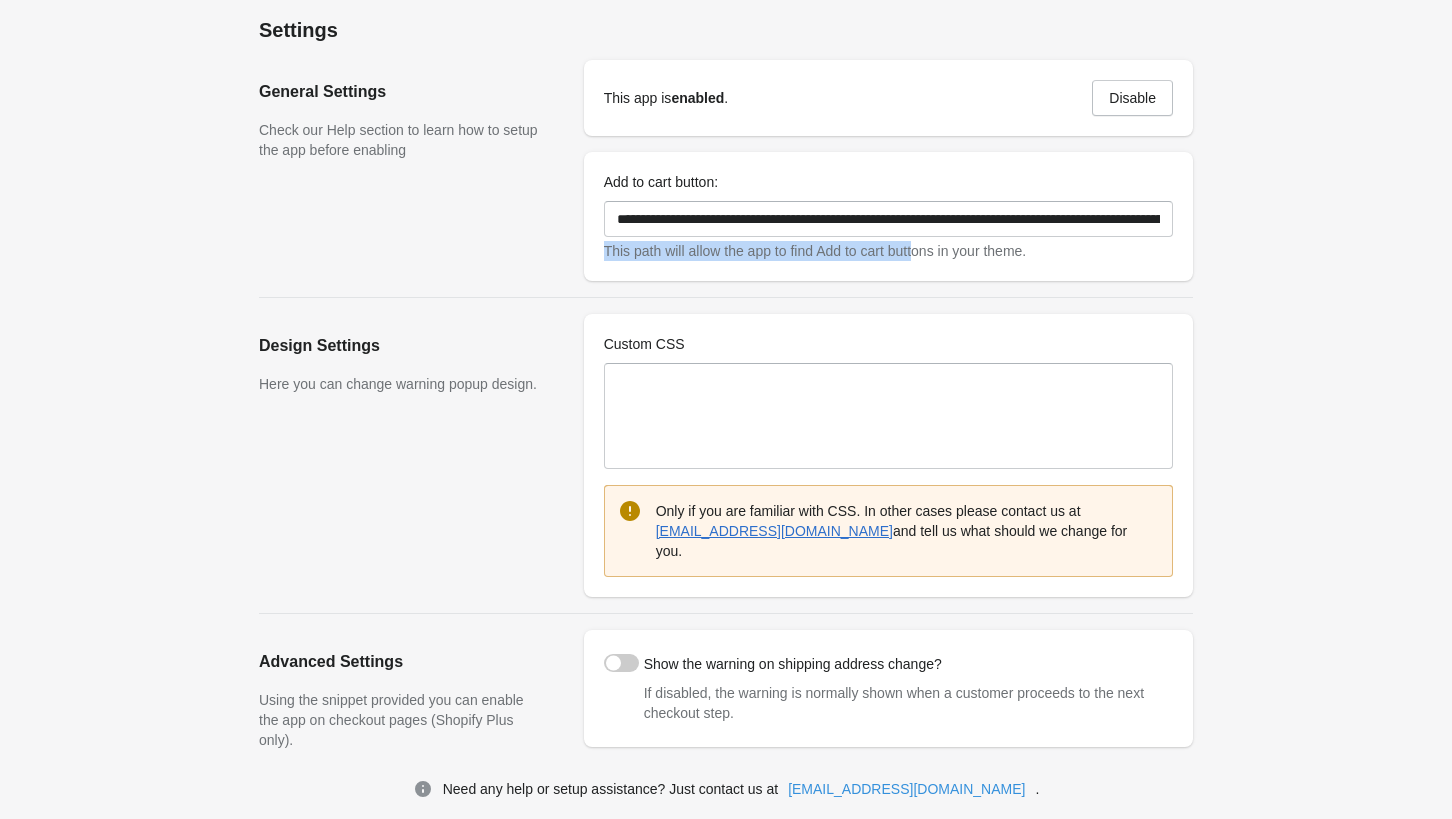 click on "This path will allow the app to find Add to cart buttons in your theme." at bounding box center [888, 251] 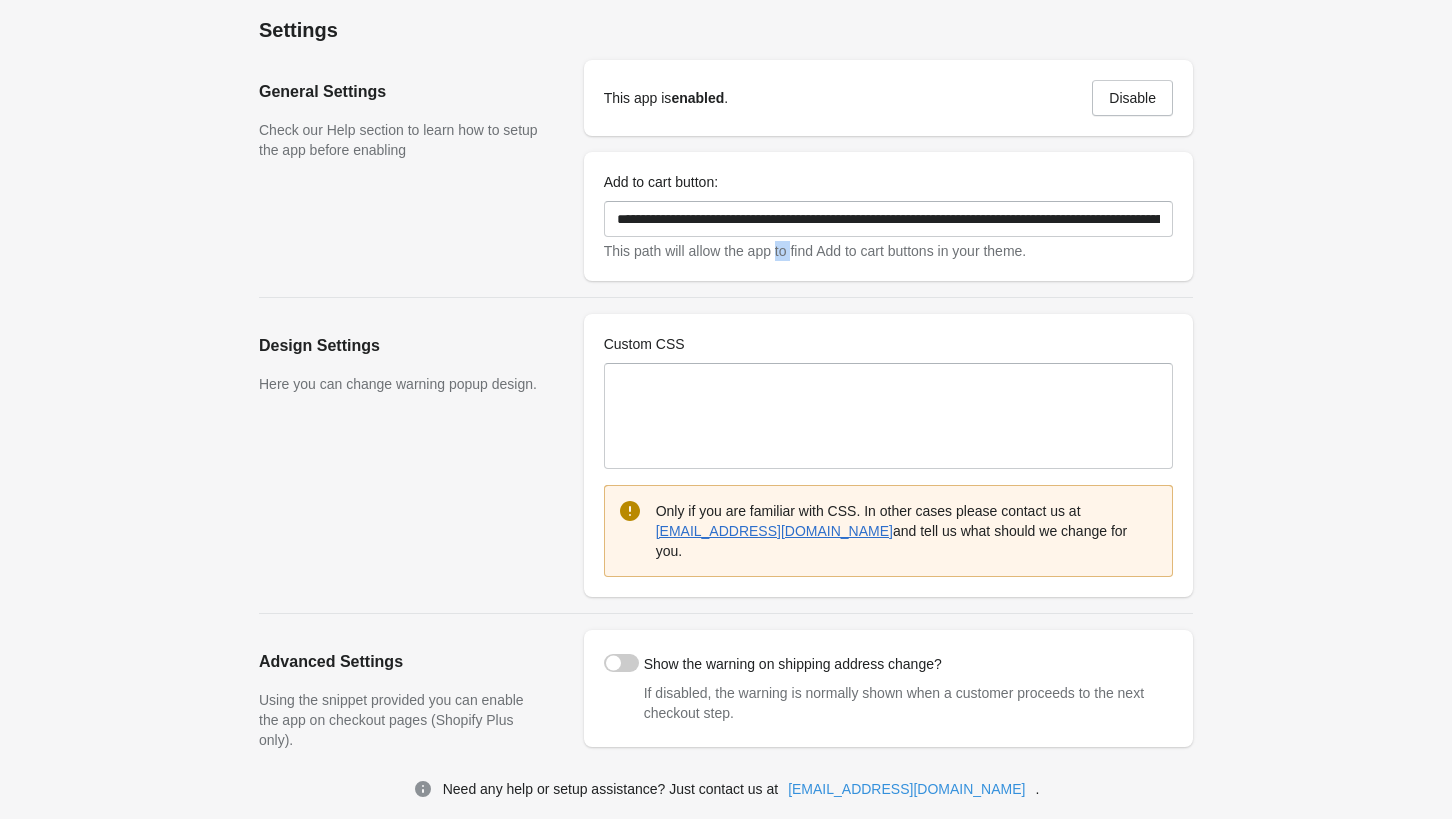 click on "This path will allow the app to find Add to cart buttons in your theme." at bounding box center [888, 251] 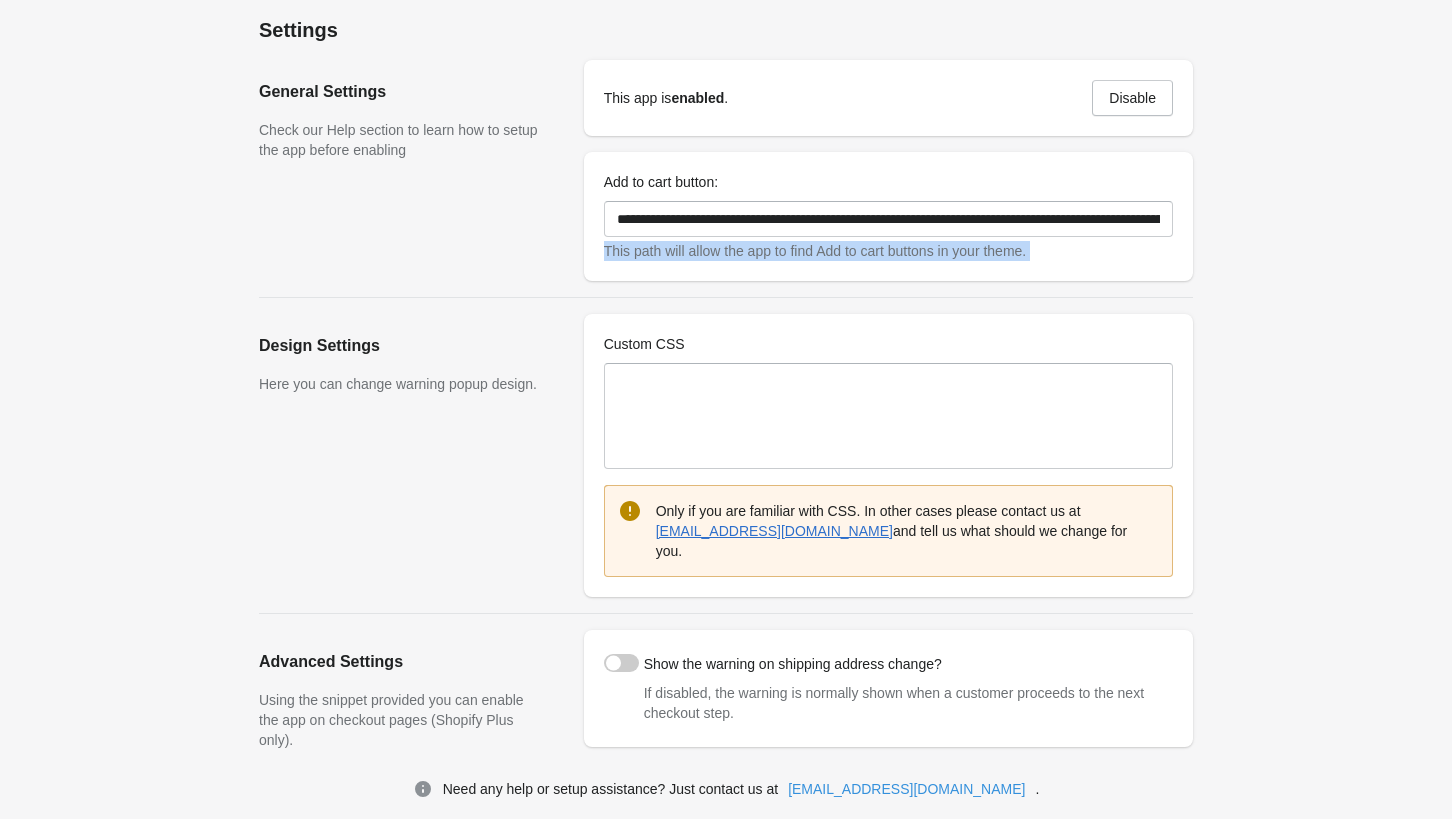 click on "This path will allow the app to find Add to cart buttons in your theme." at bounding box center [888, 251] 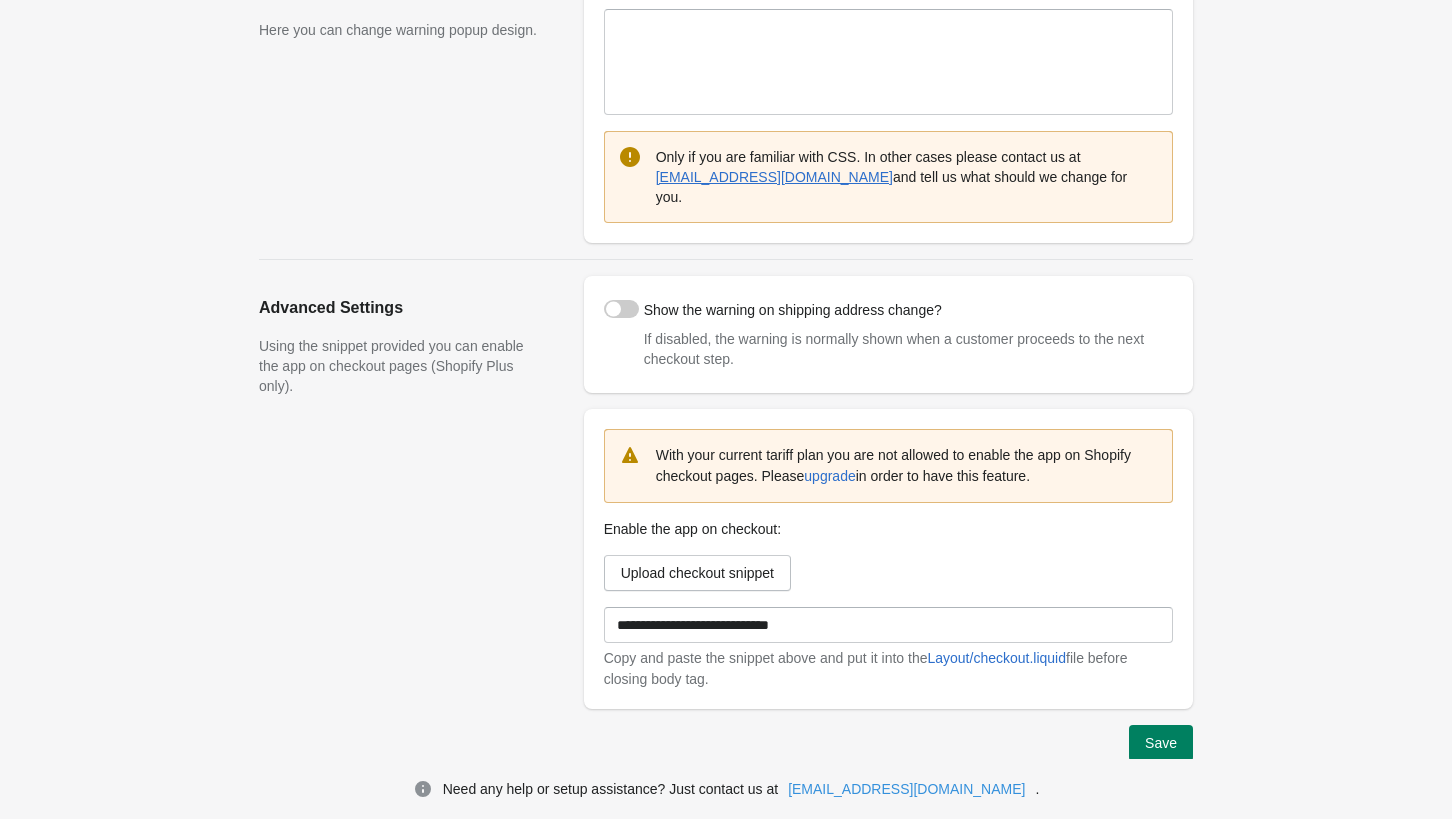 scroll, scrollTop: 361, scrollLeft: 0, axis: vertical 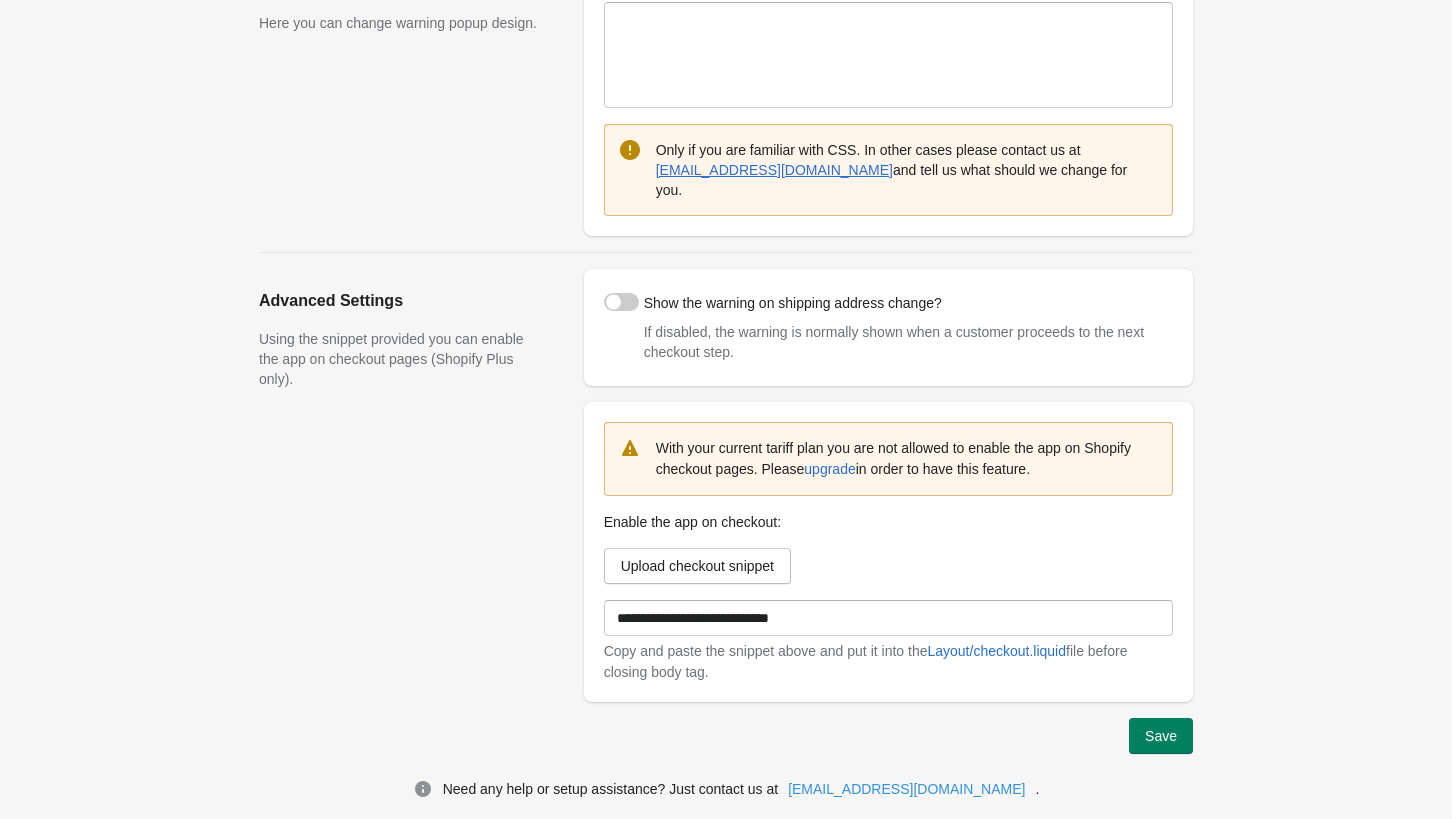 click on "Show the warning on shipping address change?" at bounding box center (793, 303) 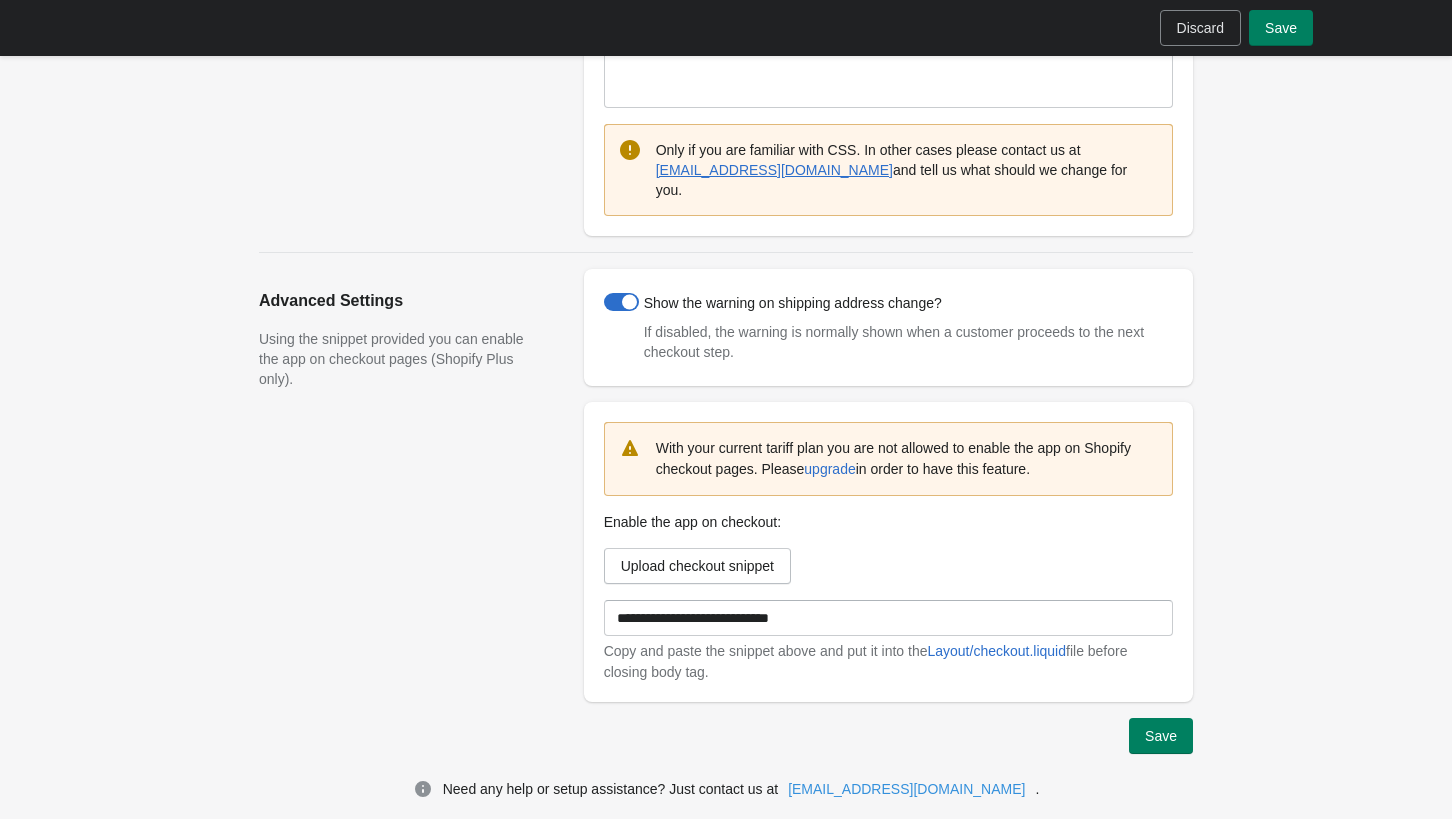 click on "Show the warning on shipping address change?" at bounding box center (793, 303) 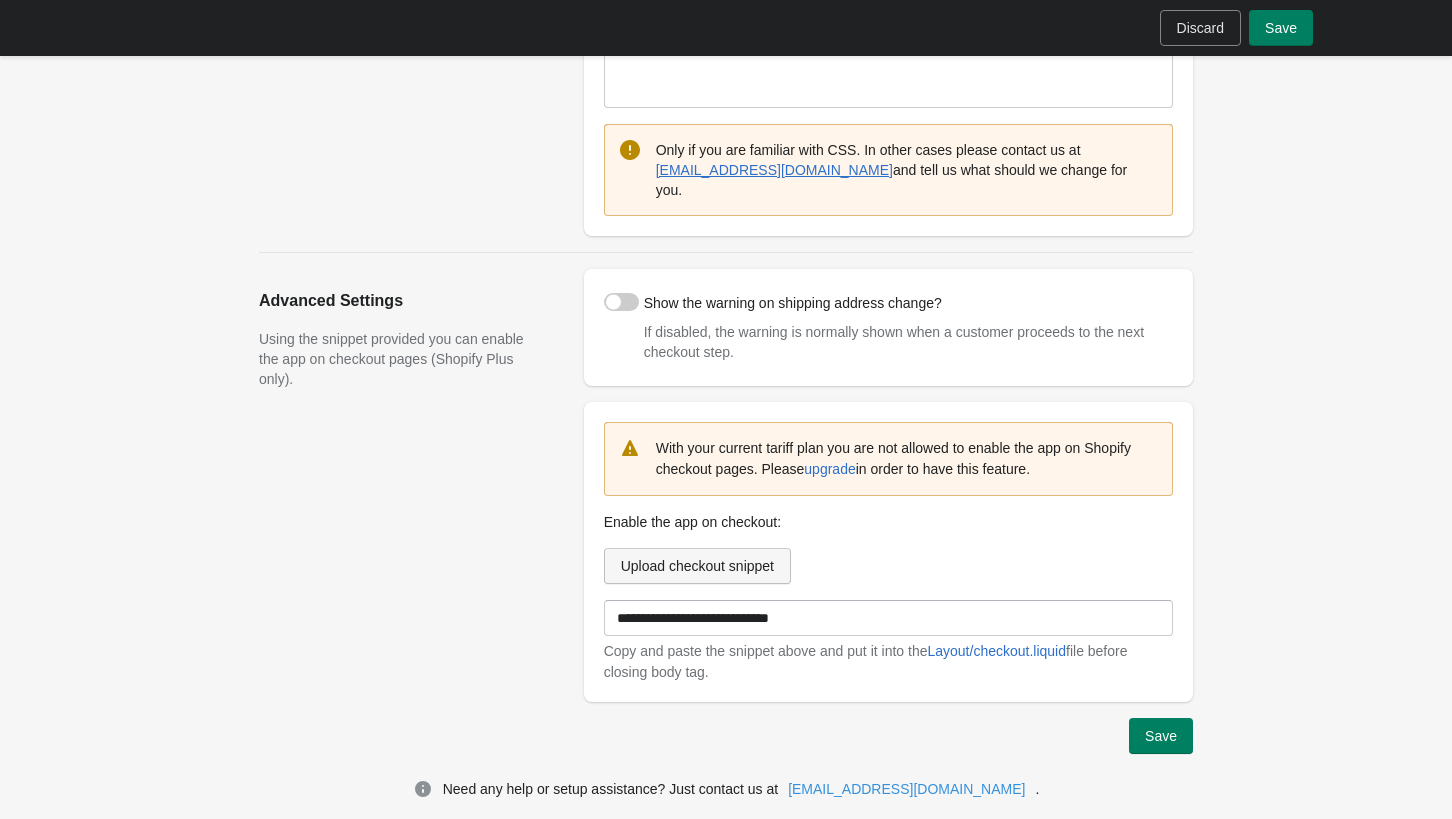 click on "Upload checkout snippet" at bounding box center [697, 566] 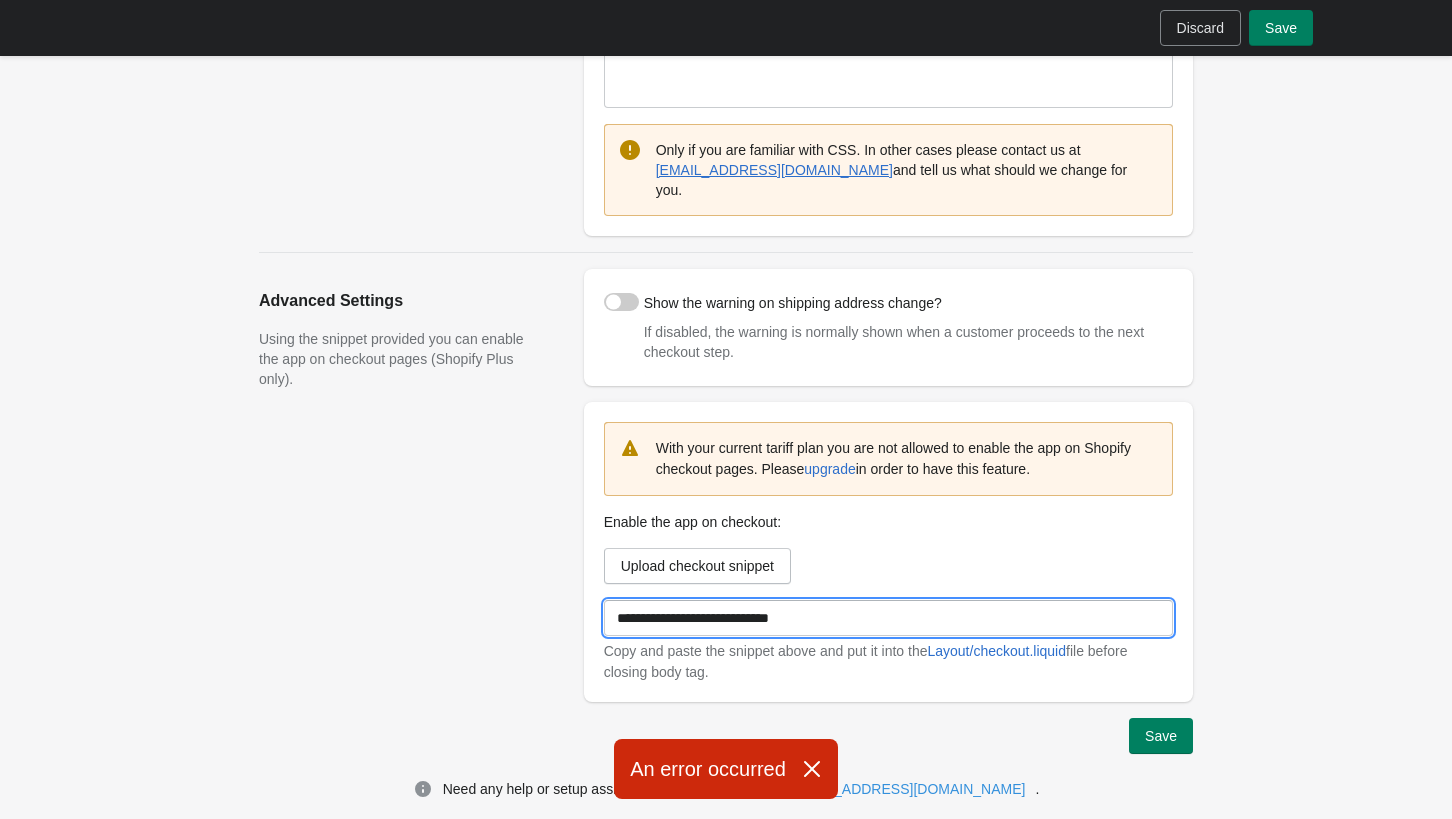 click on "**********" at bounding box center (888, 618) 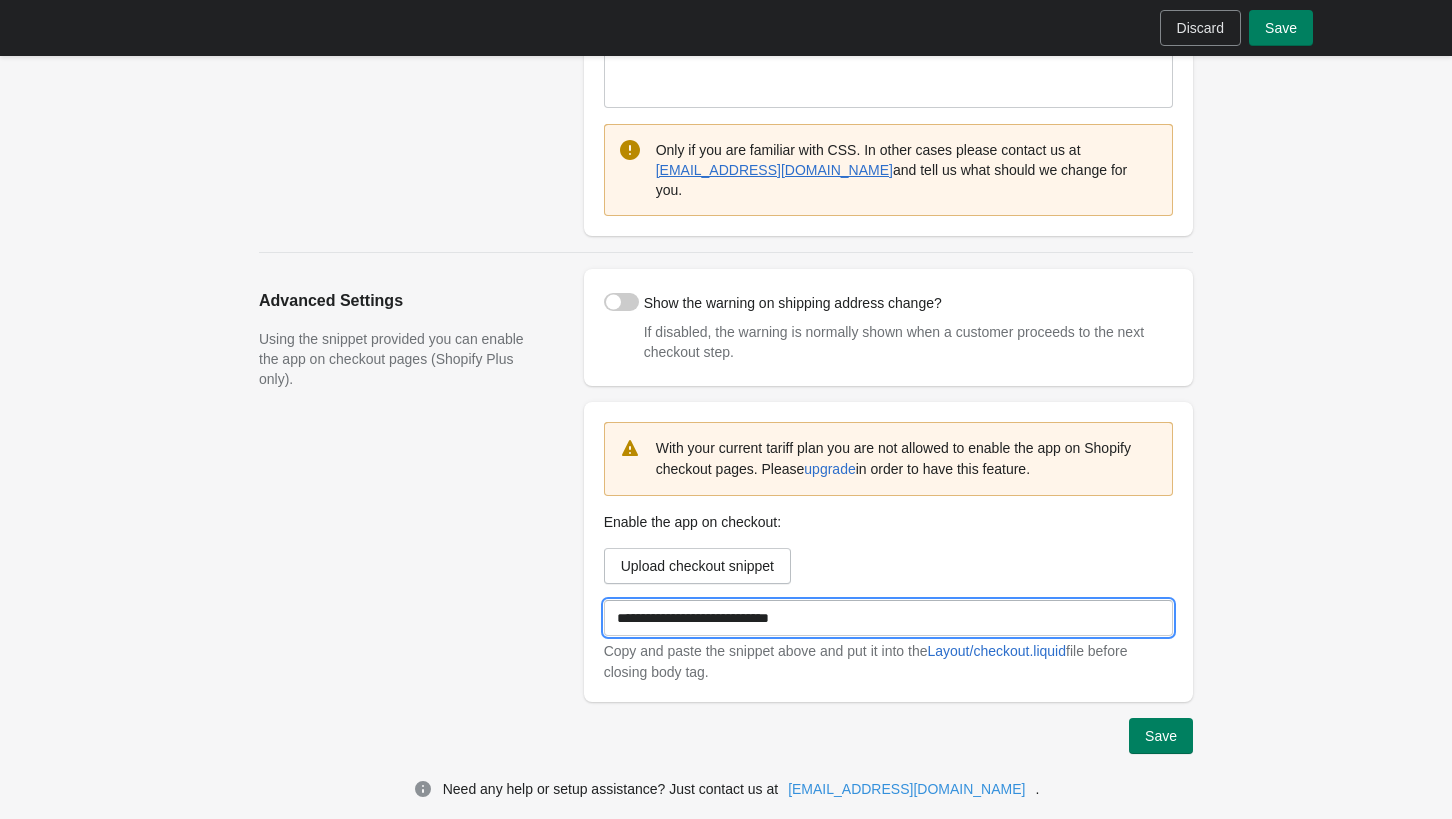 click on "**********" at bounding box center [888, 618] 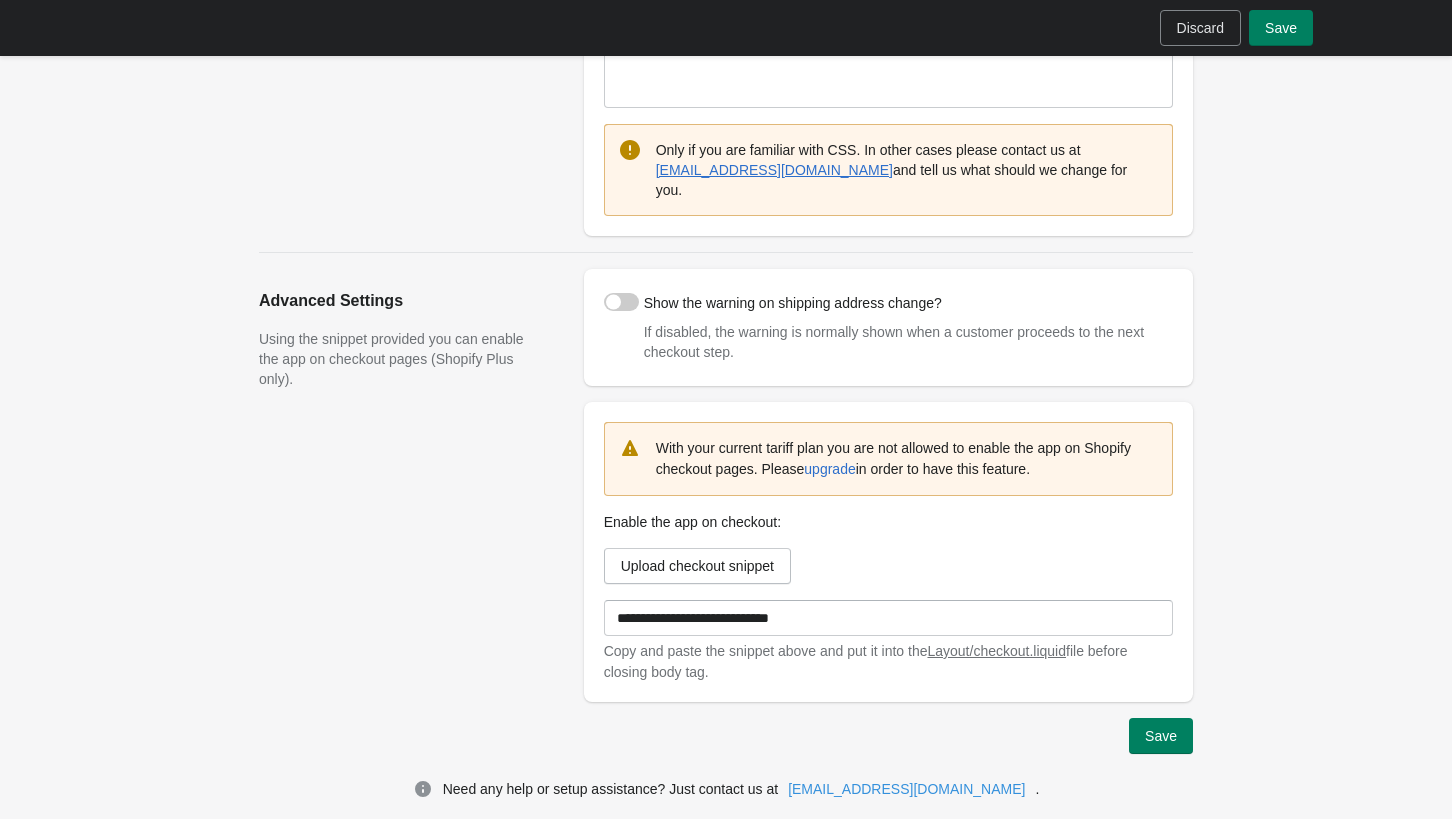 click on "Layout/checkout.liquid" at bounding box center [996, 651] 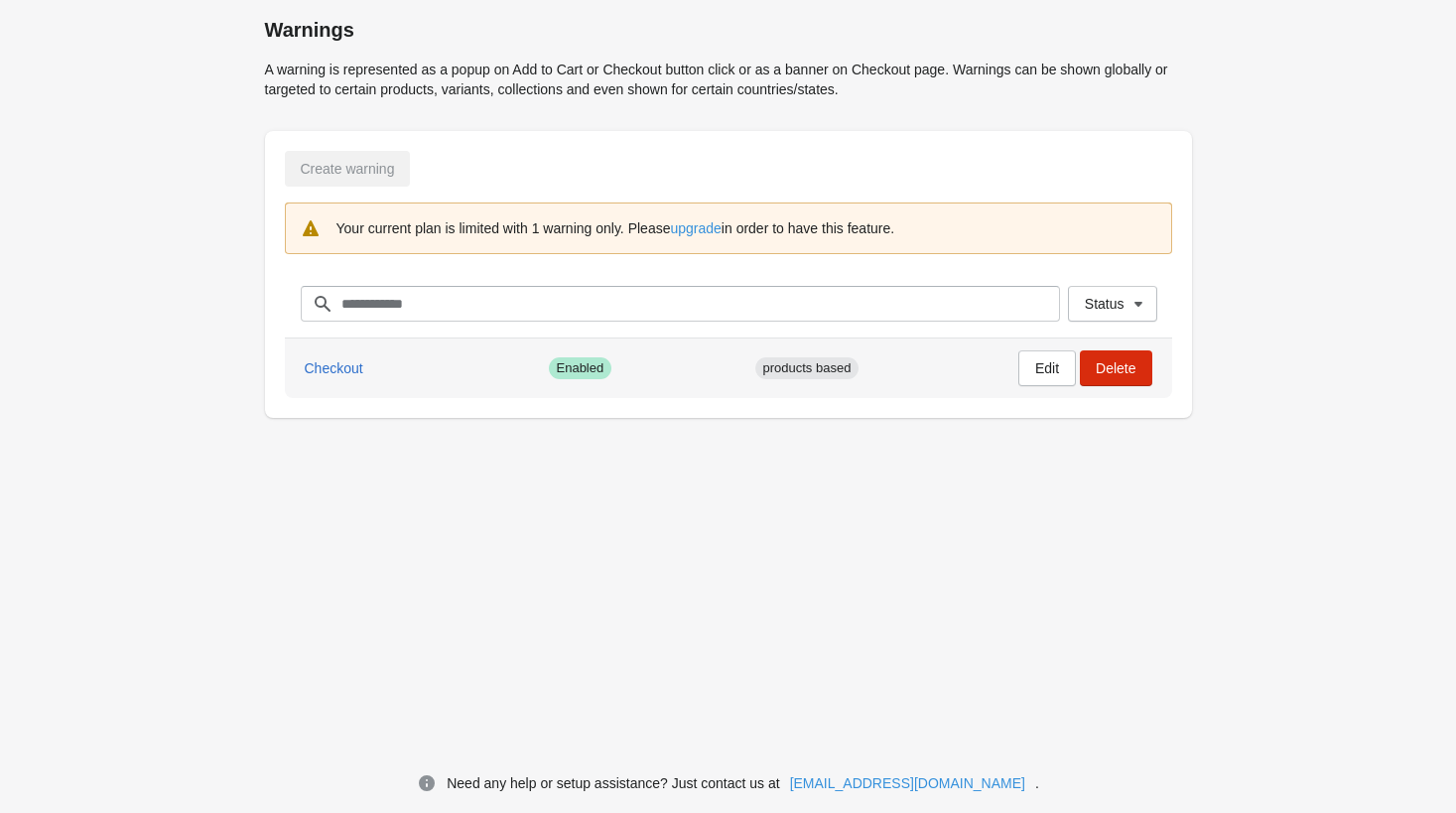 click on "Checkout" at bounding box center [419, 368] 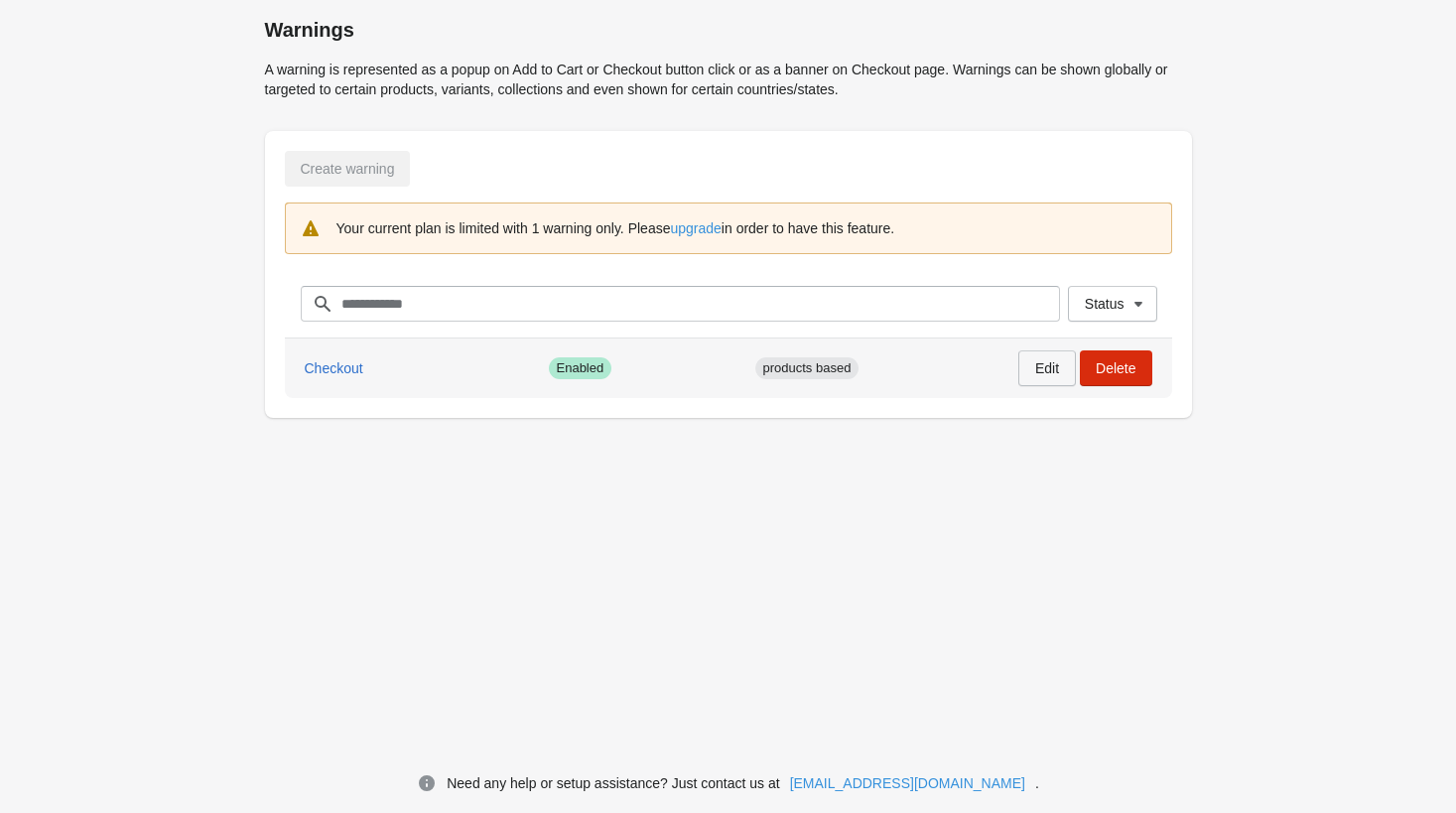 click on "Edit" at bounding box center [1047, 368] 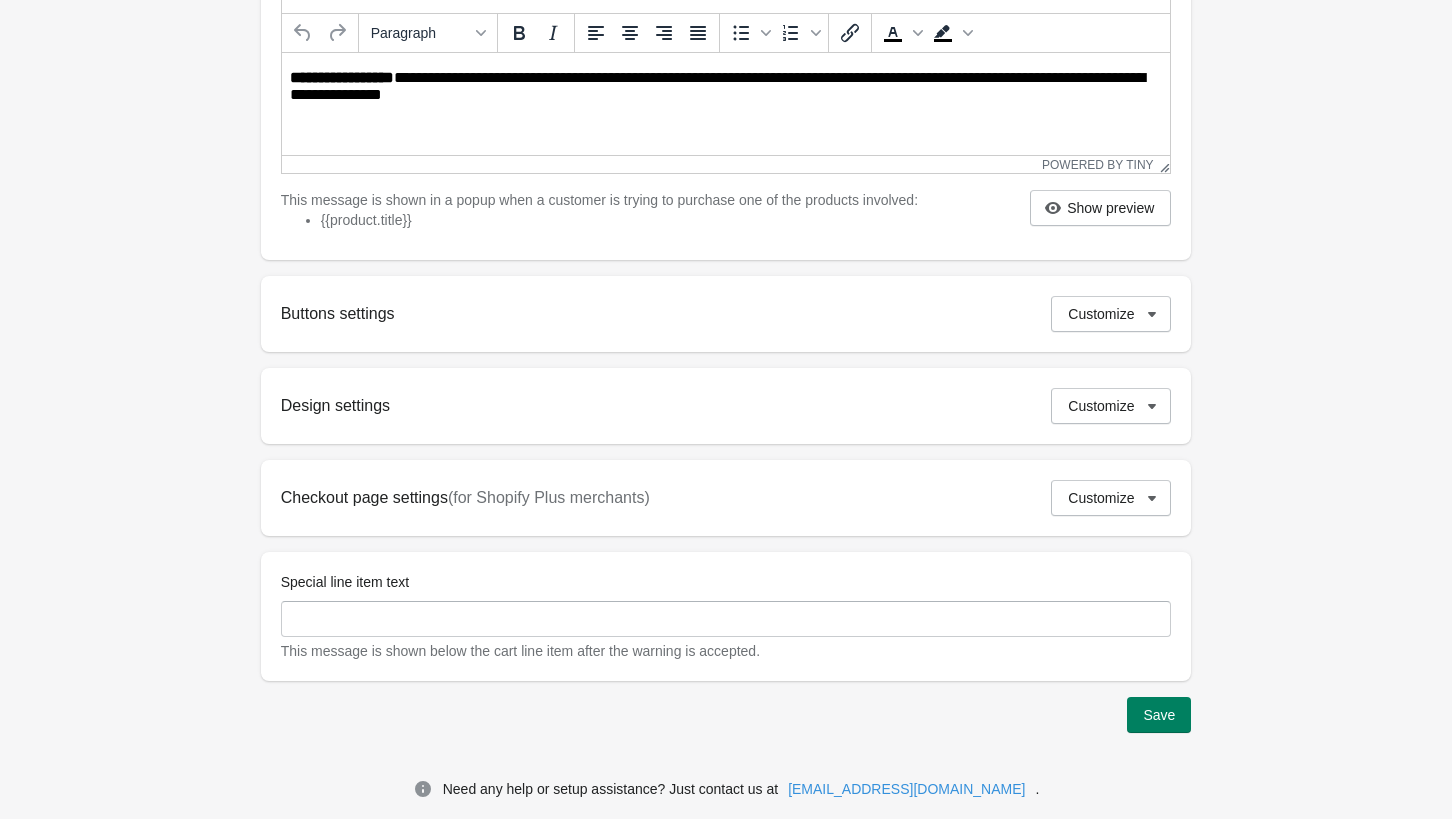 scroll, scrollTop: 528, scrollLeft: 0, axis: vertical 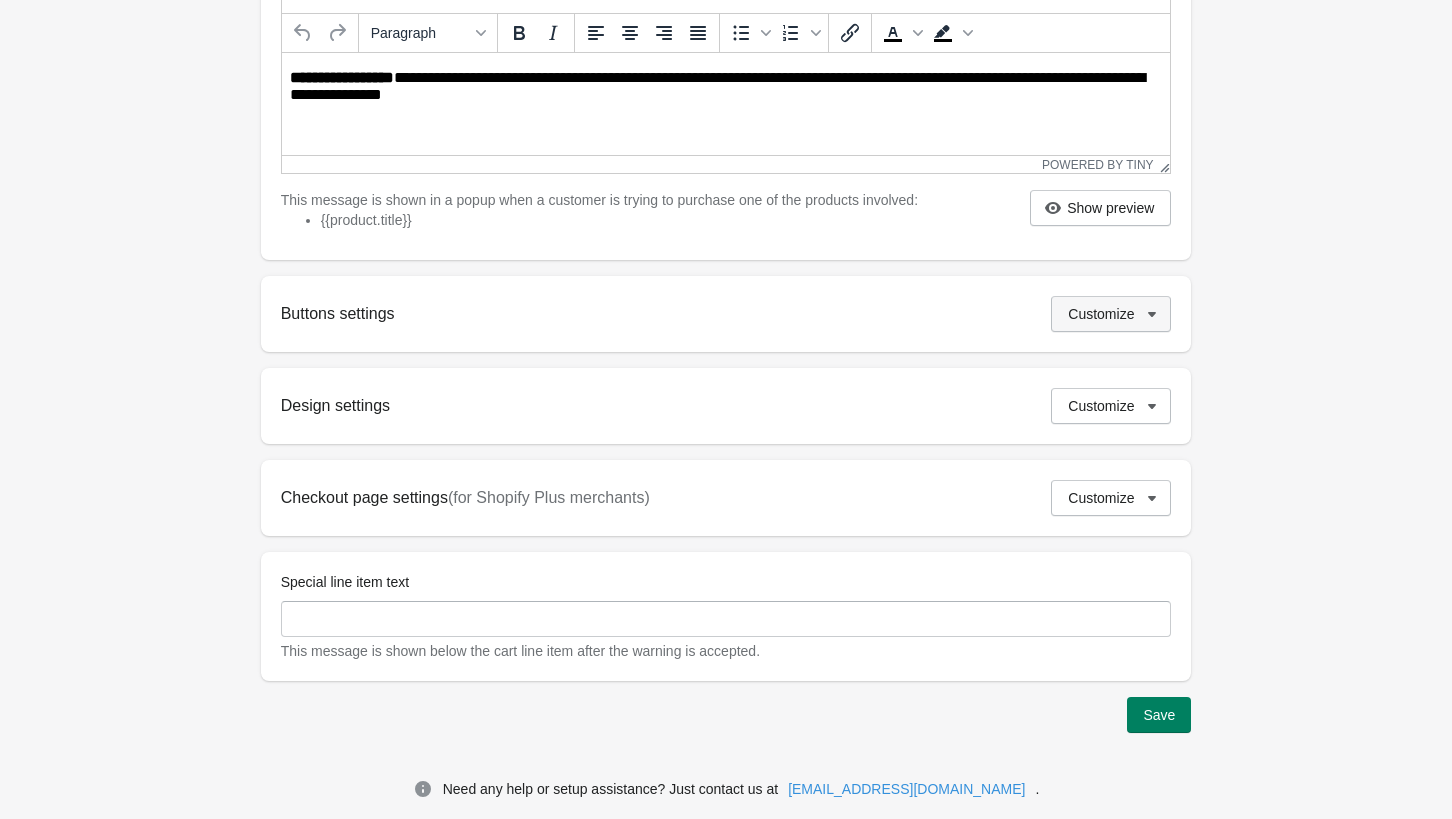 click on "Customize" at bounding box center [1111, 314] 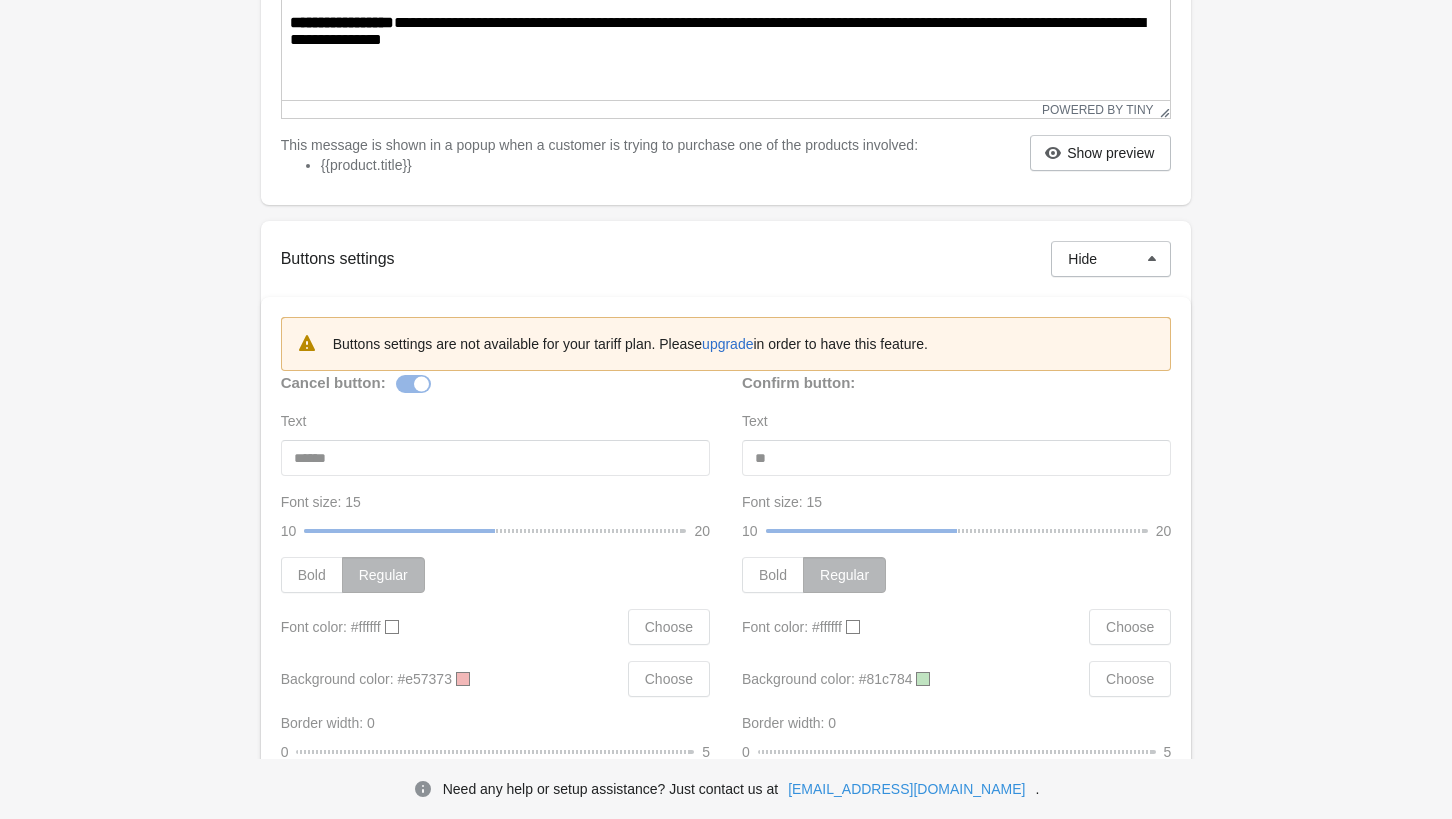 scroll, scrollTop: 728, scrollLeft: 0, axis: vertical 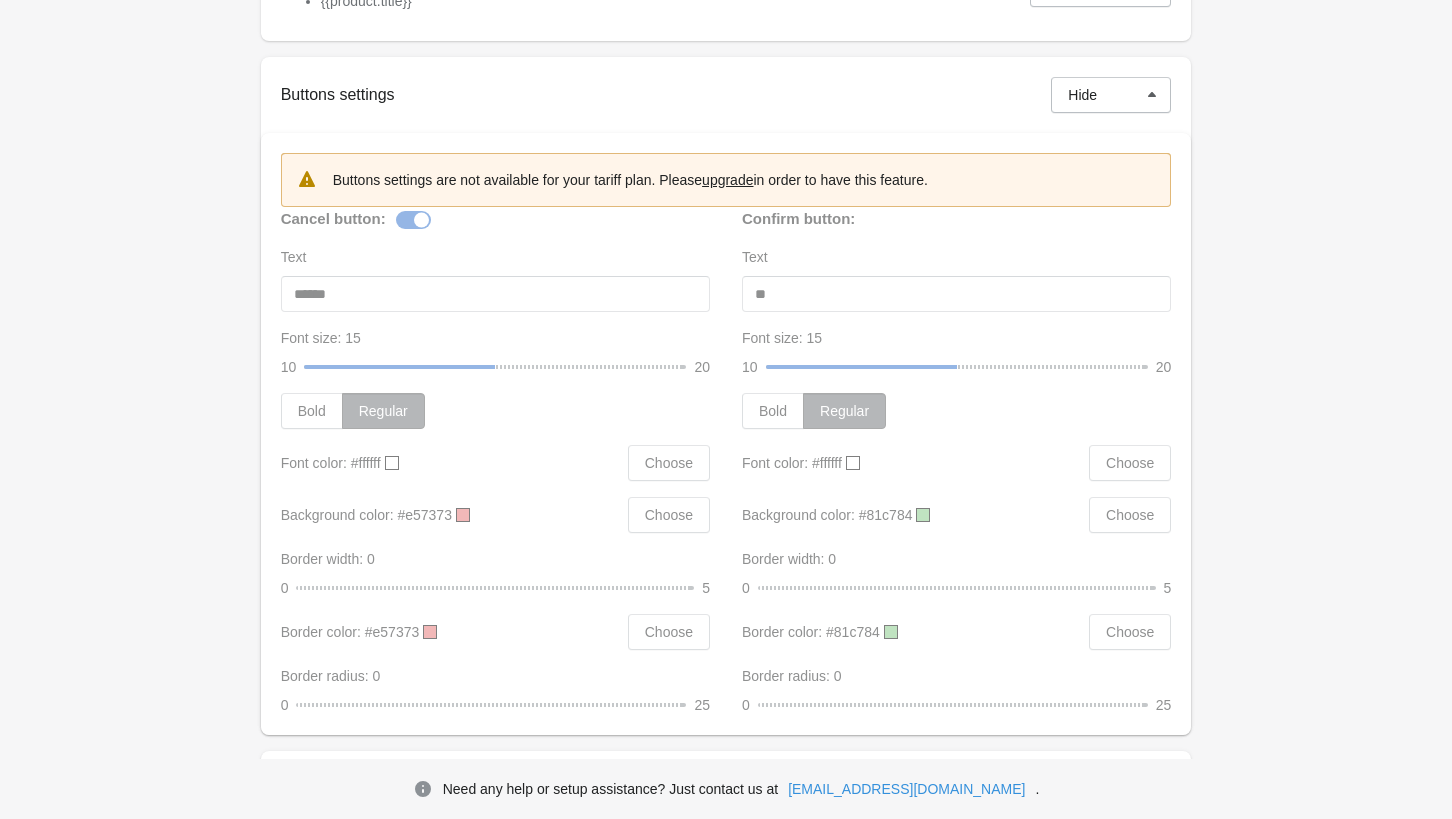 click on "upgrade" at bounding box center (727, 180) 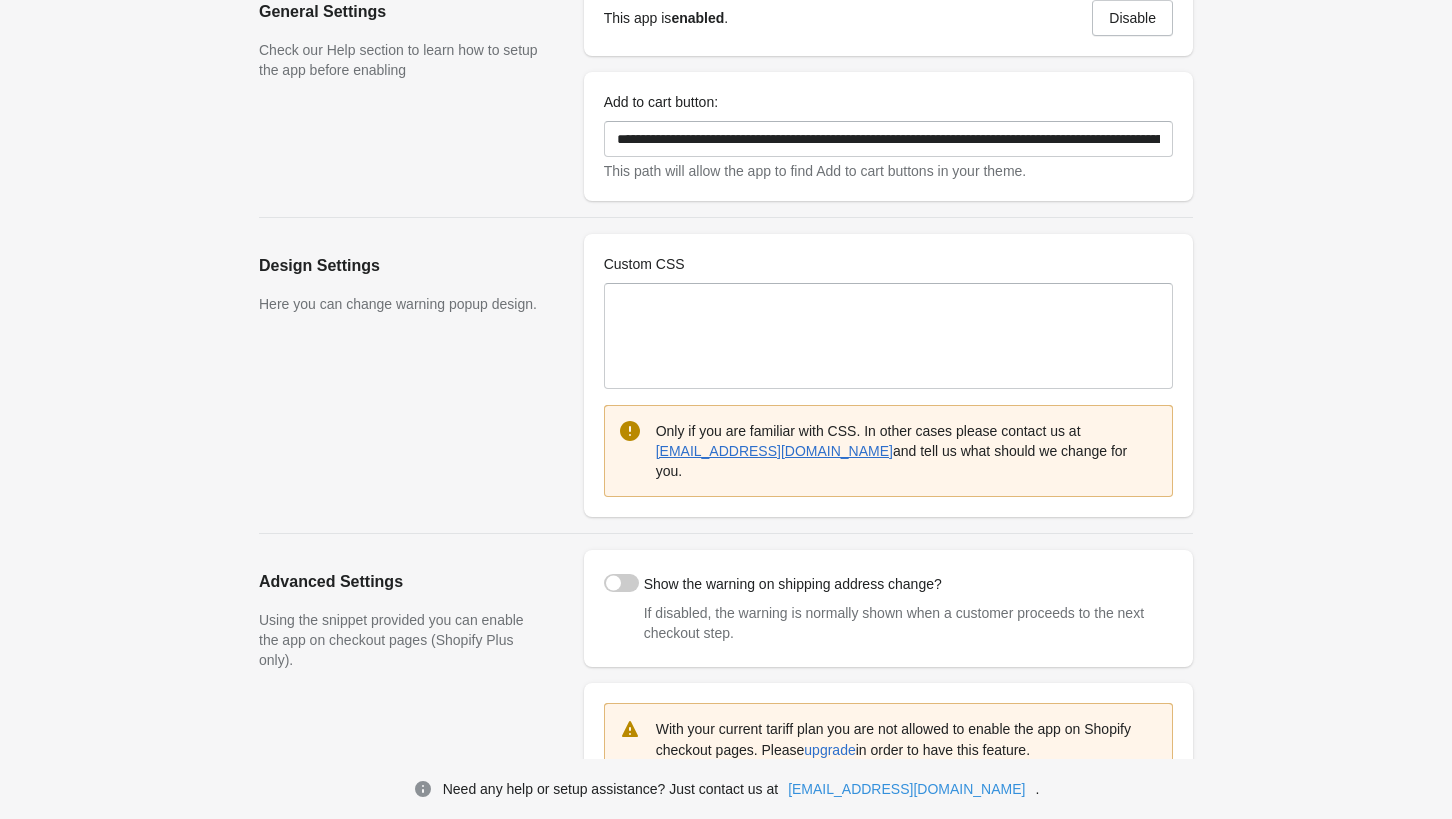 scroll, scrollTop: 361, scrollLeft: 0, axis: vertical 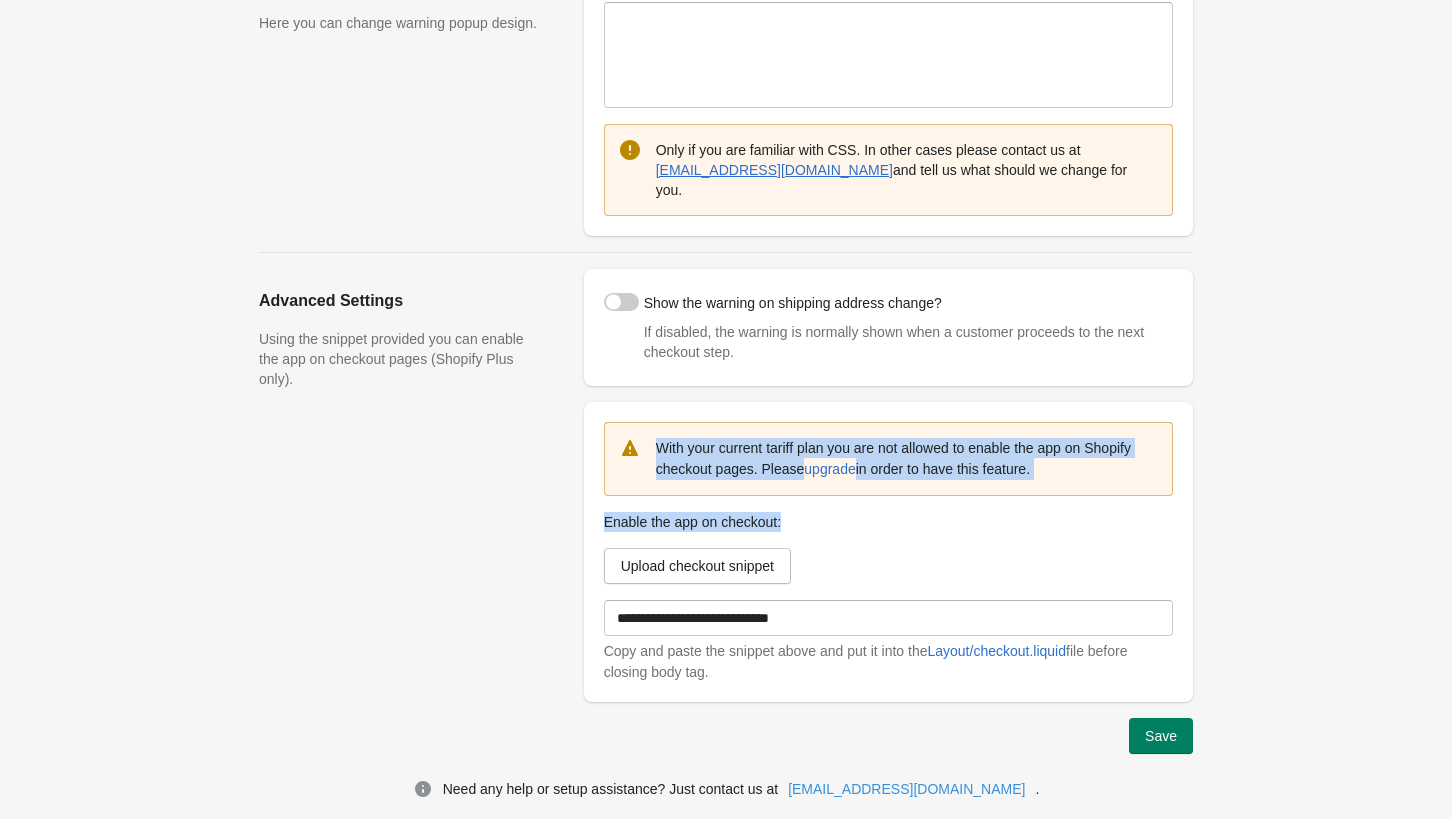 drag, startPoint x: 652, startPoint y: 412, endPoint x: 1104, endPoint y: 475, distance: 456.36935 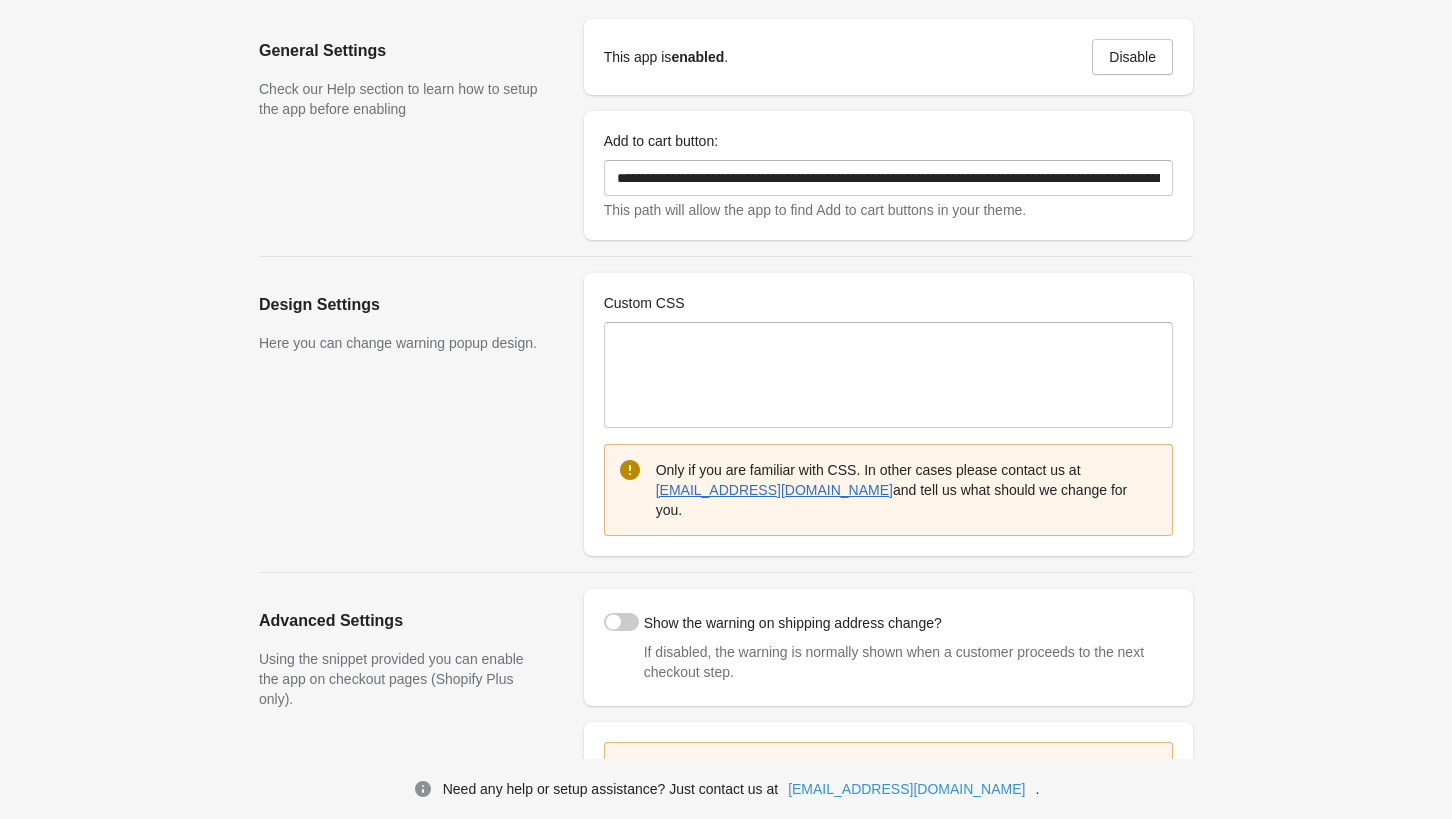 scroll, scrollTop: 0, scrollLeft: 0, axis: both 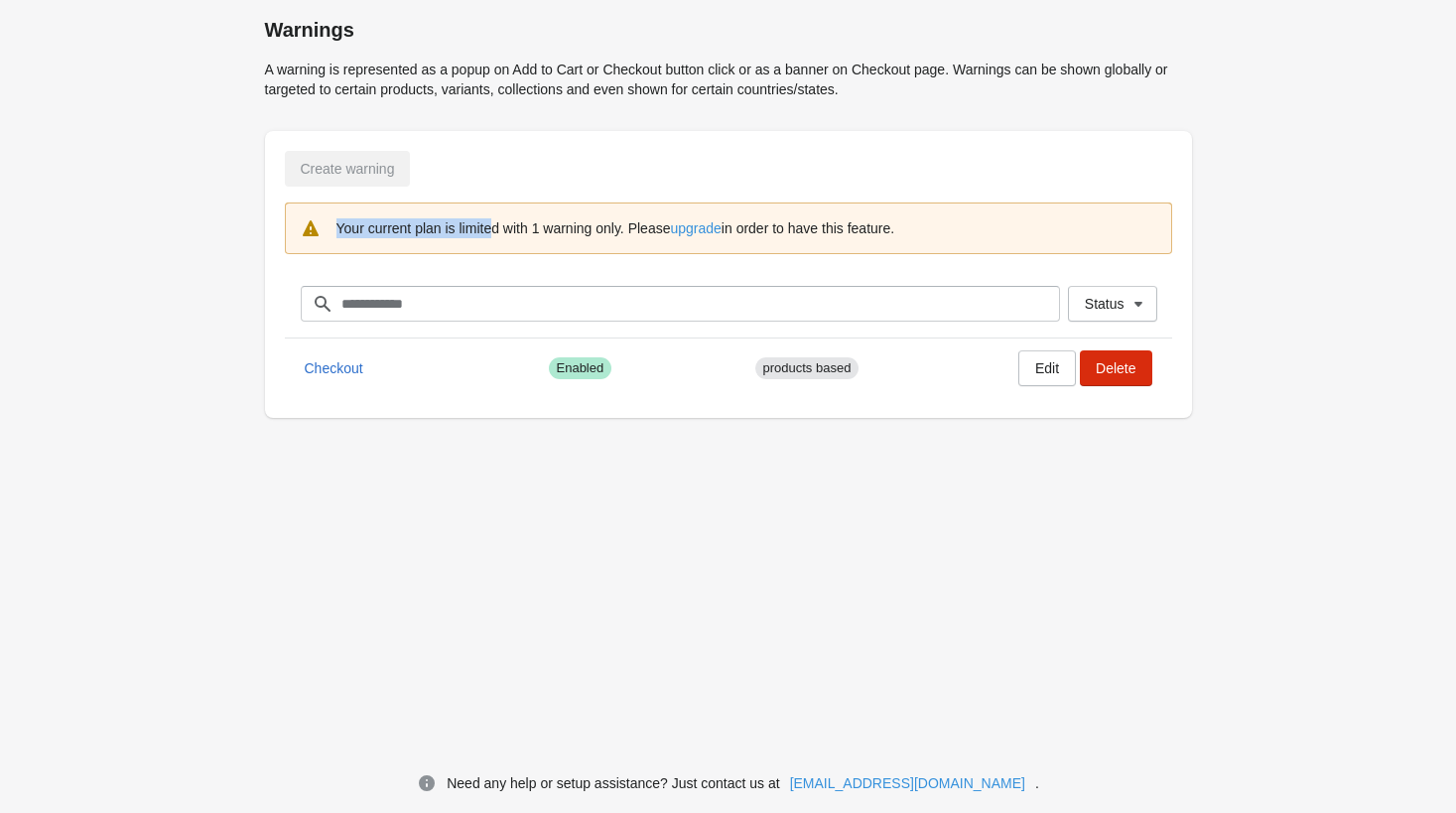 drag, startPoint x: 325, startPoint y: 226, endPoint x: 494, endPoint y: 216, distance: 169.2956 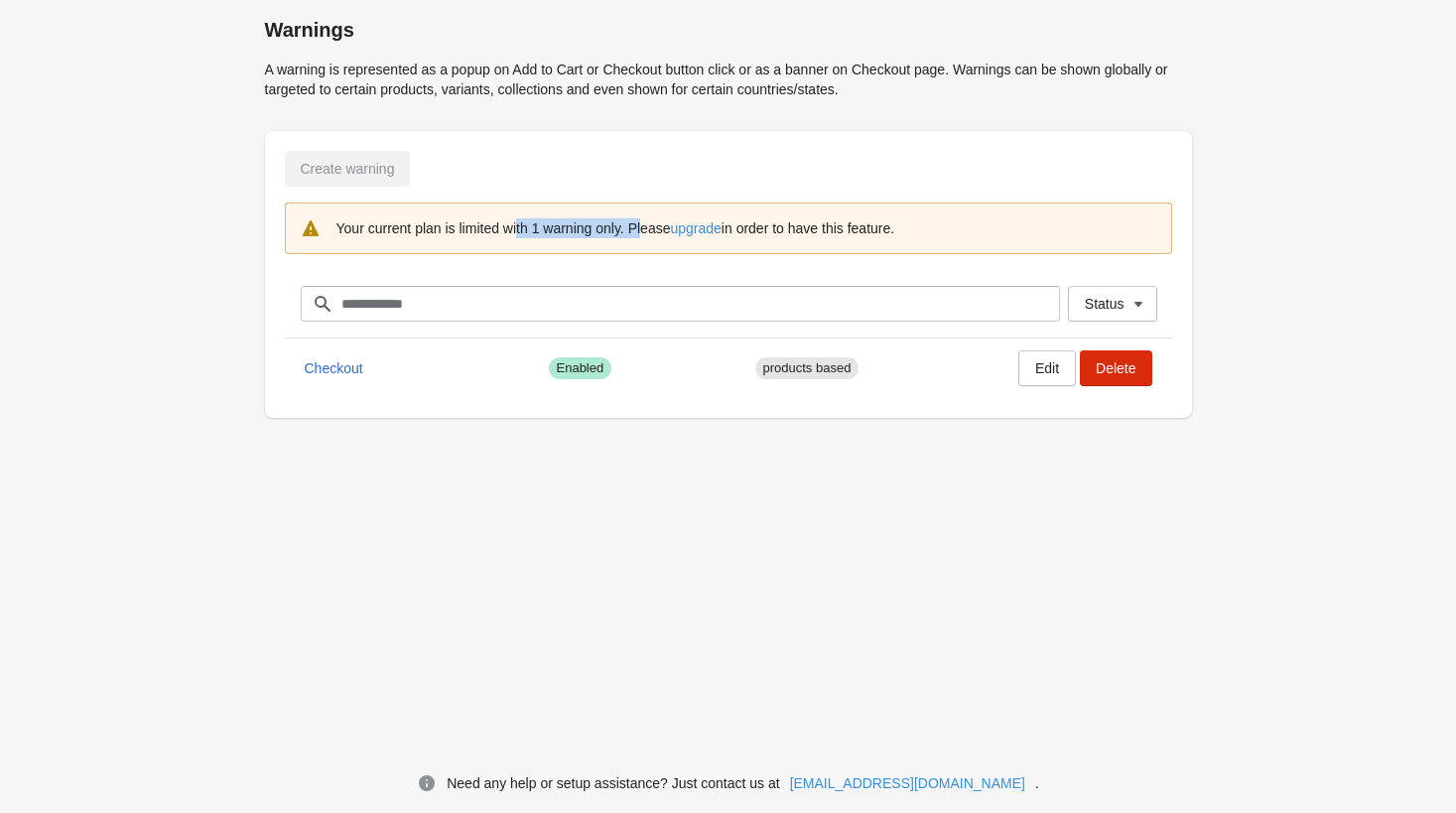 drag, startPoint x: 516, startPoint y: 229, endPoint x: 641, endPoint y: 231, distance: 125.016 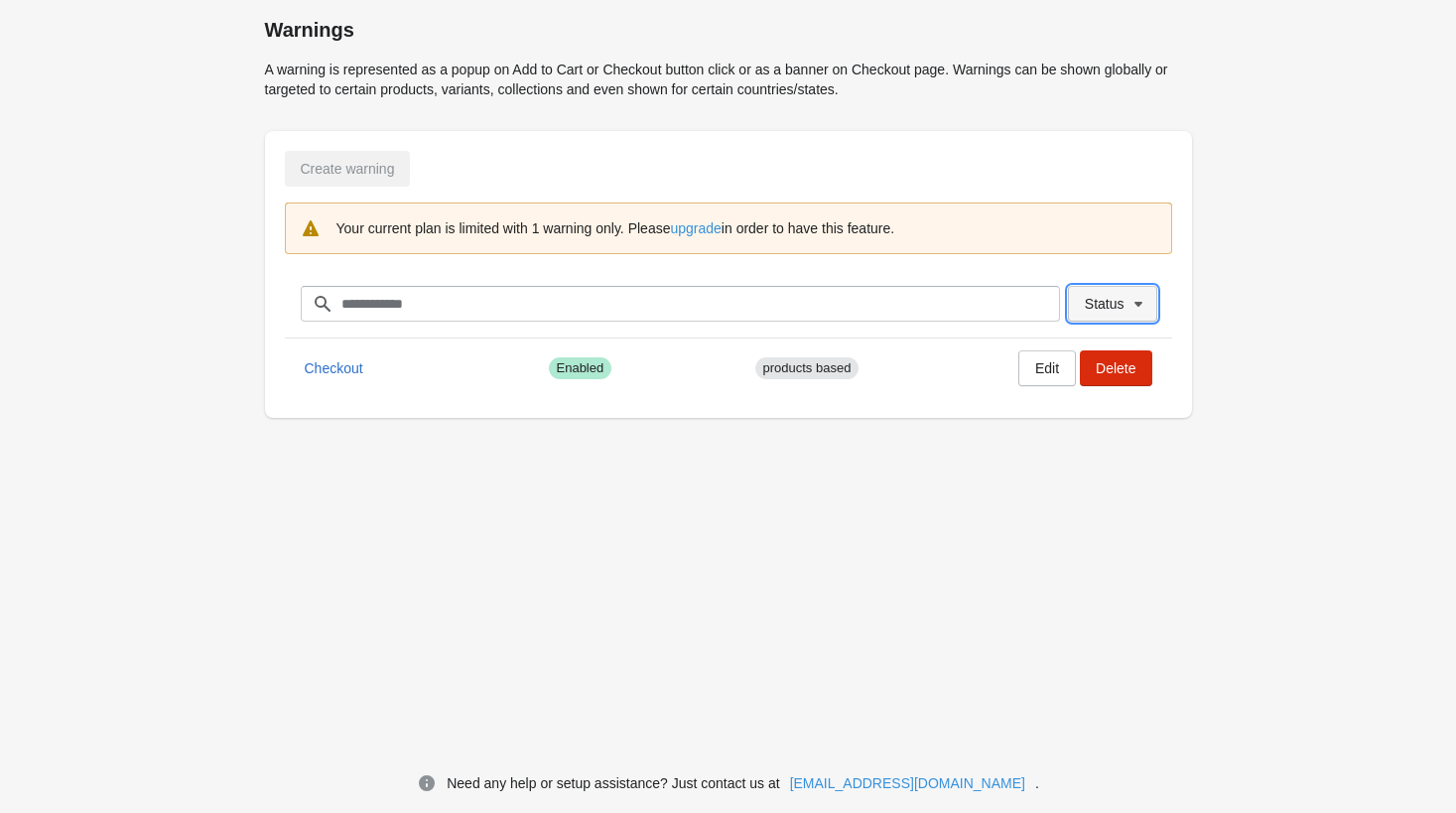 click on "Status" at bounding box center (1113, 304) 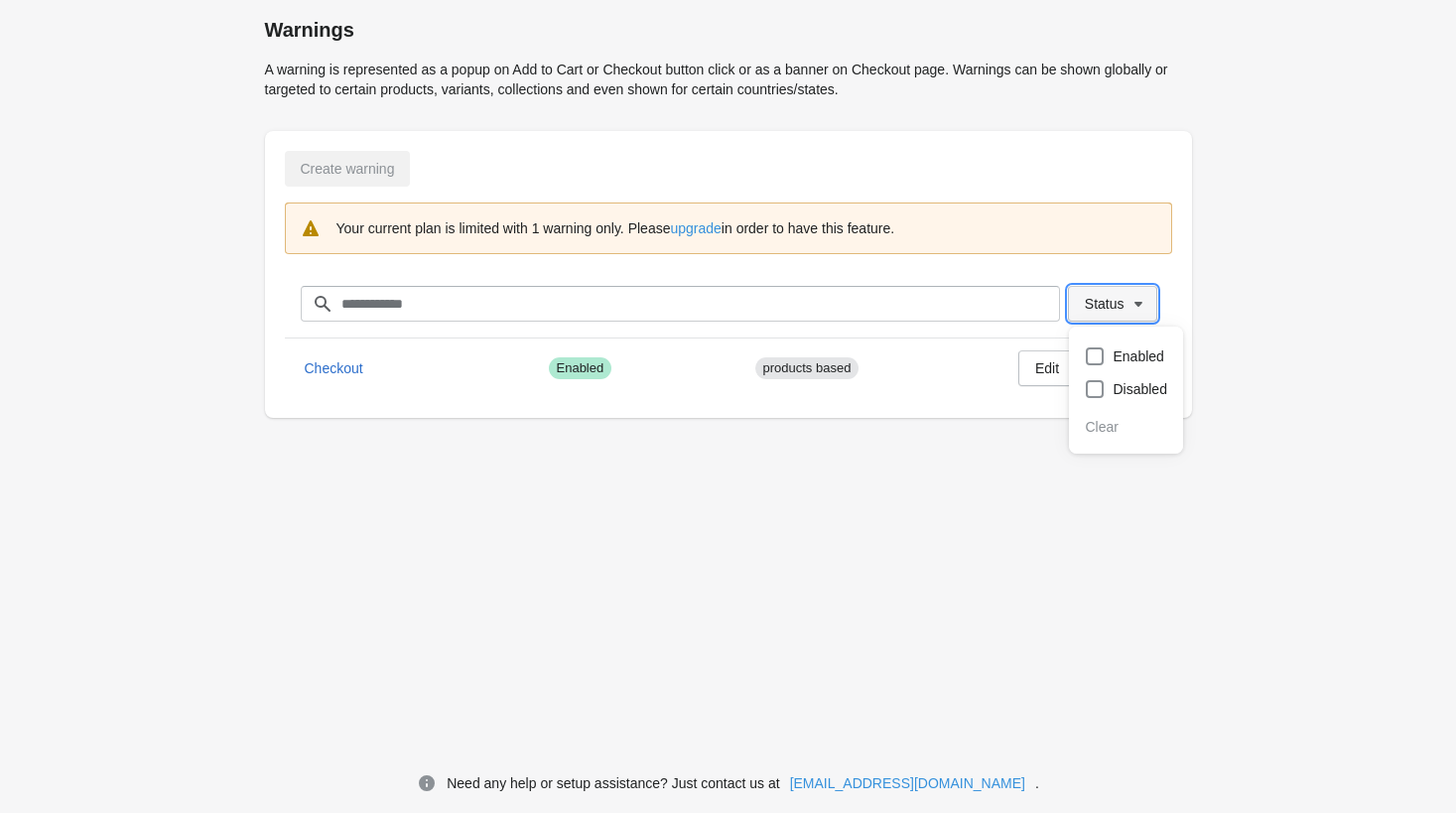 click on "Status" at bounding box center (1105, 304) 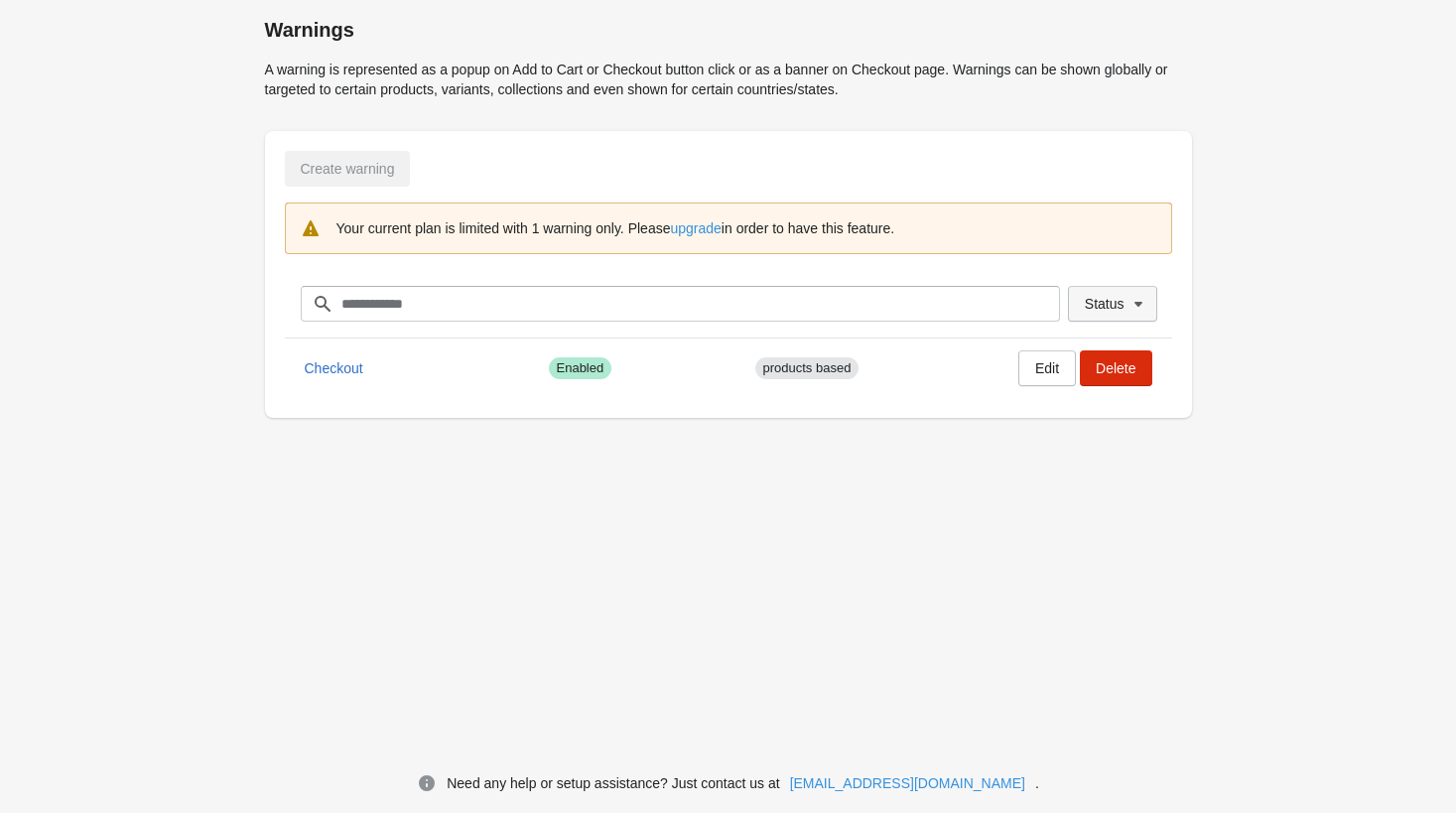 click on "Status" at bounding box center [1105, 304] 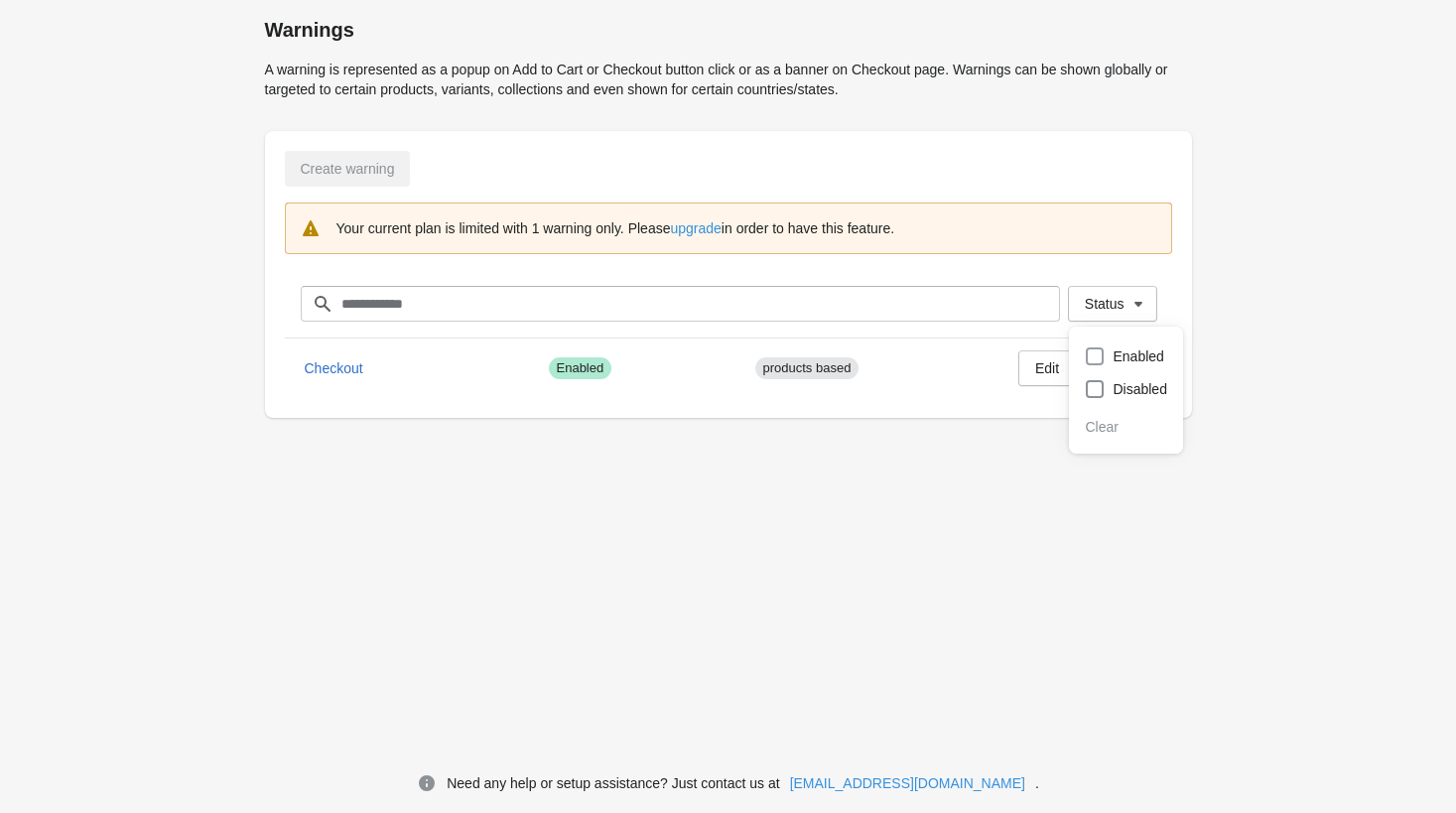 click at bounding box center (1095, 356) 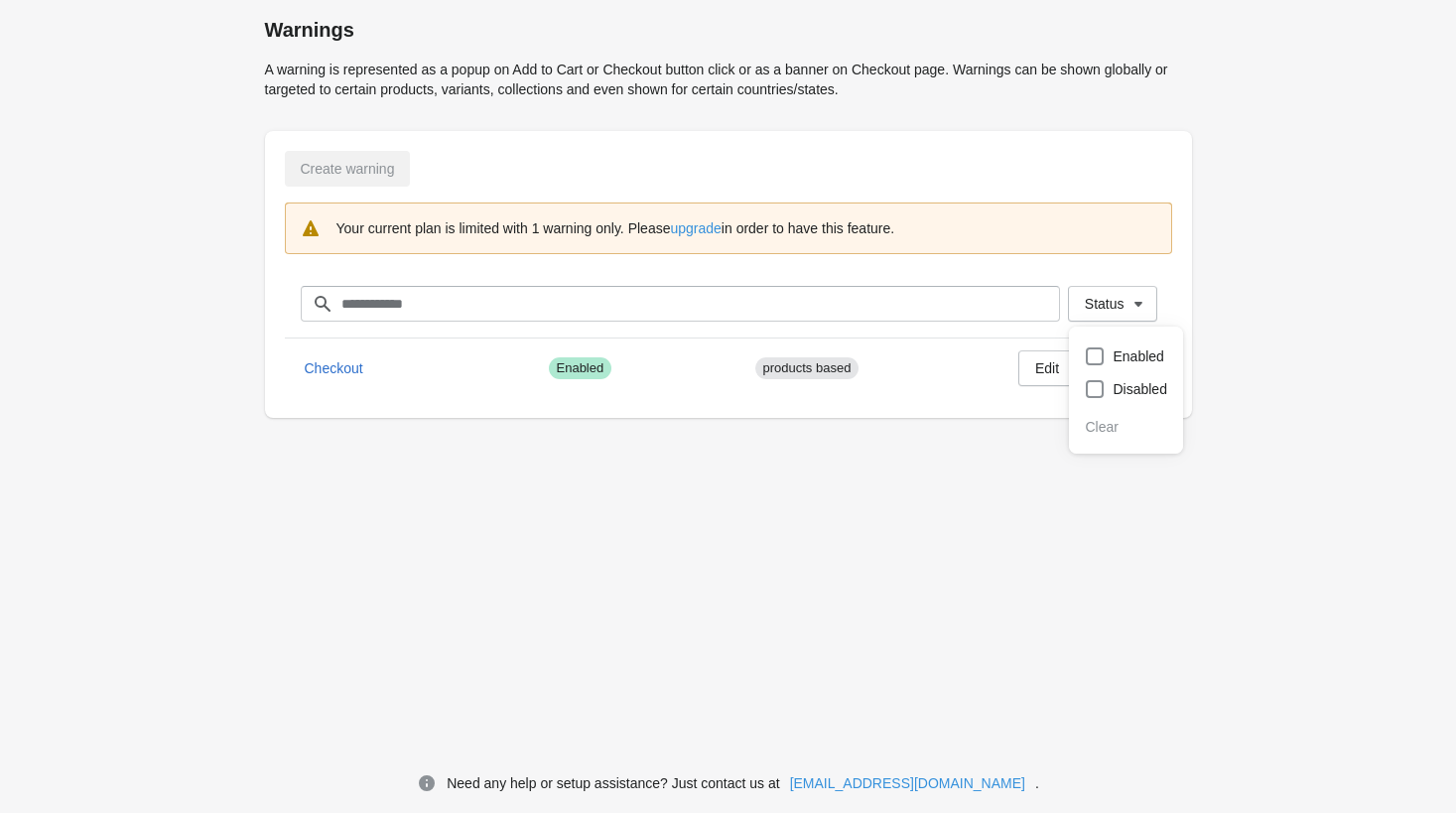 click on "Warnings A warning is represented as a popup on Add to Cart or Checkout button click or as a banner on Checkout page. Warnings can be shown globally or targeted to certain products, variants, collections and even shown for certain countries/states. Create warning Your current plan is limited with 1 warning only. Please  upgrade  in order to have this feature. Status Filter items Clear Status Checkout Success  Enabled products based Edit Delete Need any help or setup assistance? Just contact us at  [EMAIL_ADDRESS][DOMAIN_NAME] ." at bounding box center [728, 371] 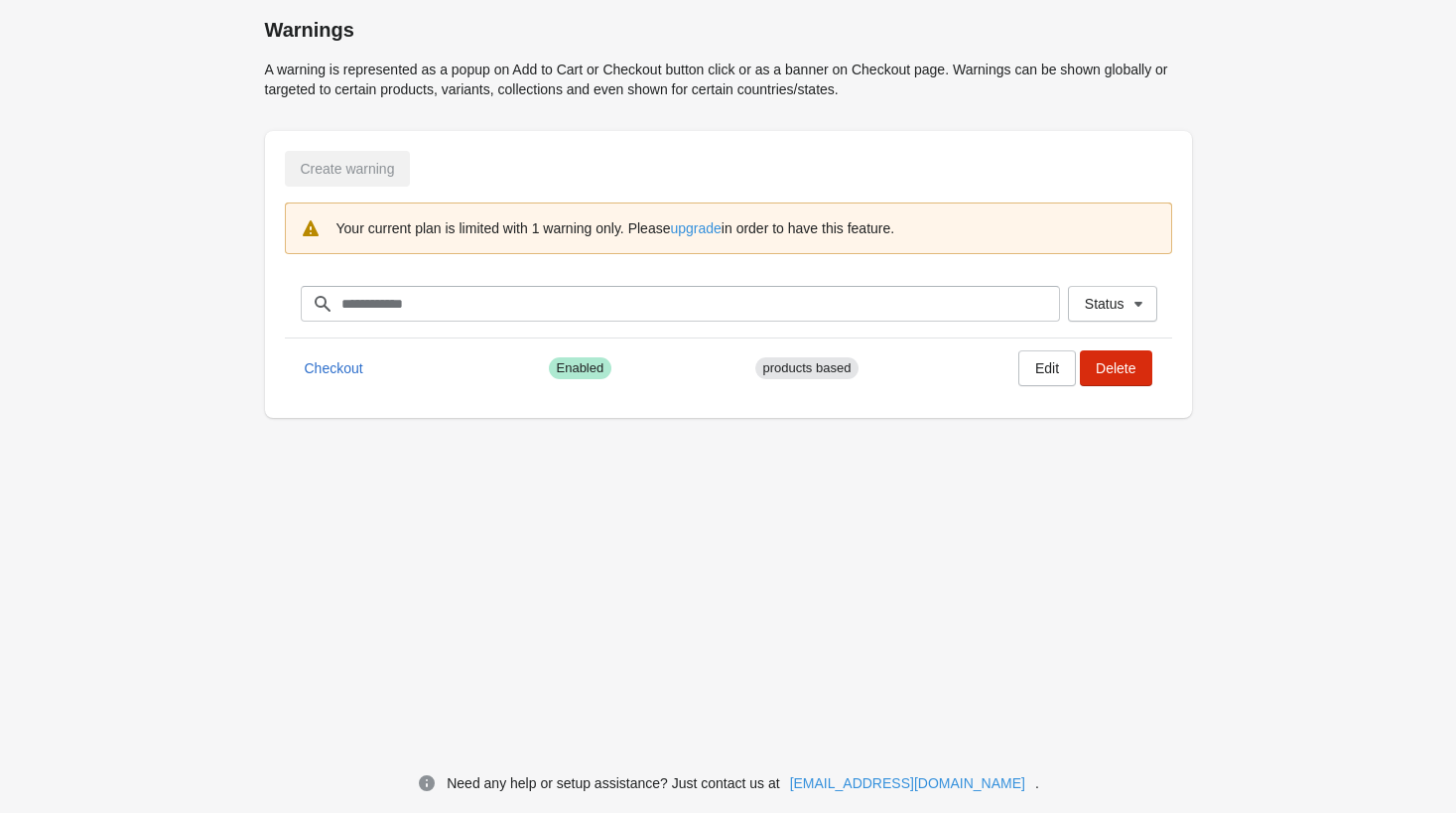 click on "Warnings A warning is represented as a popup on Add to Cart or Checkout button click or as a banner on Checkout page. Warnings can be shown globally or targeted to certain products, variants, collections and even shown for certain countries/states. Create warning Your current plan is limited with 1 warning only. Please  upgrade  in order to have this feature. Status Filter items Clear Status Checkout Success  Enabled products based Edit Delete Need any help or setup assistance? Just contact us at  [EMAIL_ADDRESS][DOMAIN_NAME] ." at bounding box center (728, 371) 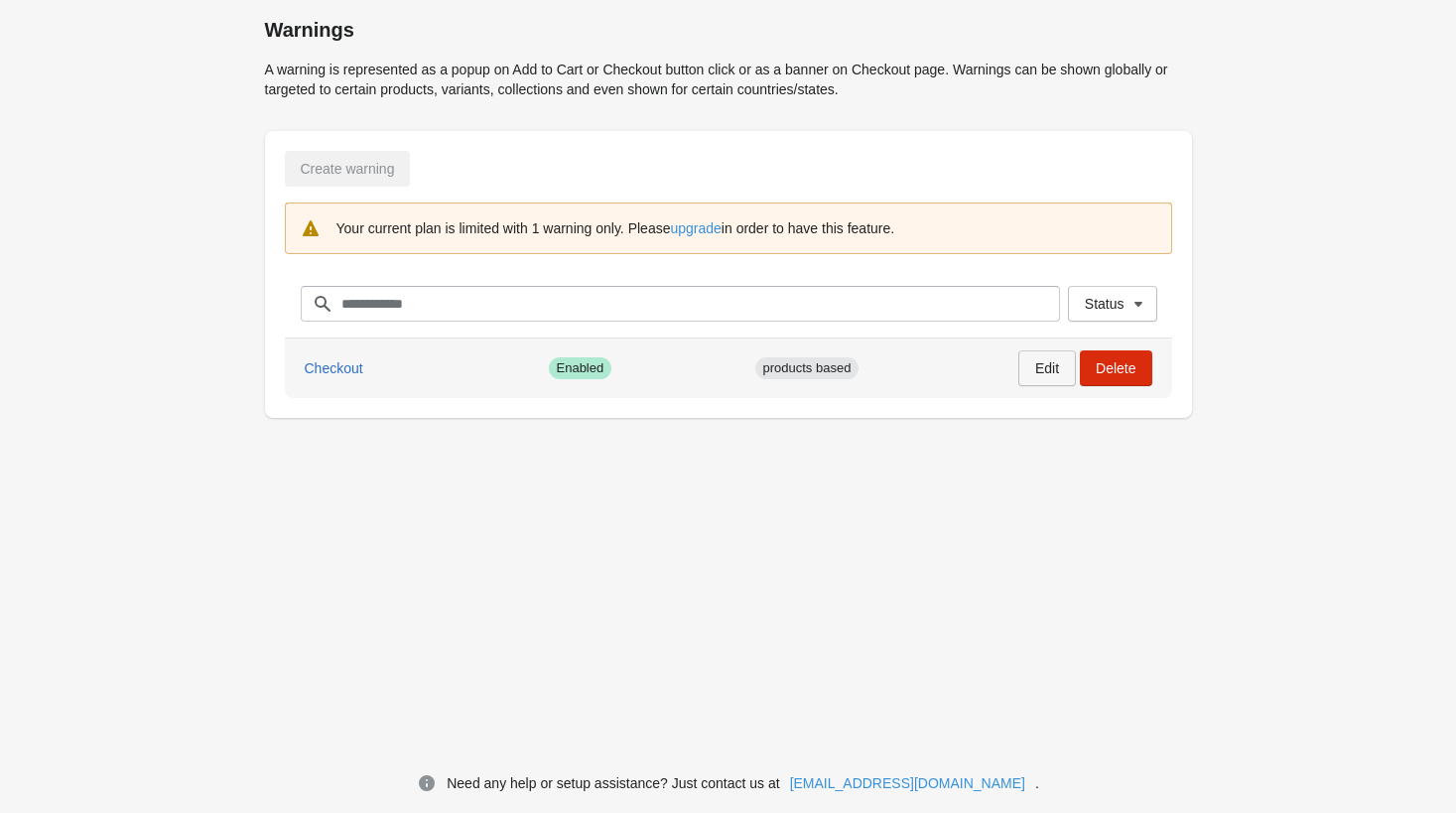 click on "Edit" at bounding box center (1047, 368) 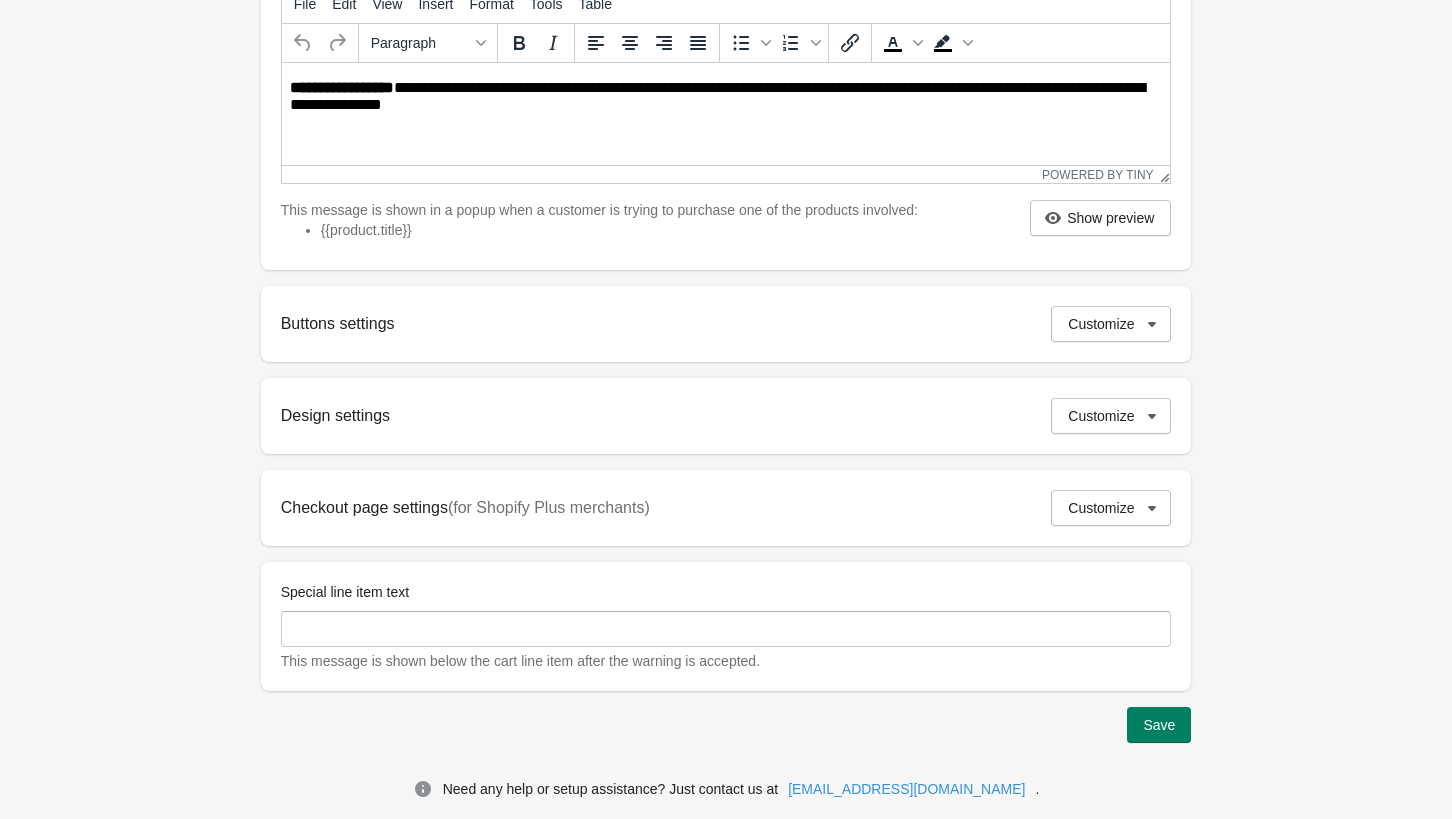 scroll, scrollTop: 528, scrollLeft: 0, axis: vertical 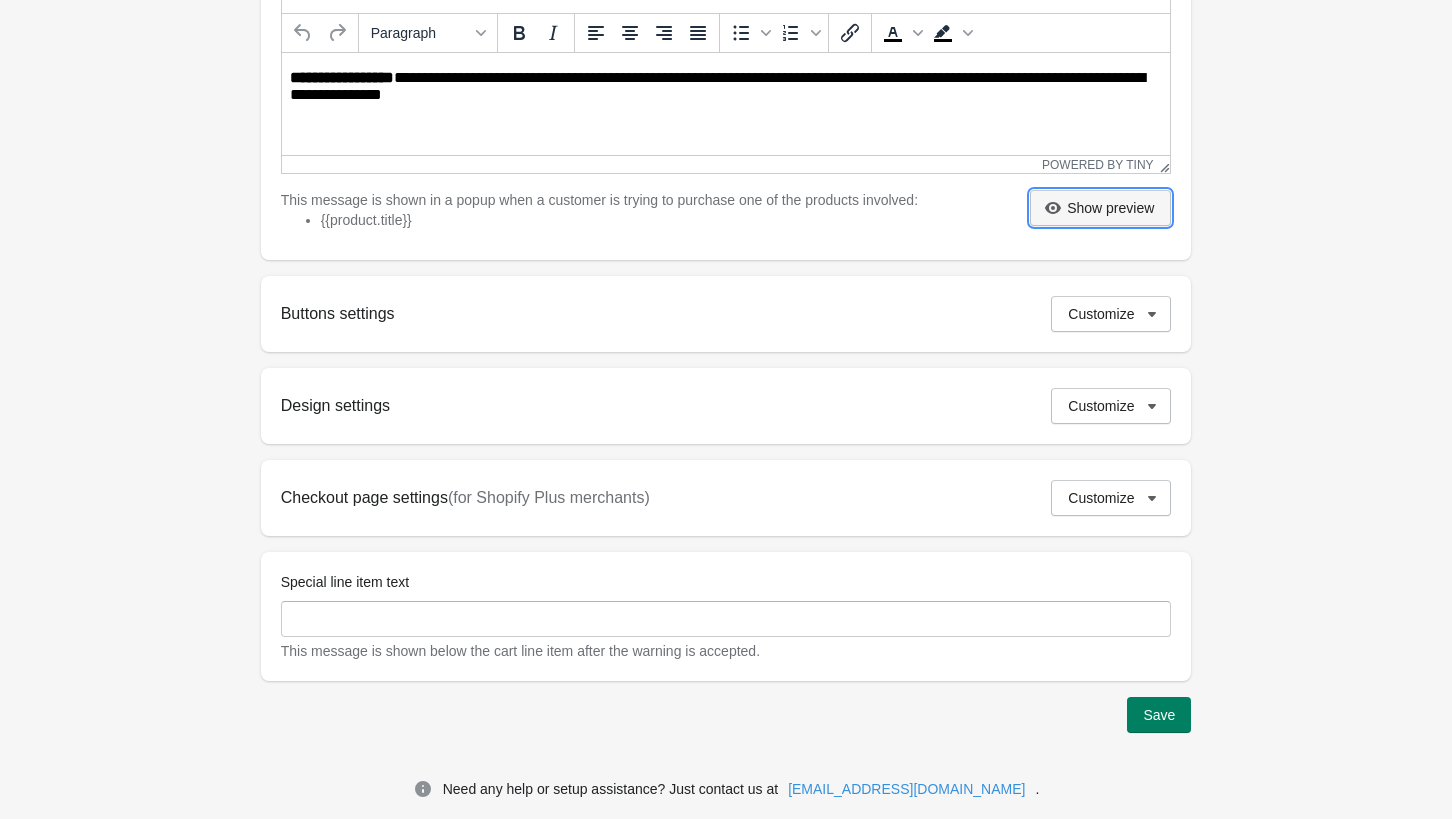 click on "Show preview" at bounding box center (1110, 208) 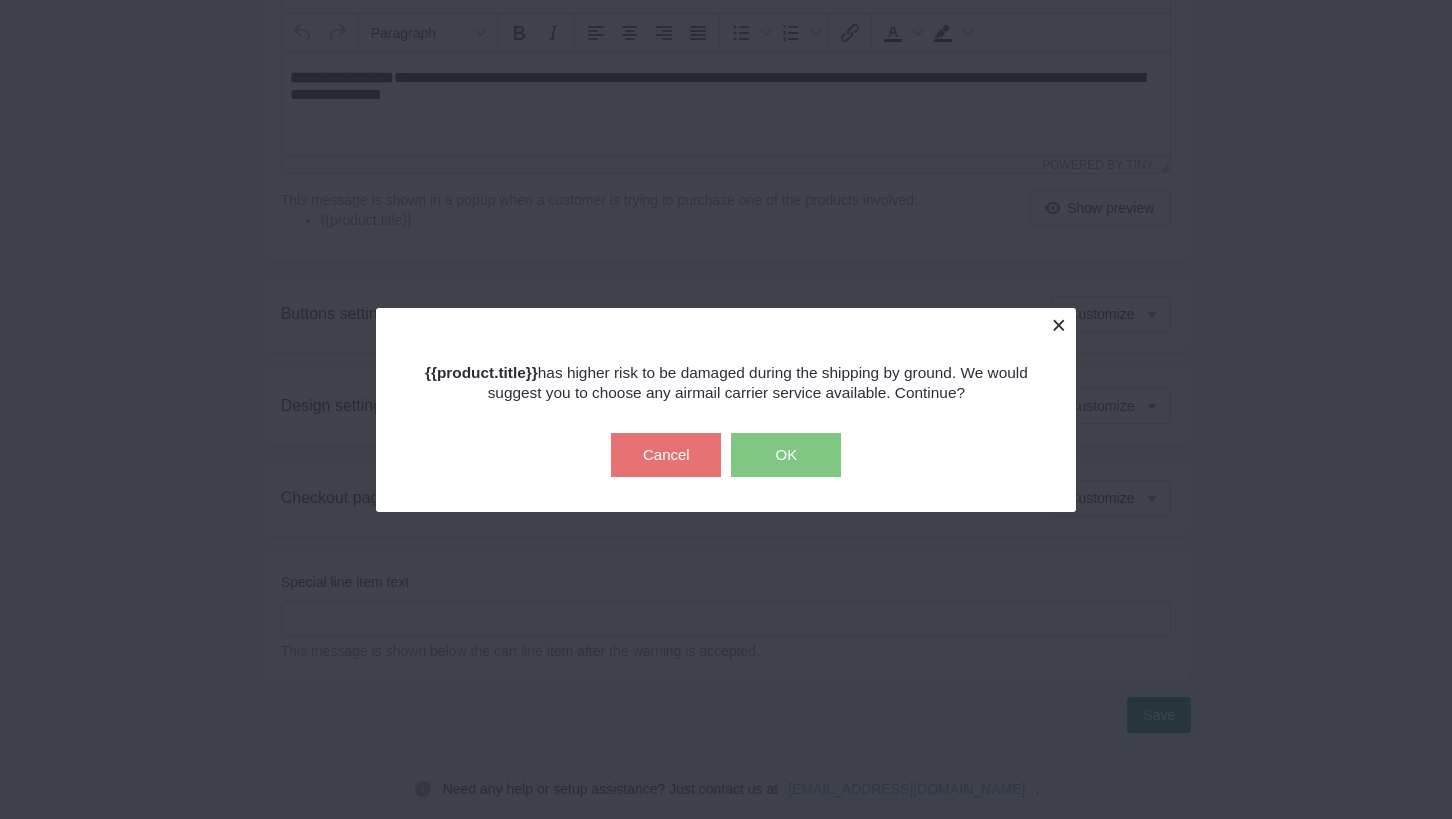 click at bounding box center [1058, 325] 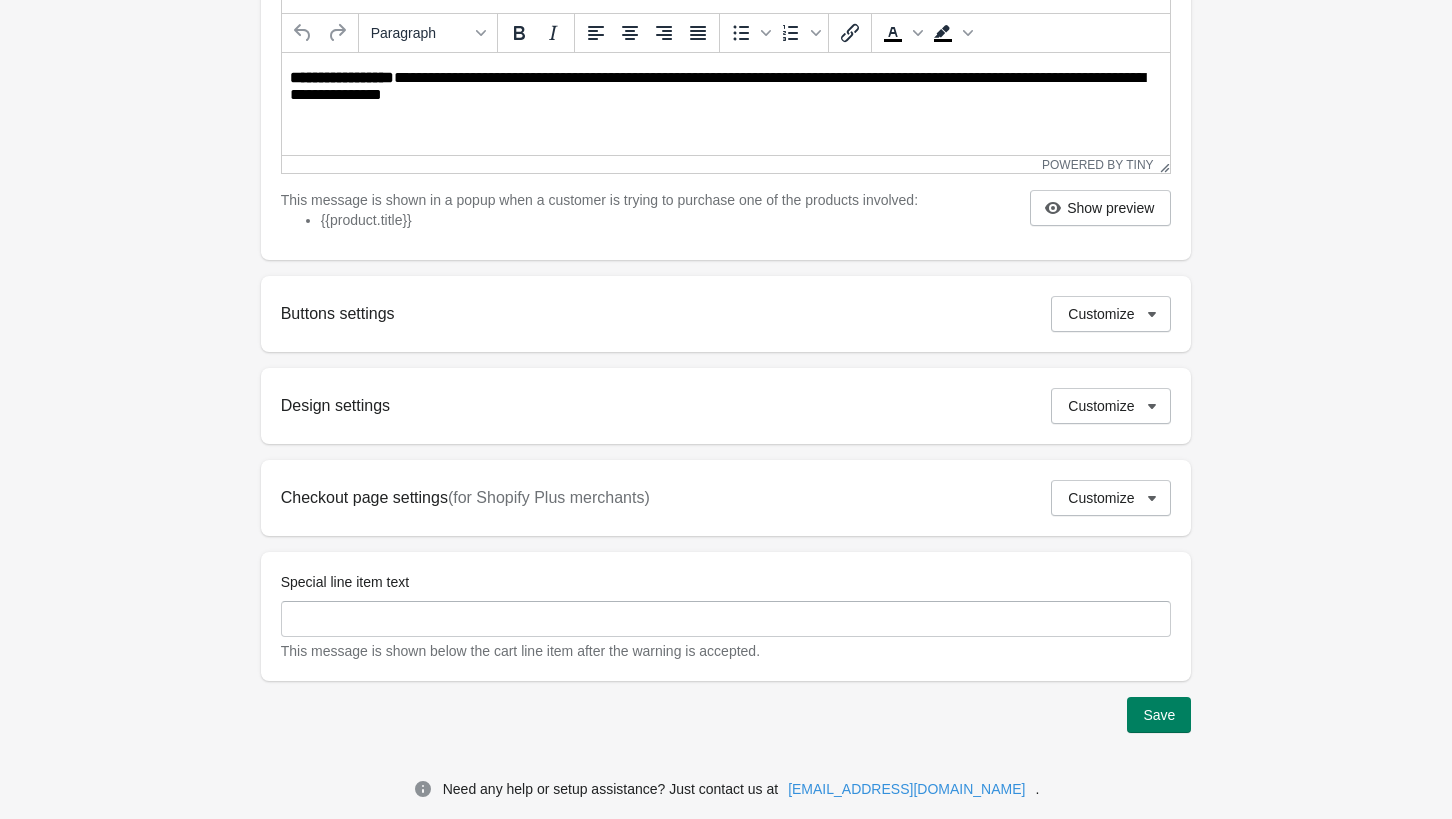 click on "Name ******** For internal use only. Allow checkout for items involved? If checked, the app shows a confirmation warning popup. If not, it doesn't allow to proceed to checkout with one of involved items in the cart **** File Edit View Insert Format Tools Table Paragraph To open the popup, press Shift+Enter To open the popup, press Shift+Enter To open the popup, press Shift+Enter To open the popup, press Shift+Enter Powered by Tiny This message is shown in a popup when a customer is trying to purchase one of the products involved: {{product.title}} Show preview {{product.title}}  has higher risk to be damaged during the shipping by ground. We would suggest you to choose any airmail carrier service available. Continue? Cancel OK   Buttons settings   Customize Buttons settings are not available for your tariff plan. Please  upgrade  in order to have this feature. Cancel button:  Text ****** Font size: 15 10 15 20 Bold Regular Font color:   #ffffff Choose Background color:   #e57373 Choose Border width: 0 0 0 5" at bounding box center (716, 219) 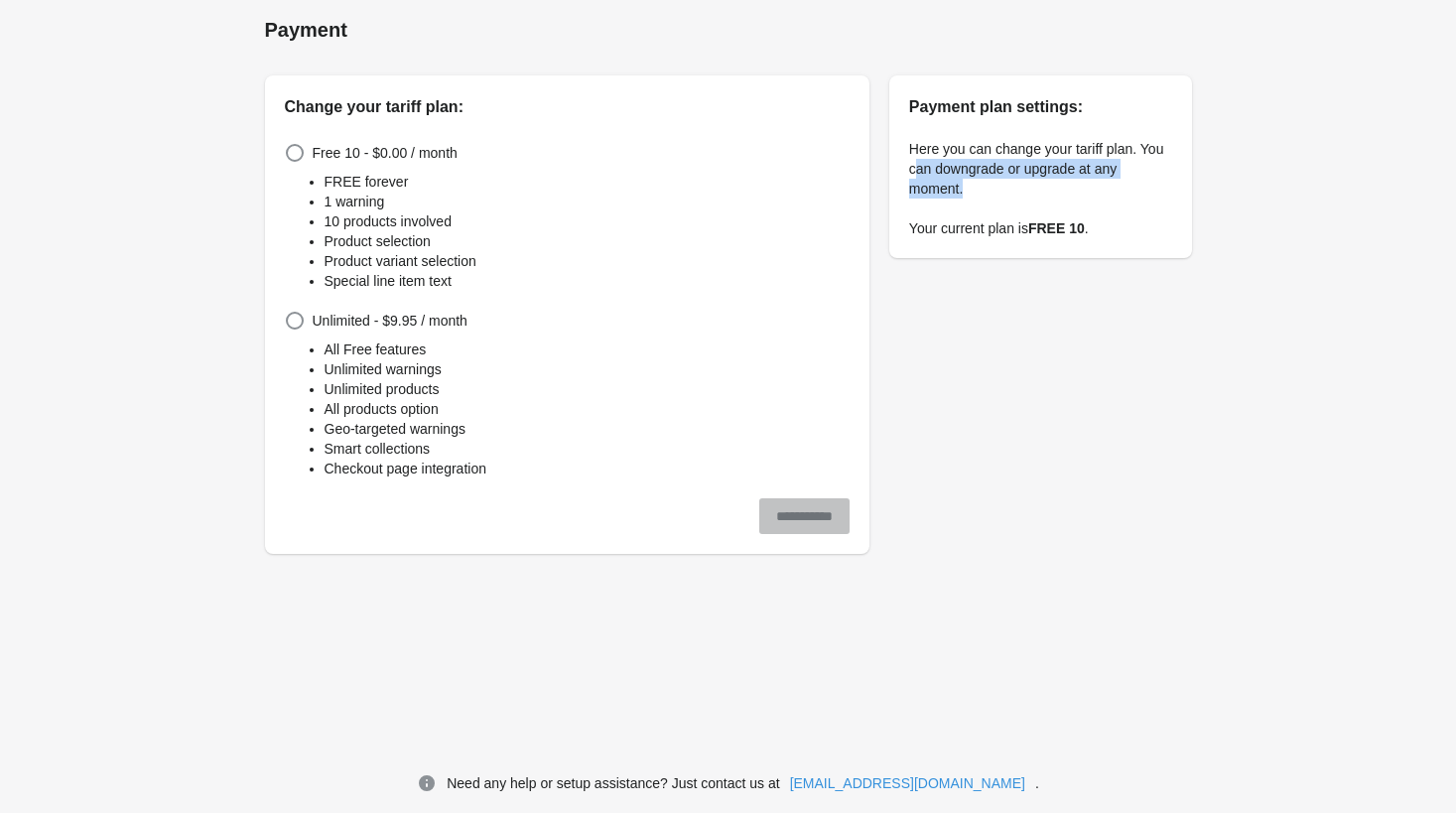 drag, startPoint x: 913, startPoint y: 160, endPoint x: 993, endPoint y: 192, distance: 86.1626 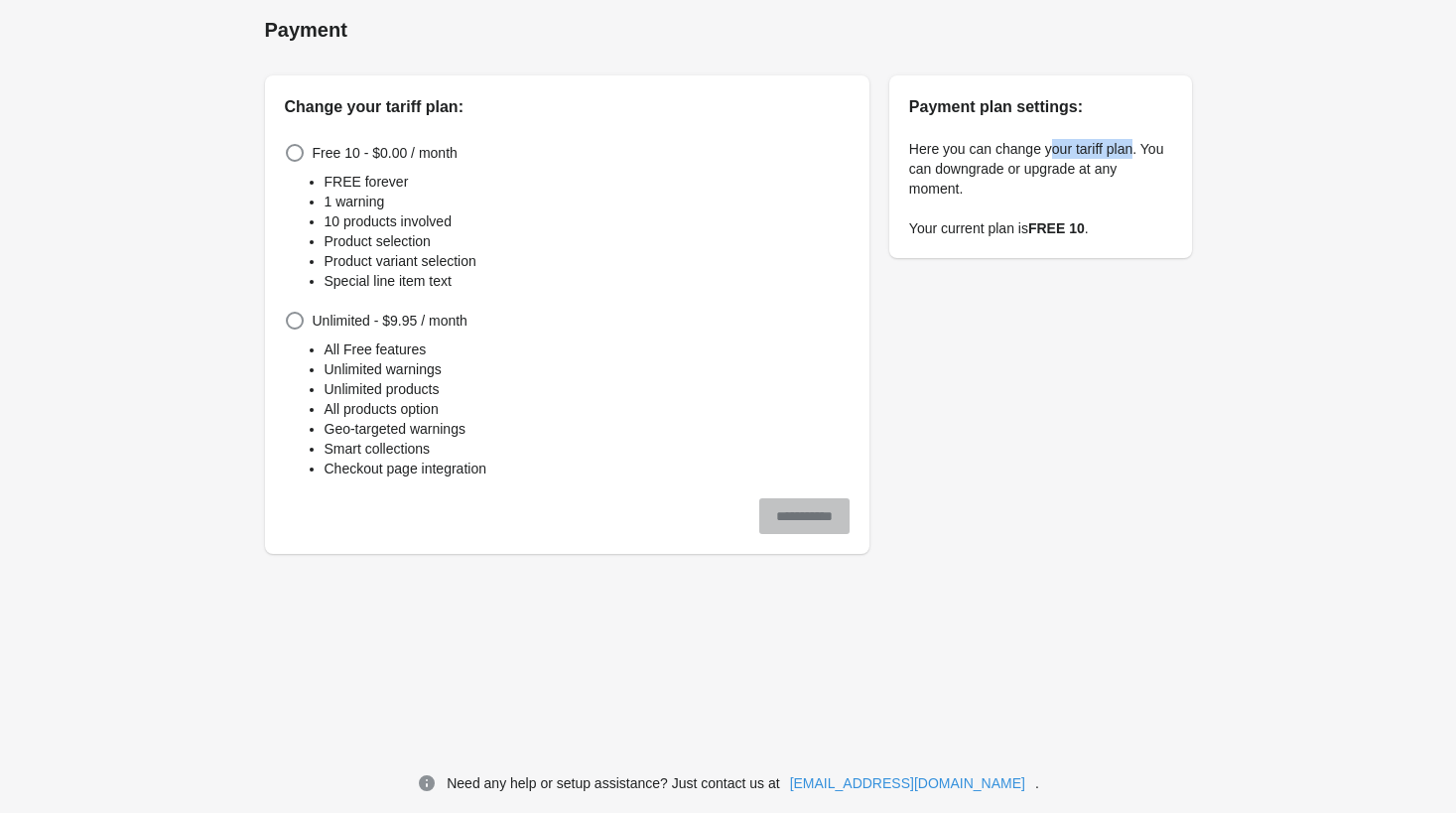 drag, startPoint x: 1047, startPoint y: 151, endPoint x: 1128, endPoint y: 151, distance: 81 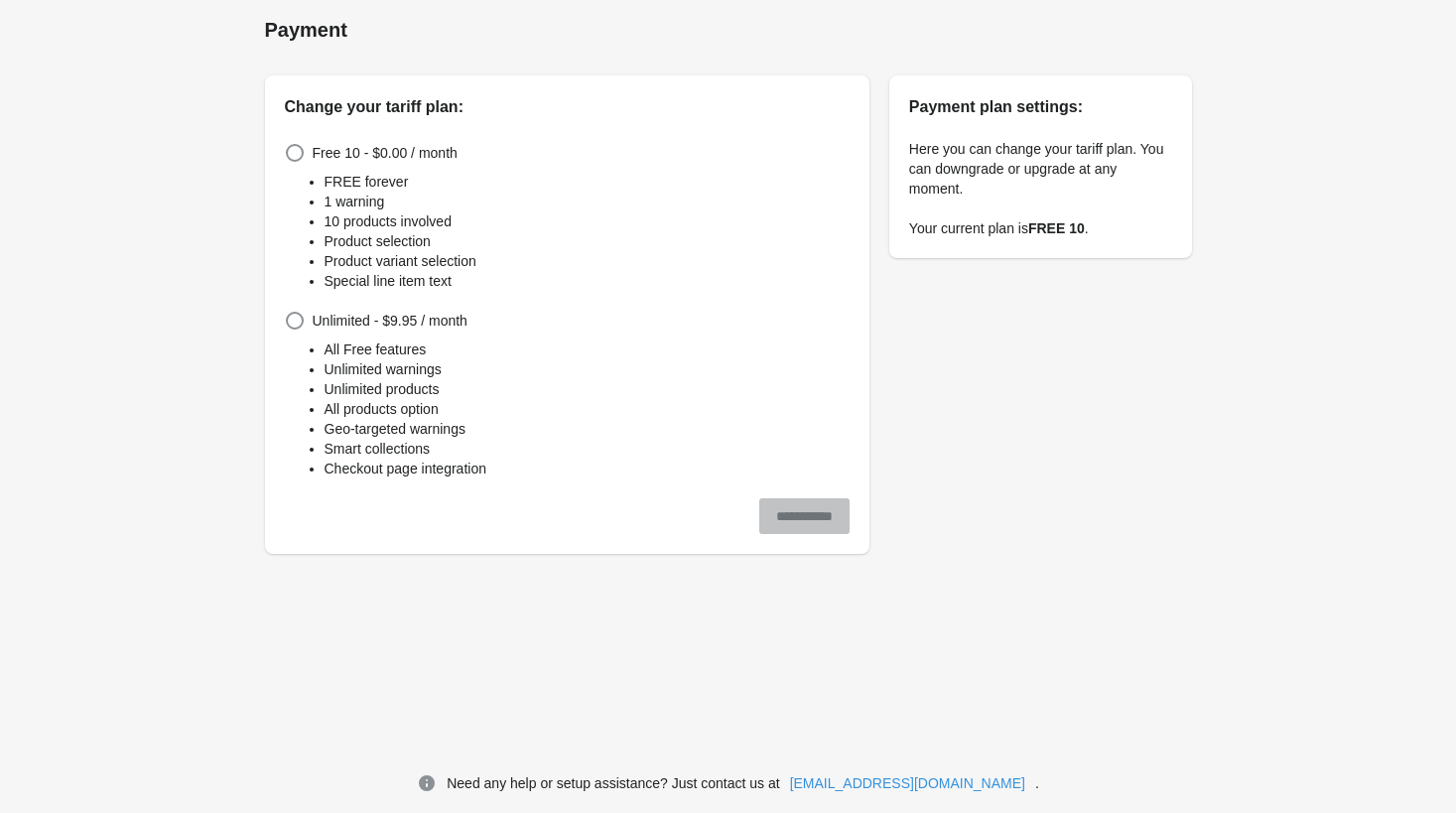 click on "Here you can change your tariff plan. You can downgrade or upgrade at any moment." at bounding box center [1040, 169] 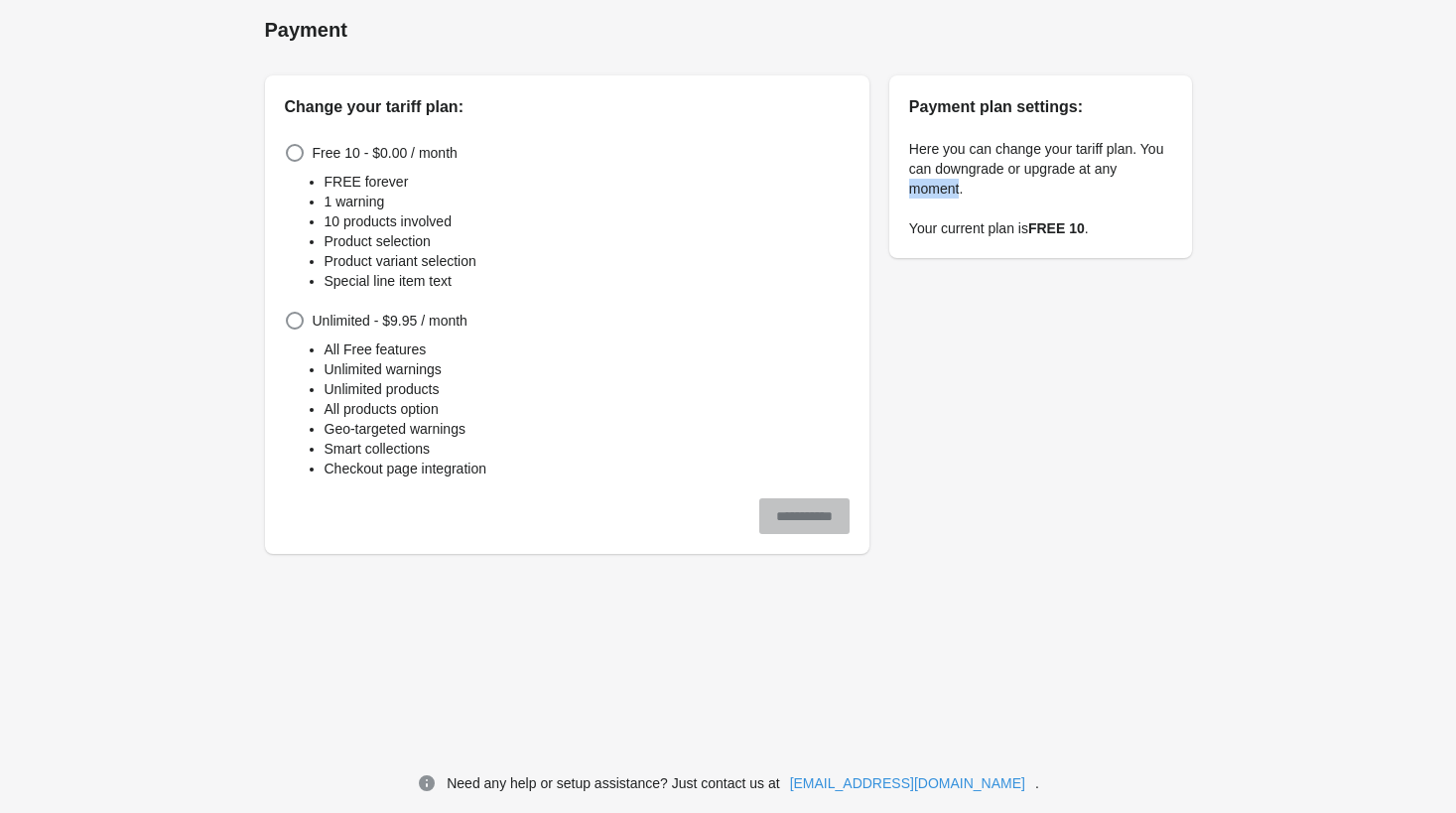 click on "Here you can change your tariff plan. You can downgrade or upgrade at any moment." at bounding box center (1040, 169) 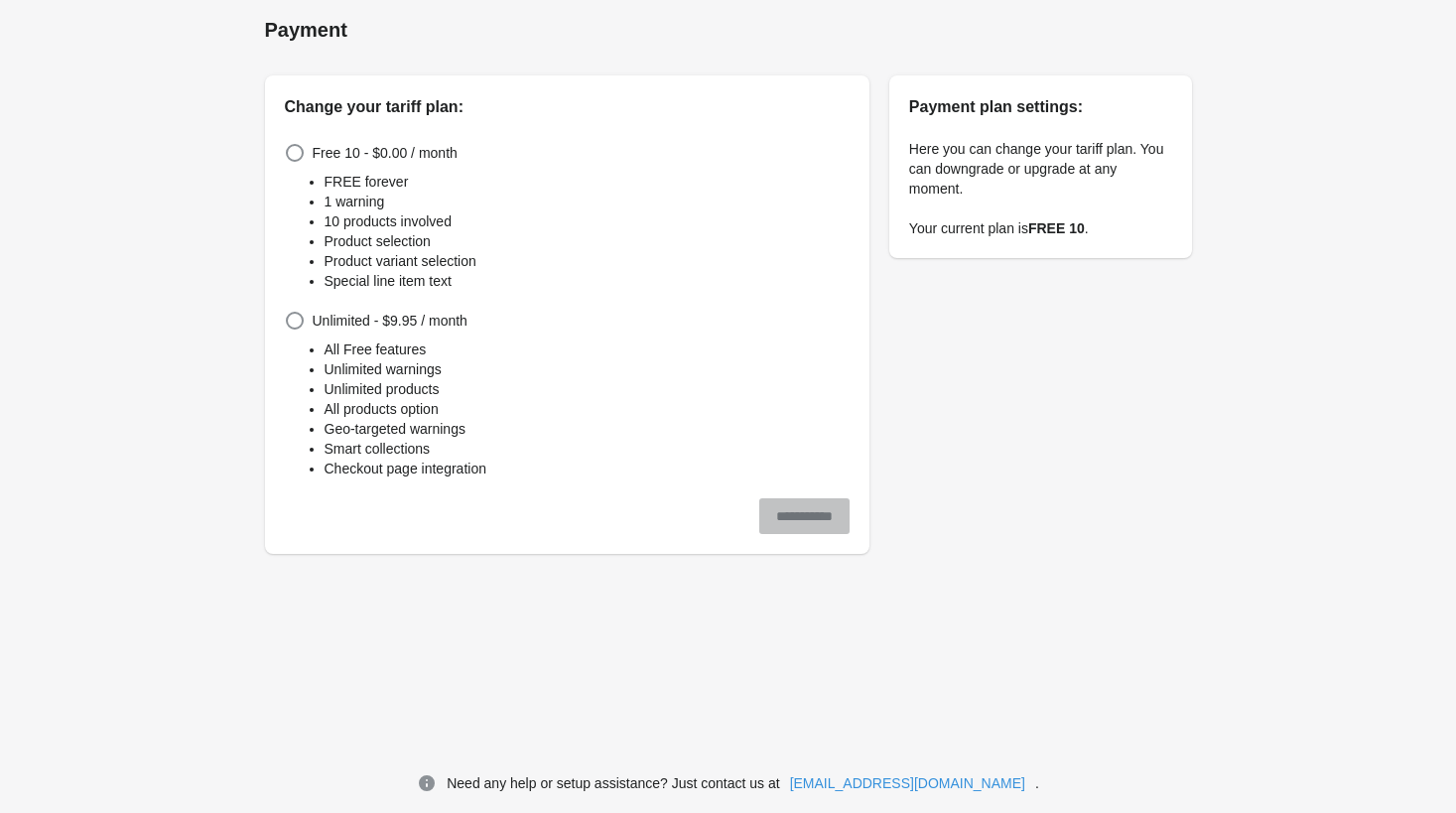 click on "Here you can change your tariff plan. You can downgrade or upgrade at any moment." at bounding box center [1040, 169] 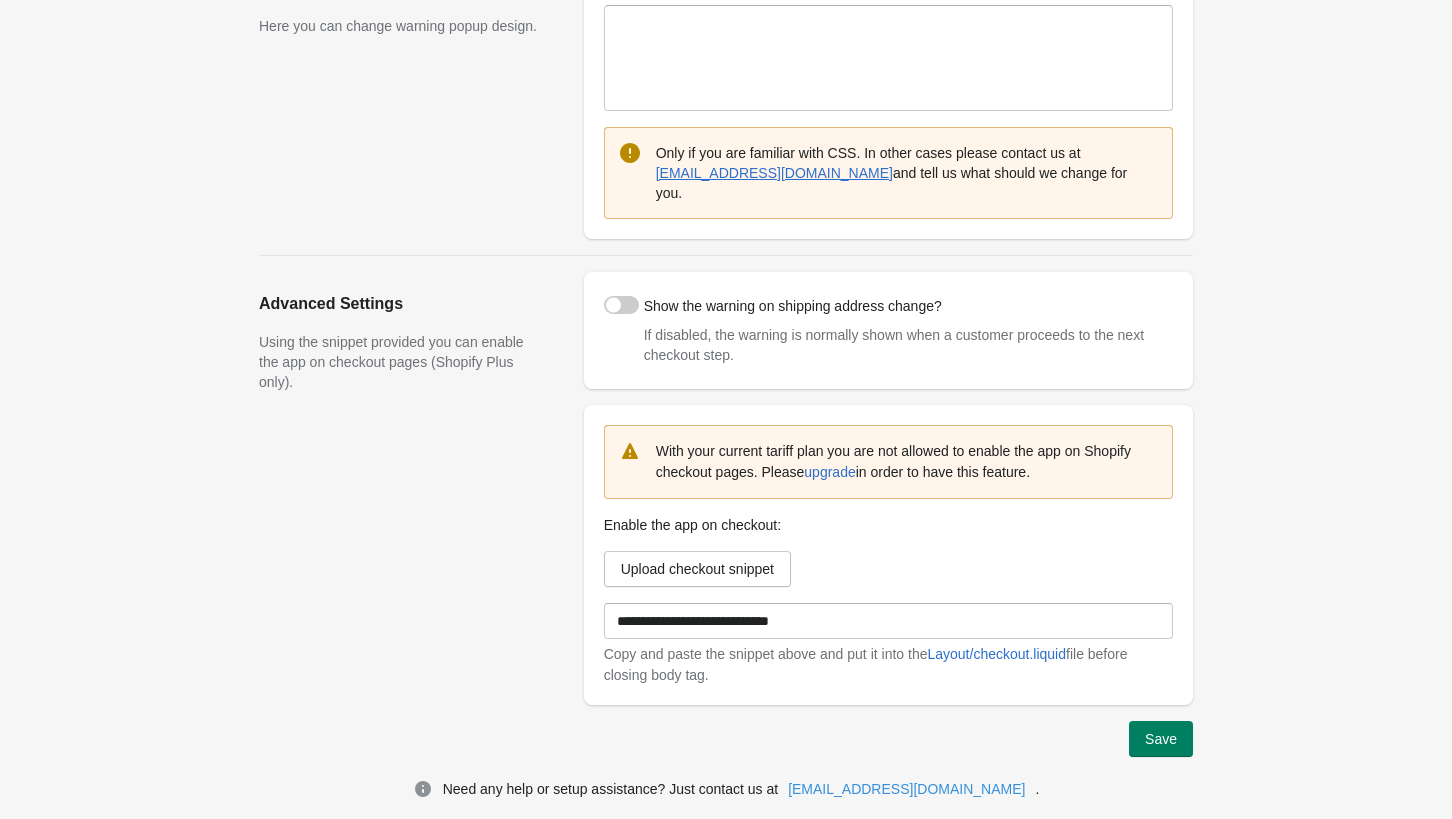 scroll, scrollTop: 361, scrollLeft: 0, axis: vertical 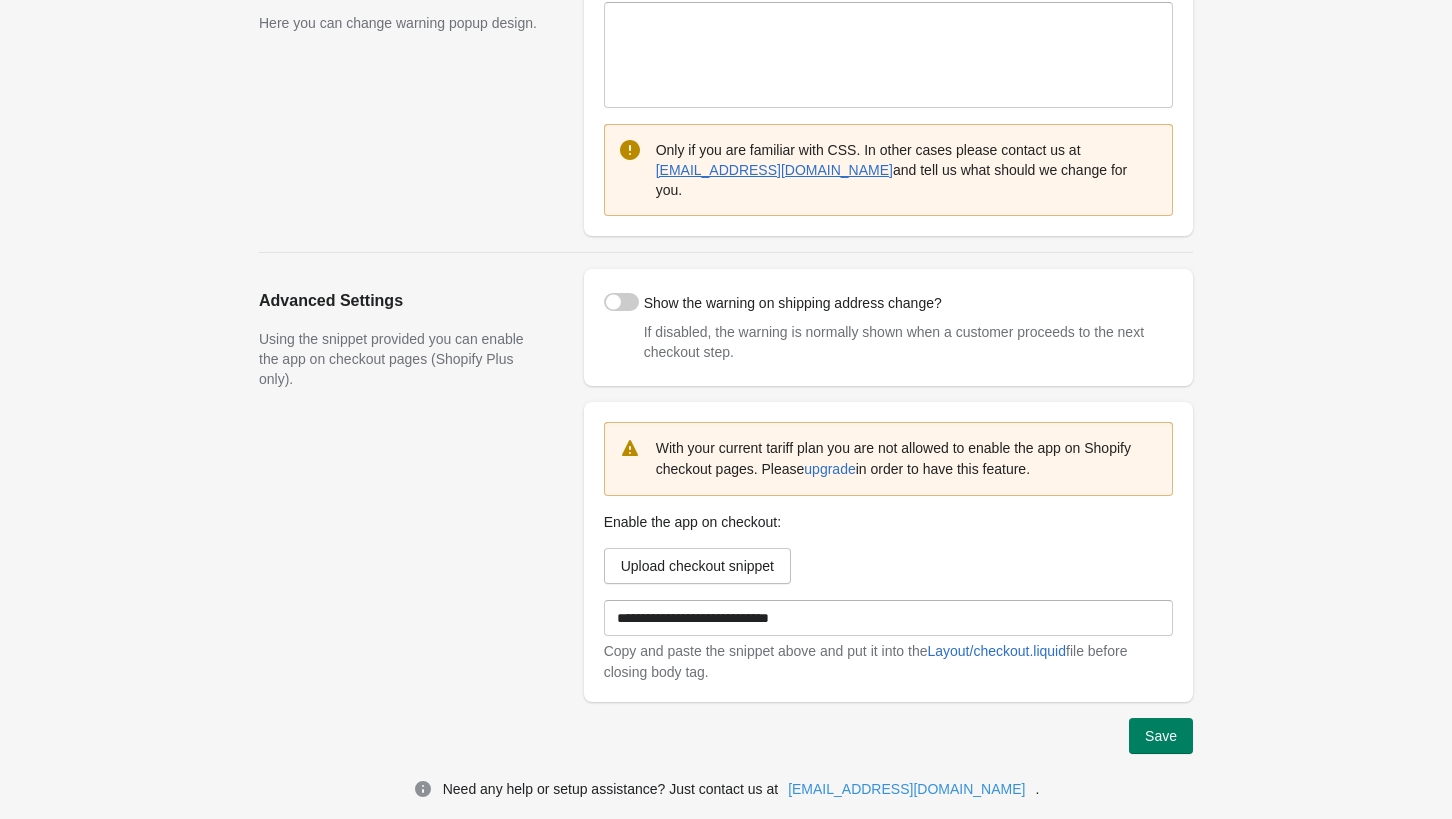 click on "**********" at bounding box center (878, 552) 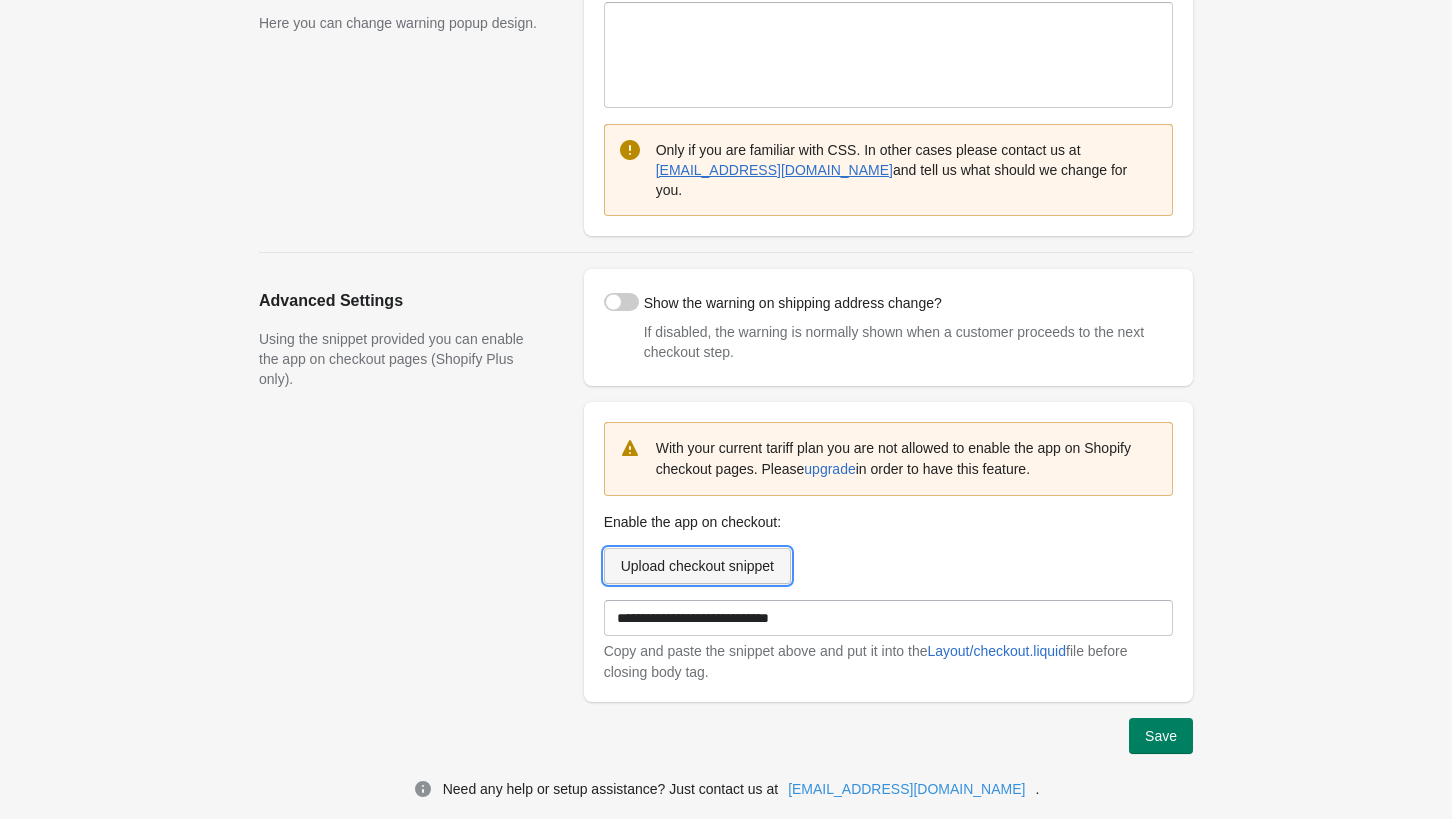 click on "Upload checkout snippet" at bounding box center (697, 566) 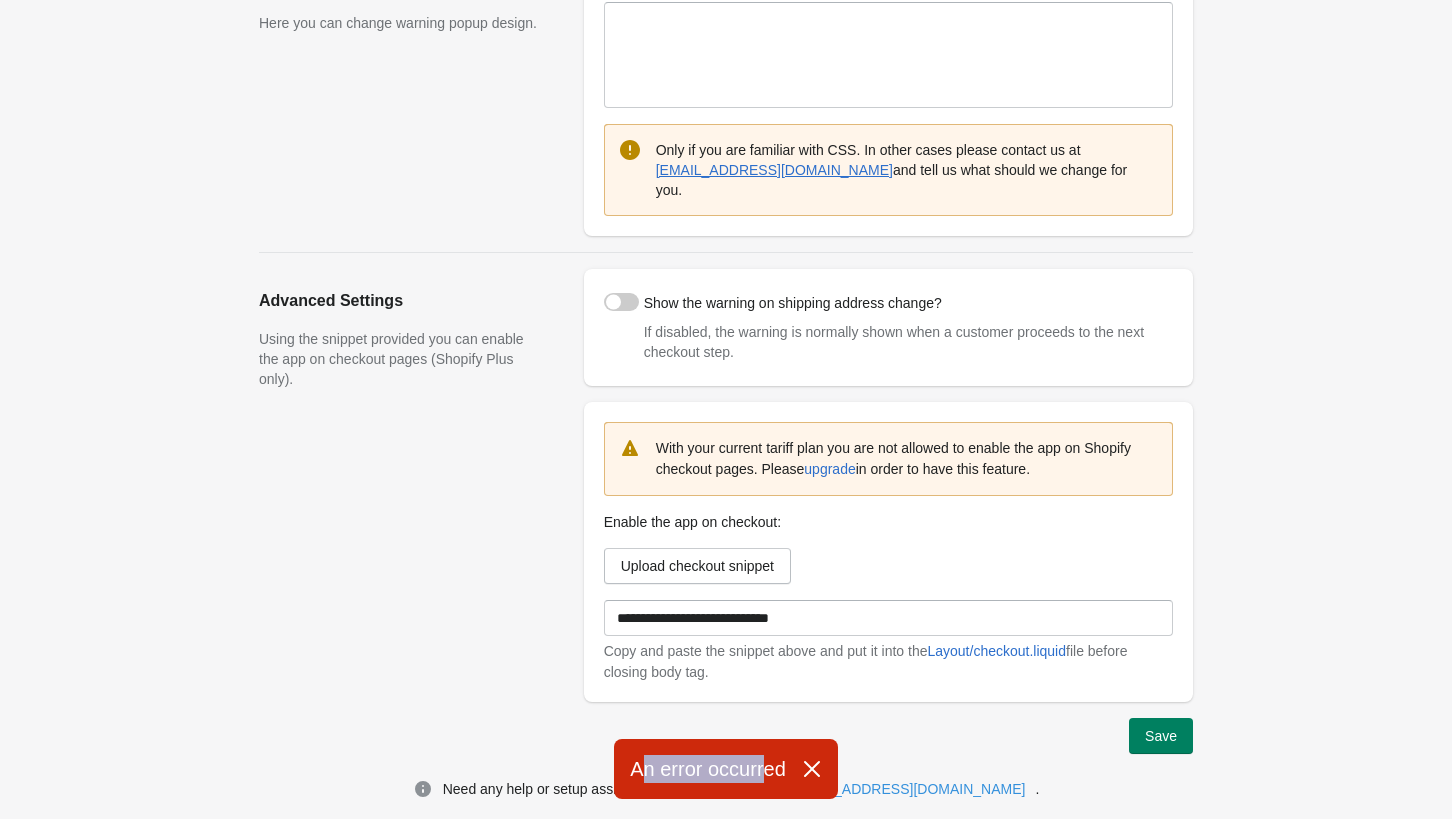 drag, startPoint x: 636, startPoint y: 769, endPoint x: 767, endPoint y: 765, distance: 131.06105 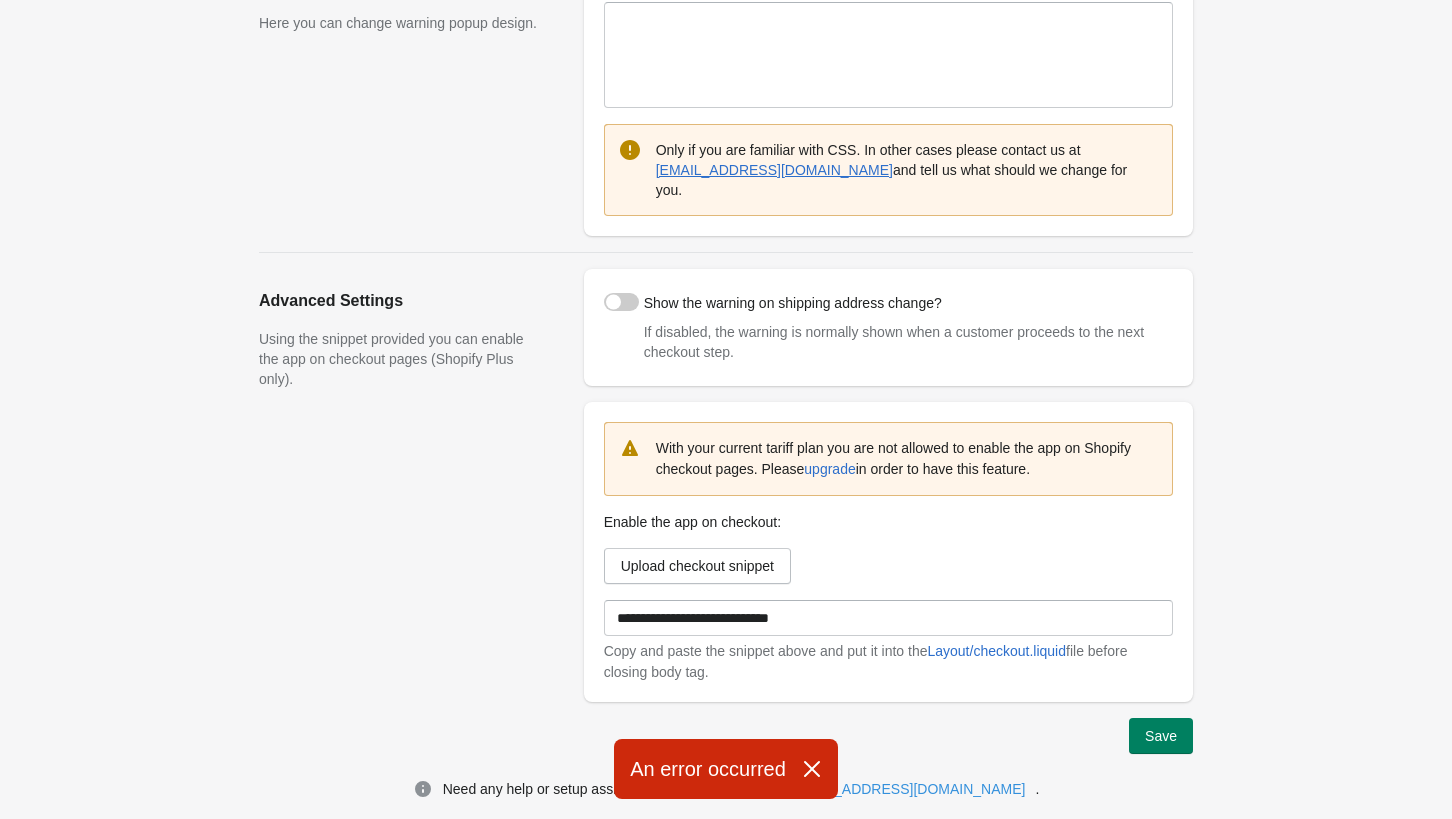 click on "Advanced Settings Using the snippet provided you can enable the app on checkout pages (Shopify Plus only)." at bounding box center [411, 485] 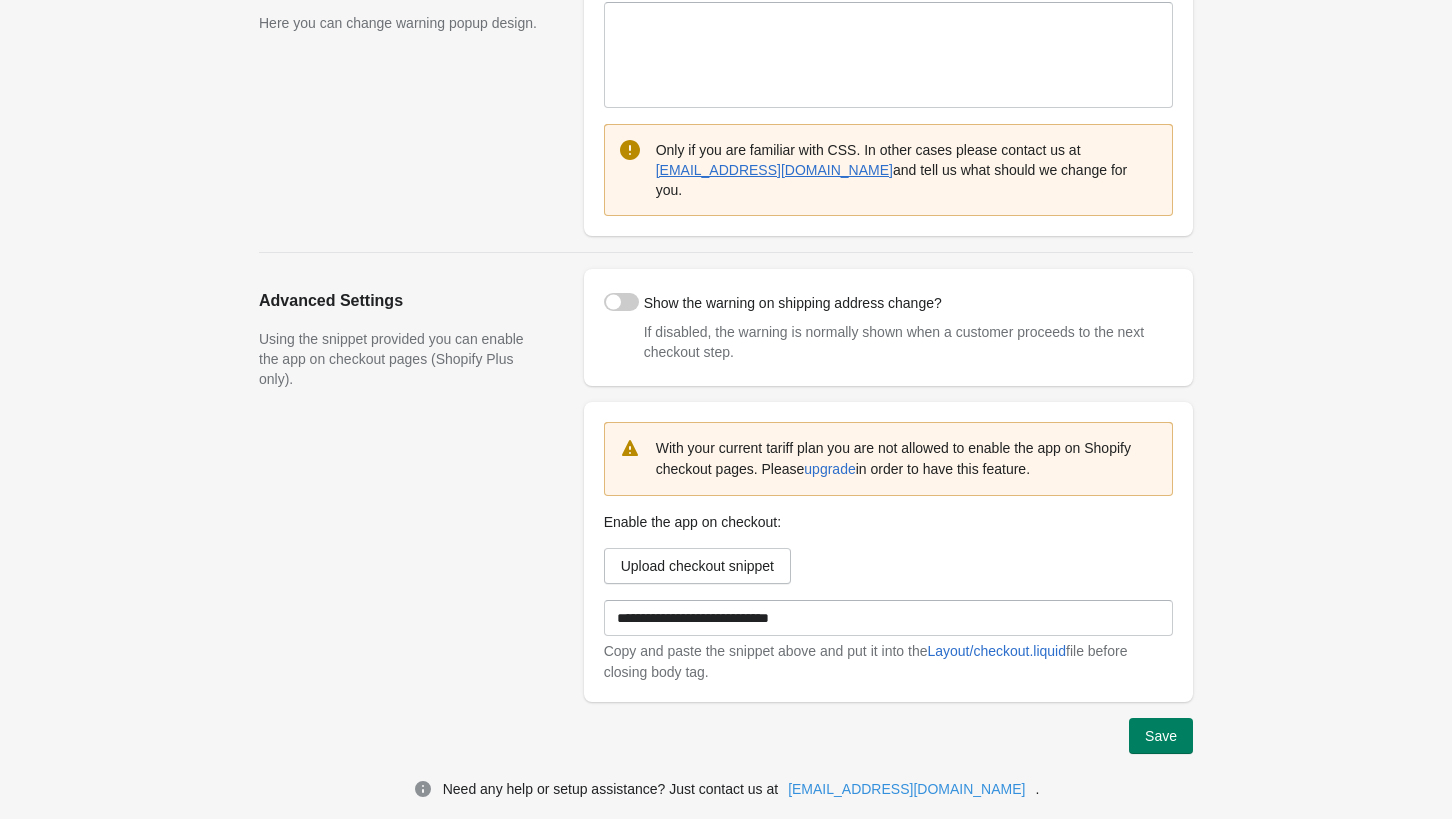 scroll, scrollTop: 0, scrollLeft: 0, axis: both 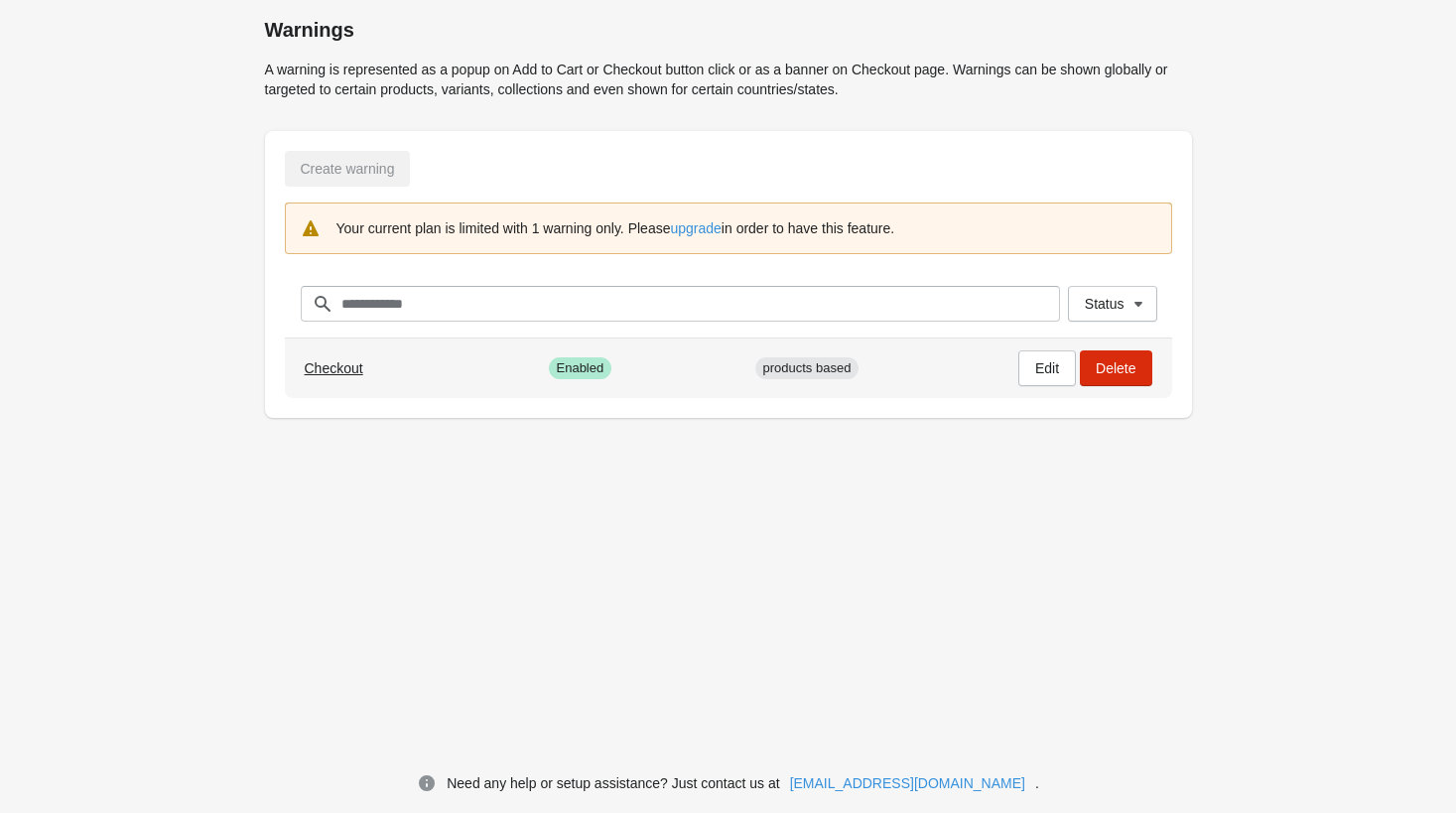 click on "Checkout" at bounding box center [333, 368] 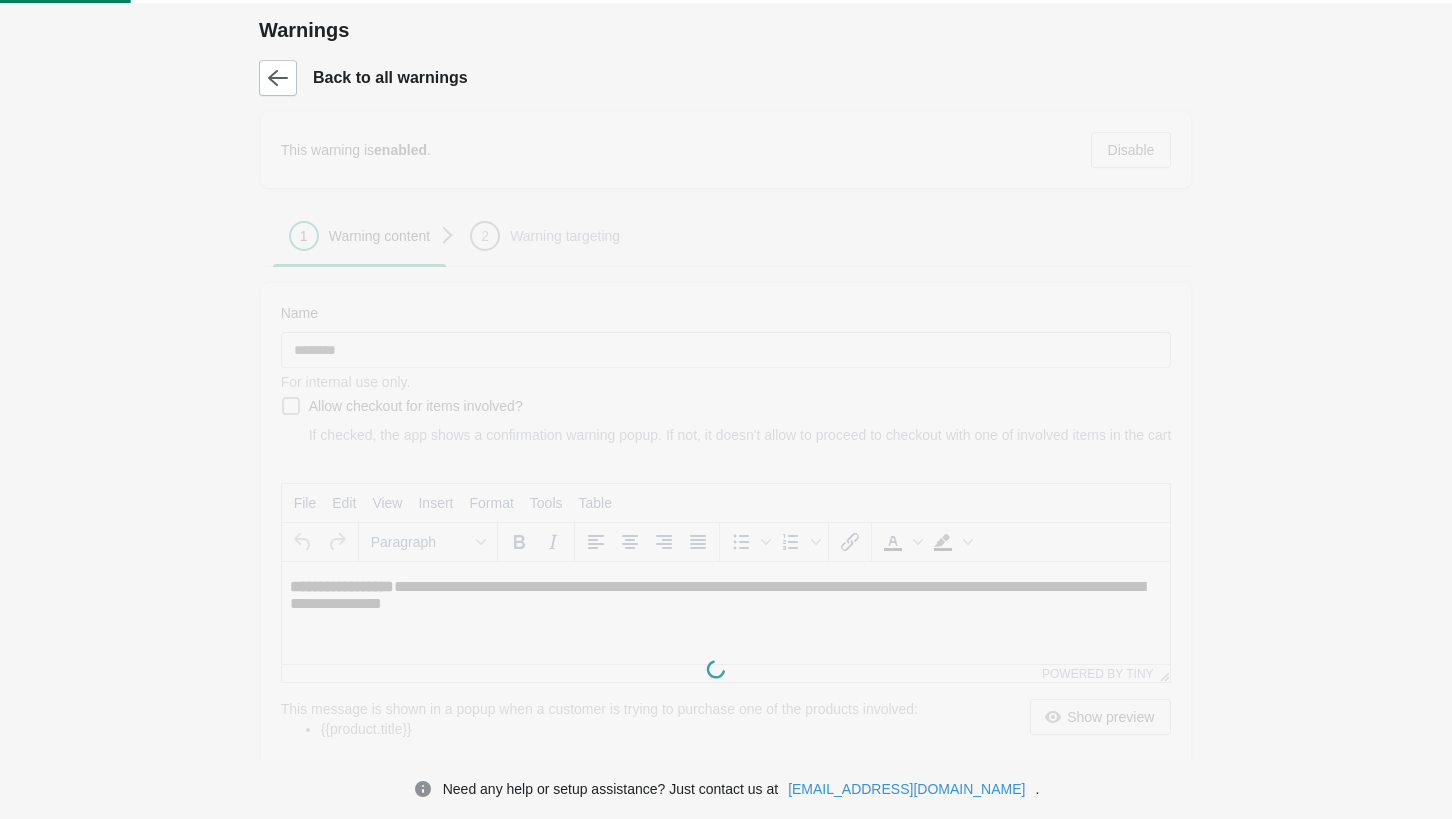scroll, scrollTop: 0, scrollLeft: 0, axis: both 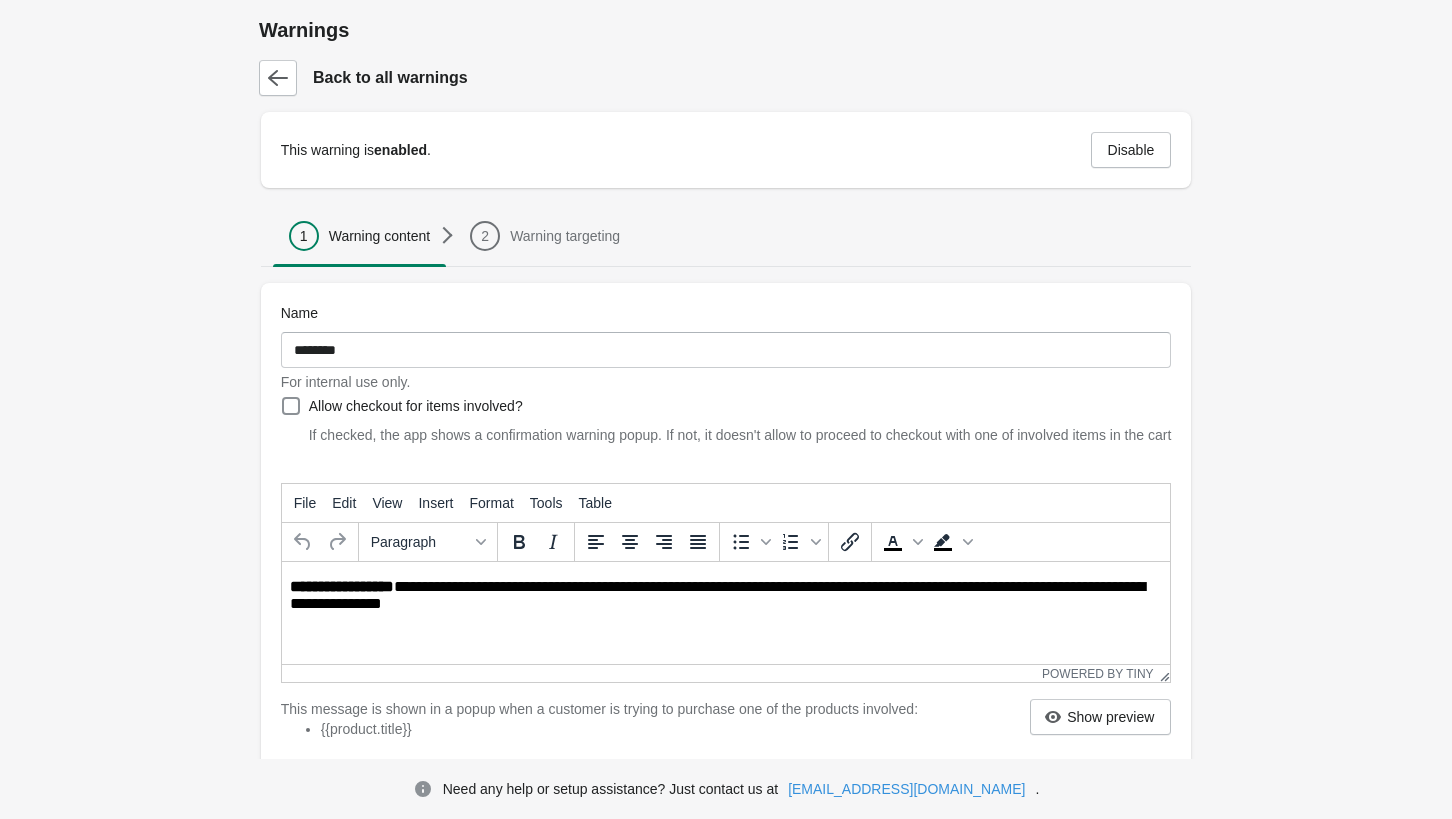 click on "Back to all warnings" at bounding box center [390, 78] 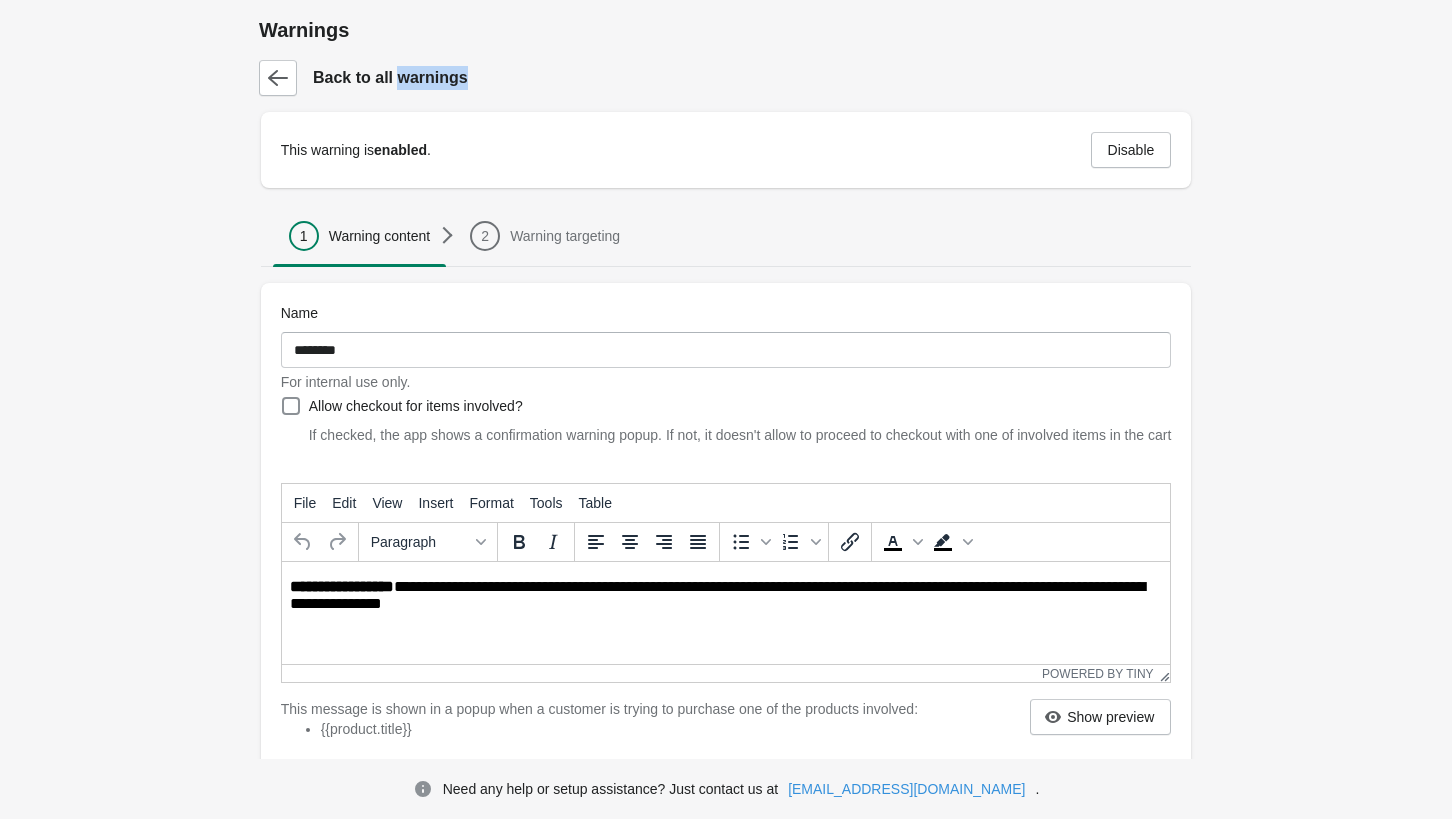 click on "Back to all warnings" at bounding box center [390, 78] 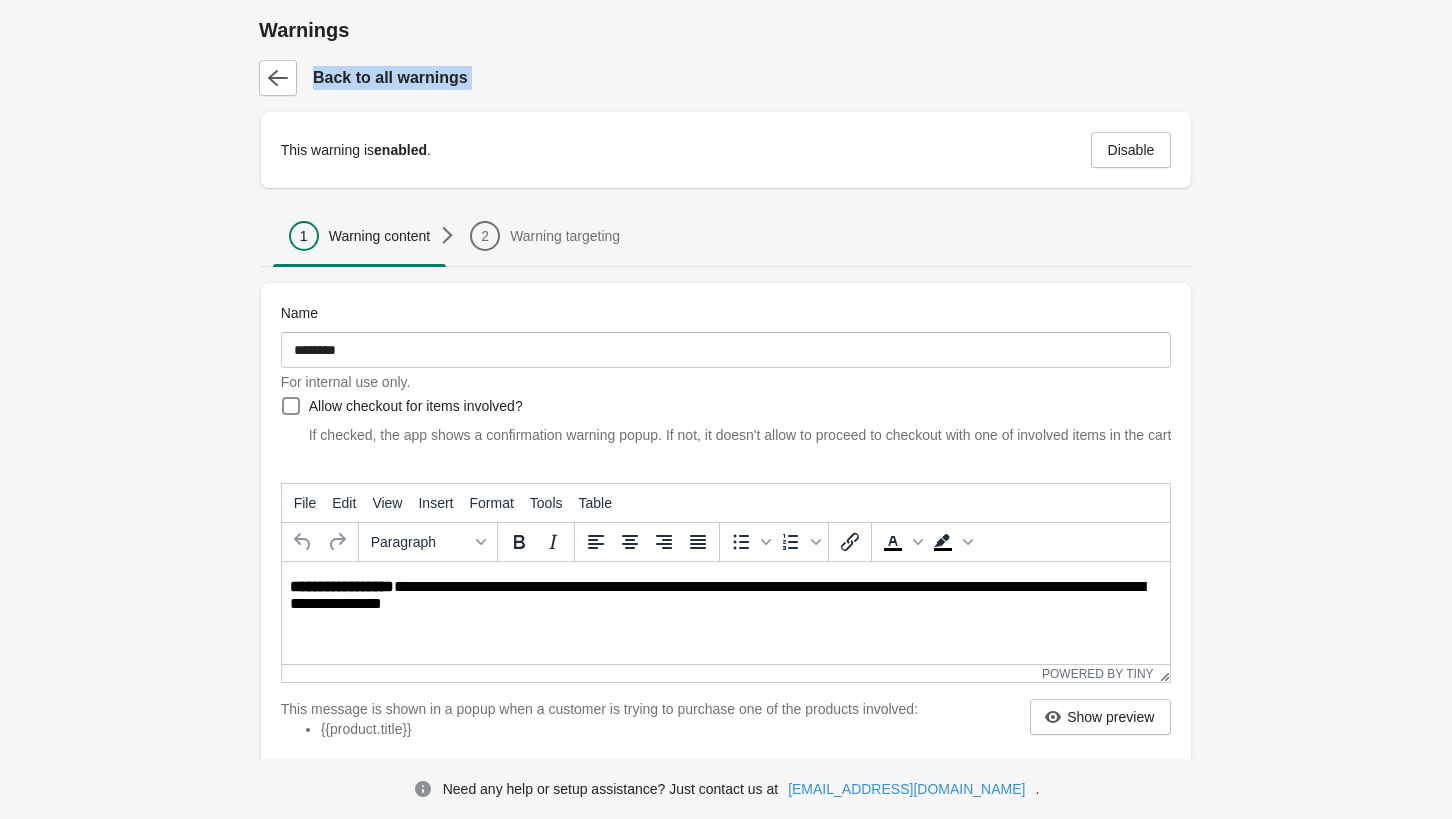 click on "Back to all warnings" at bounding box center [390, 78] 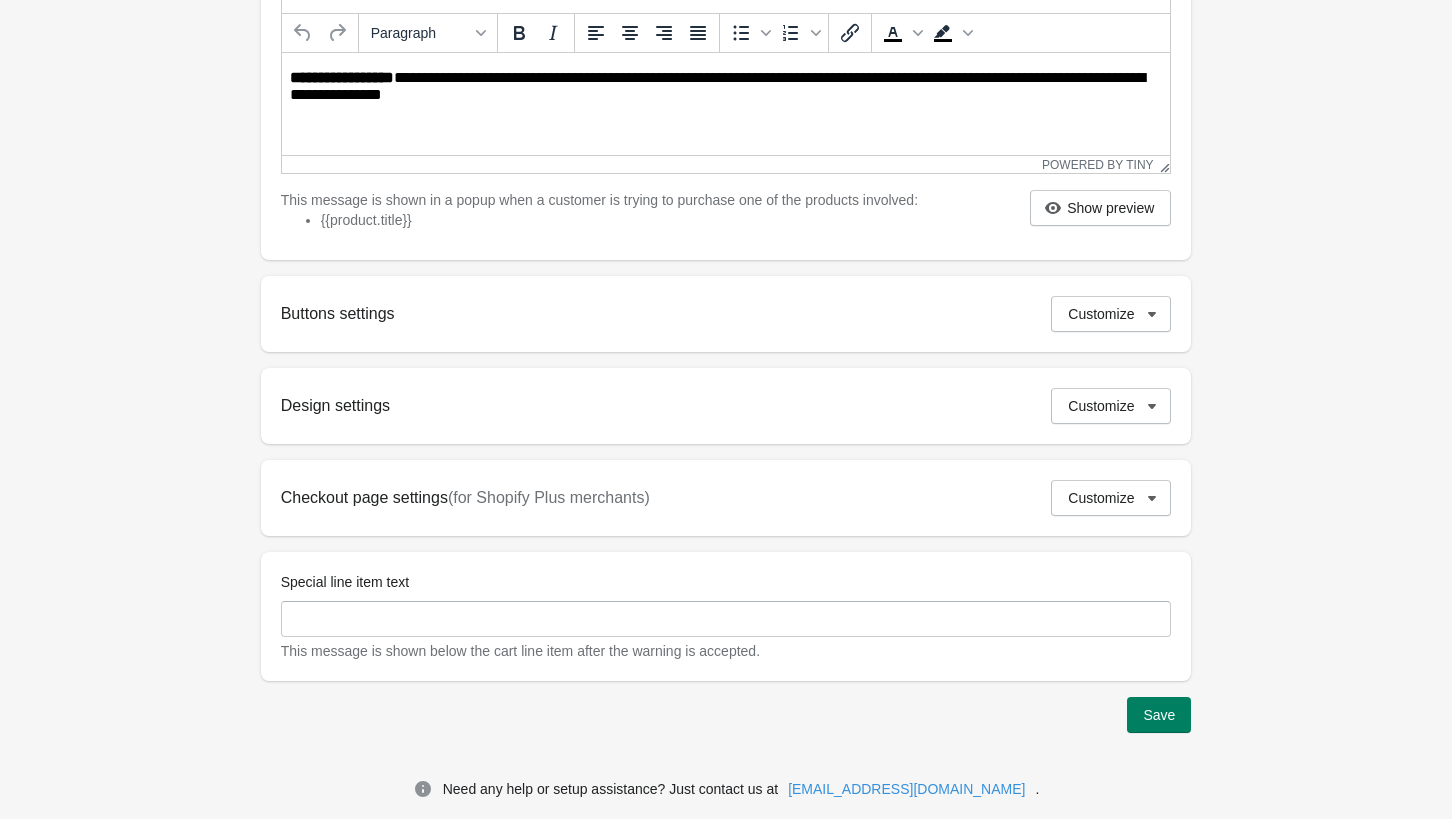 scroll, scrollTop: 528, scrollLeft: 0, axis: vertical 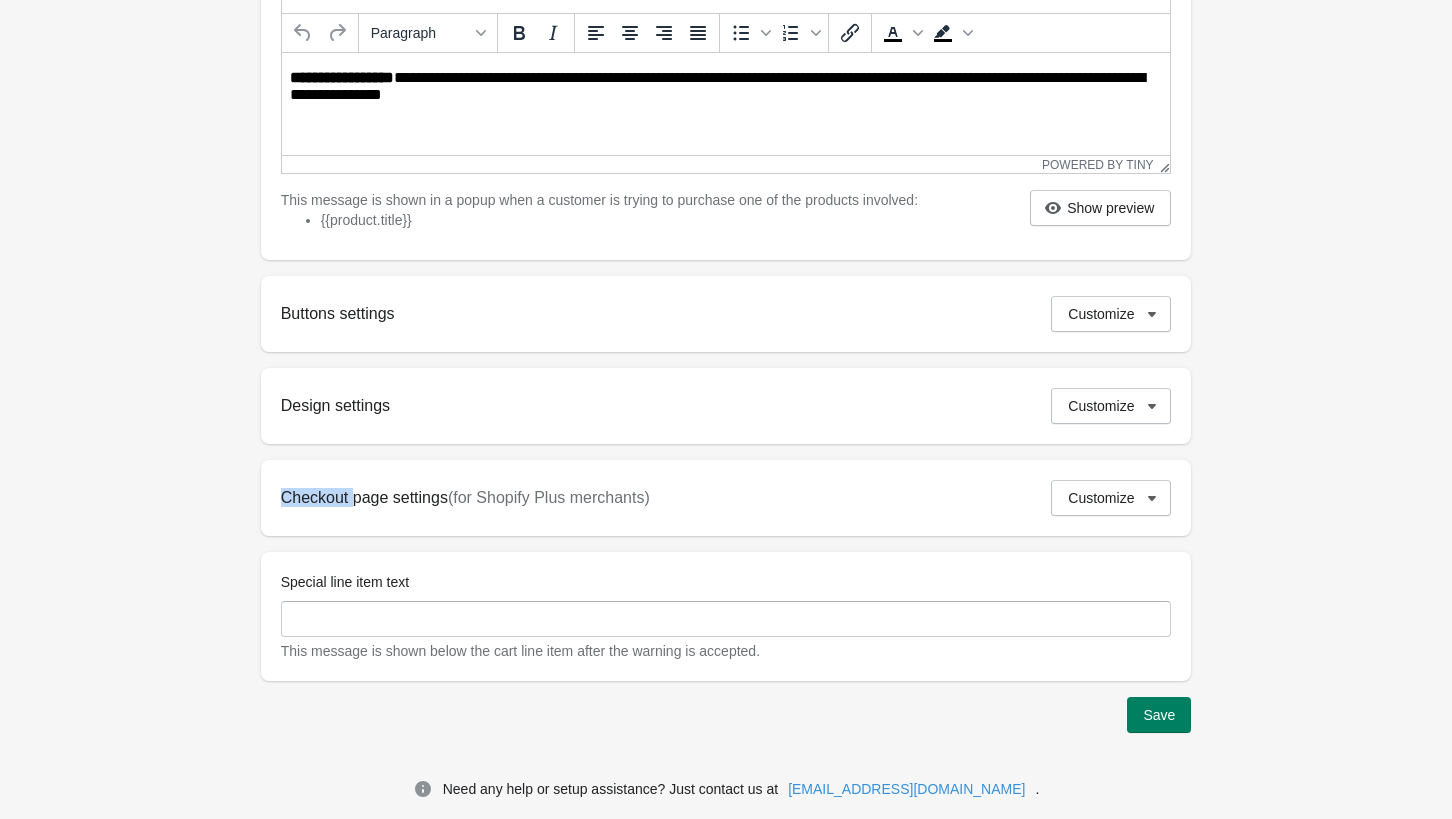 click on "Checkout page settings  (for Shopify Plus merchants)" at bounding box center (465, 497) 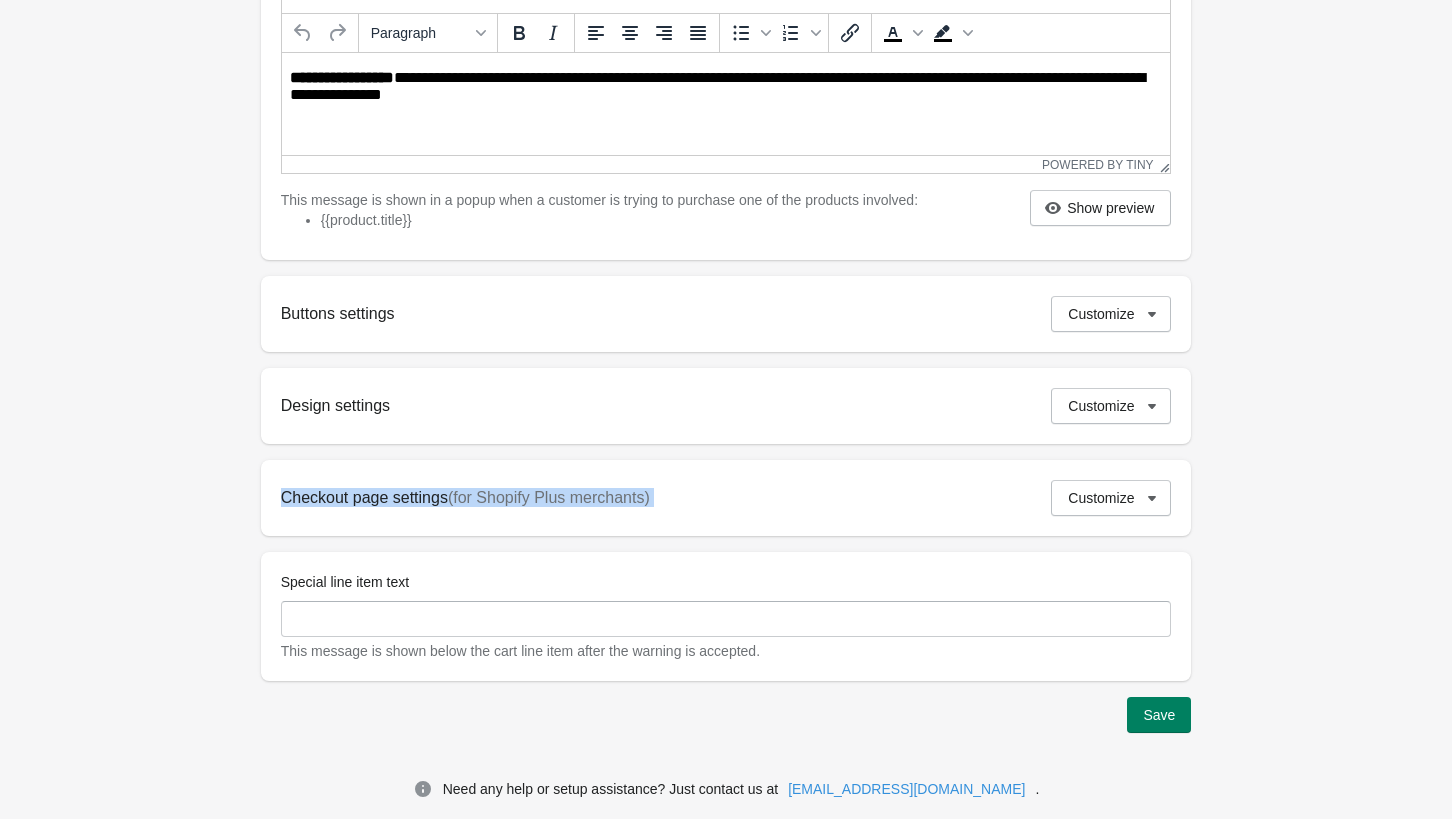 click on "Checkout page settings  (for Shopify Plus merchants)" at bounding box center [465, 497] 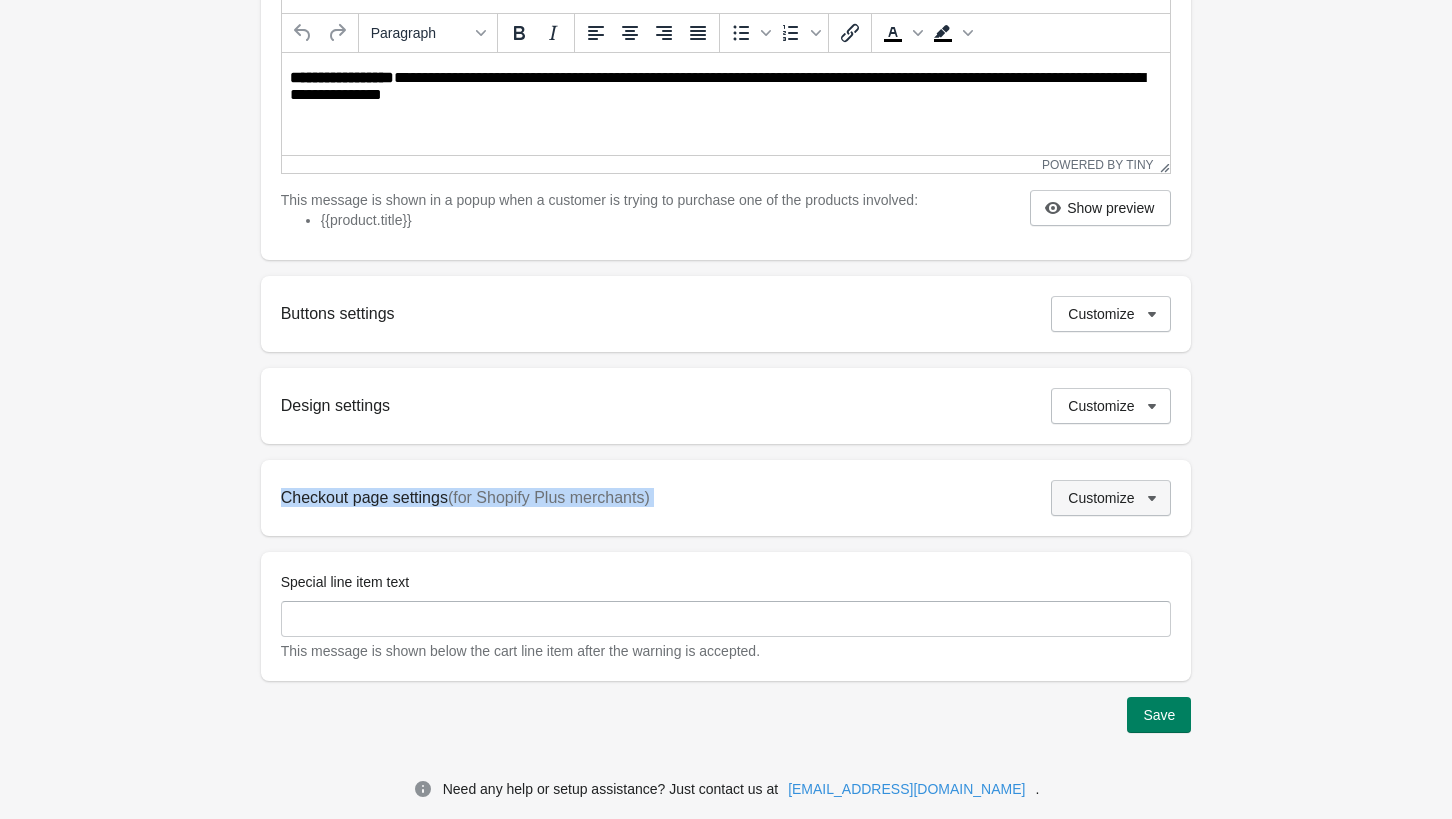 click on "Customize" at bounding box center (1101, 498) 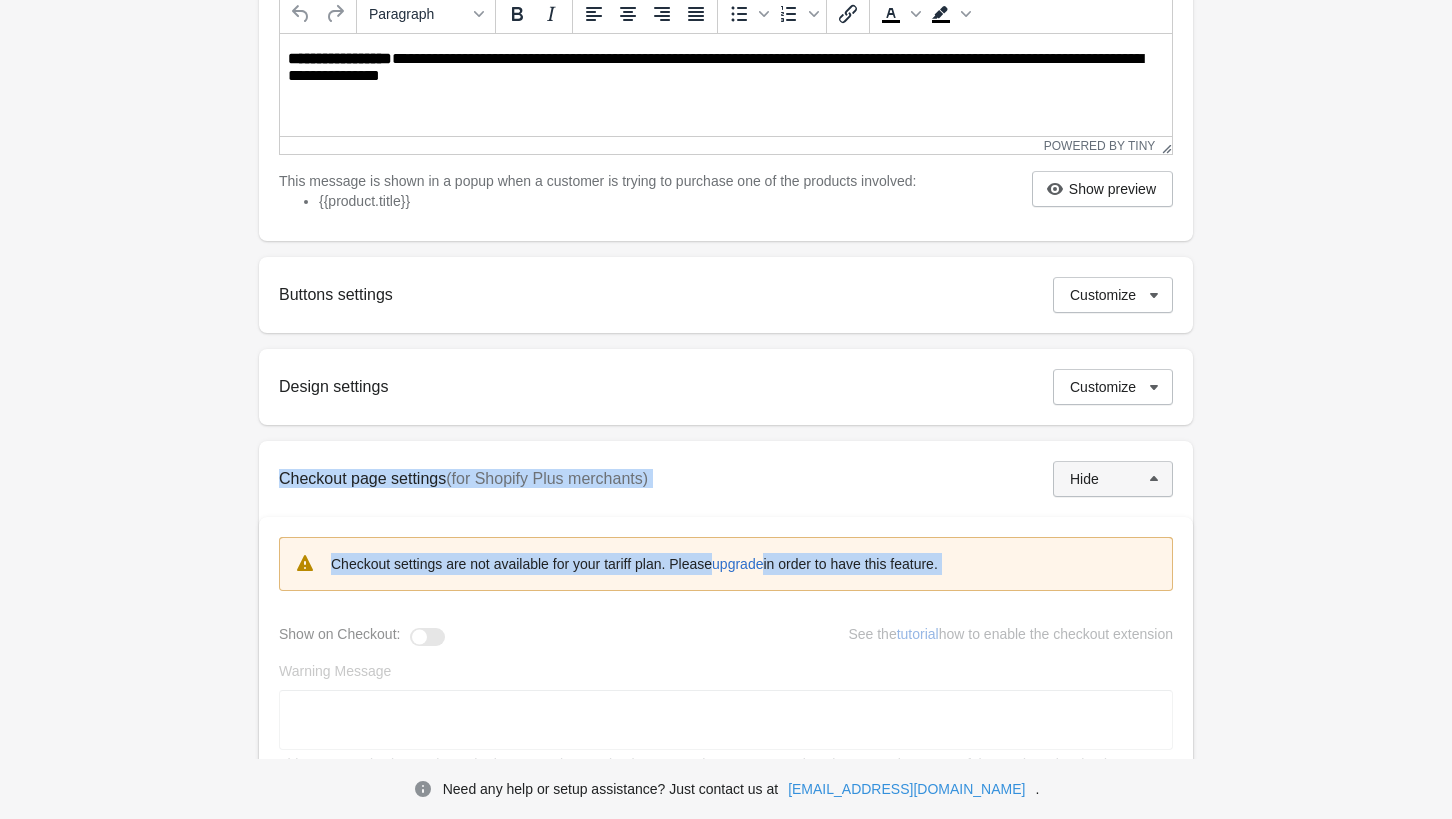 click on "Hide" at bounding box center [1113, 479] 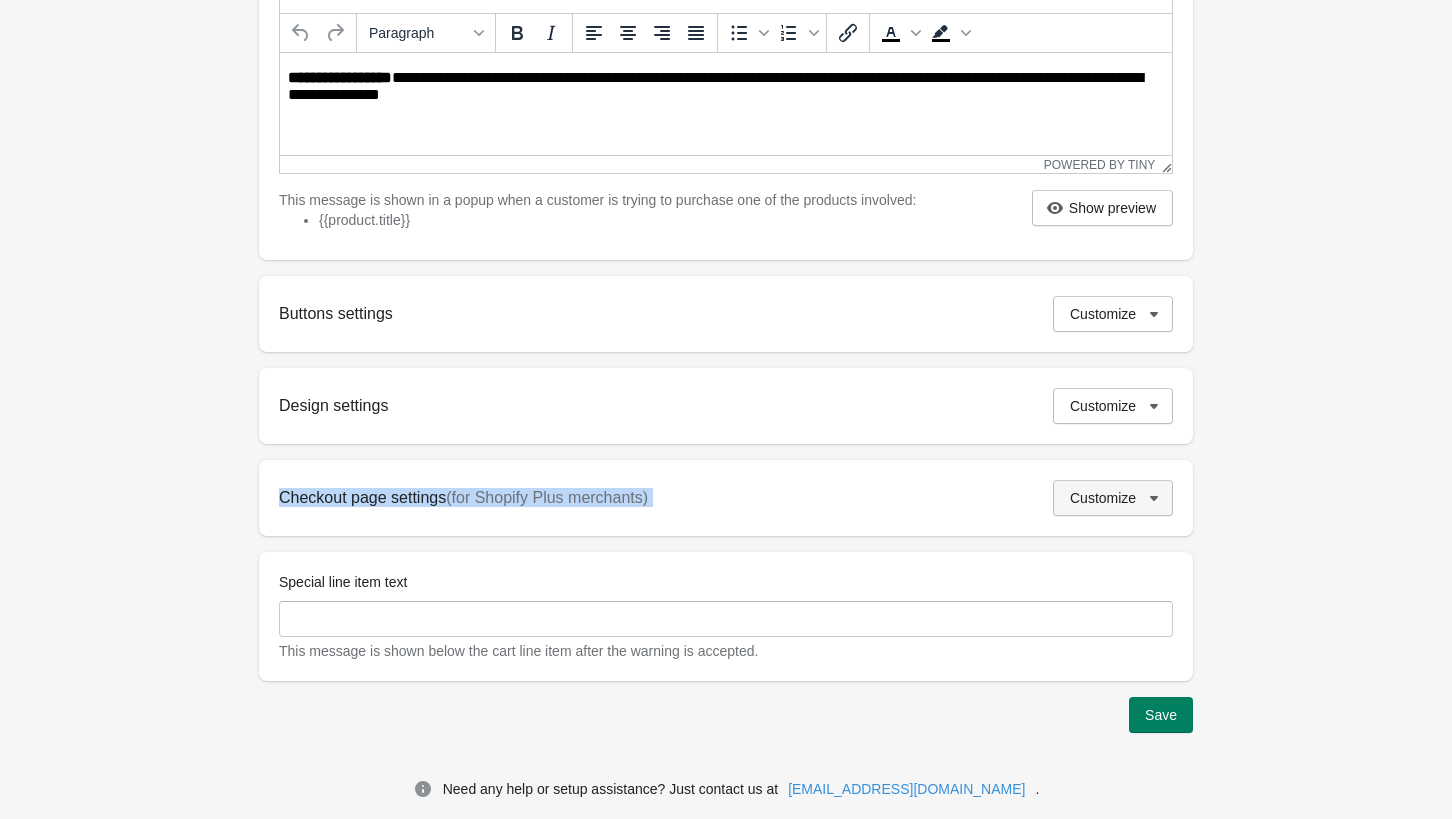 click on "Customize" at bounding box center (1103, 498) 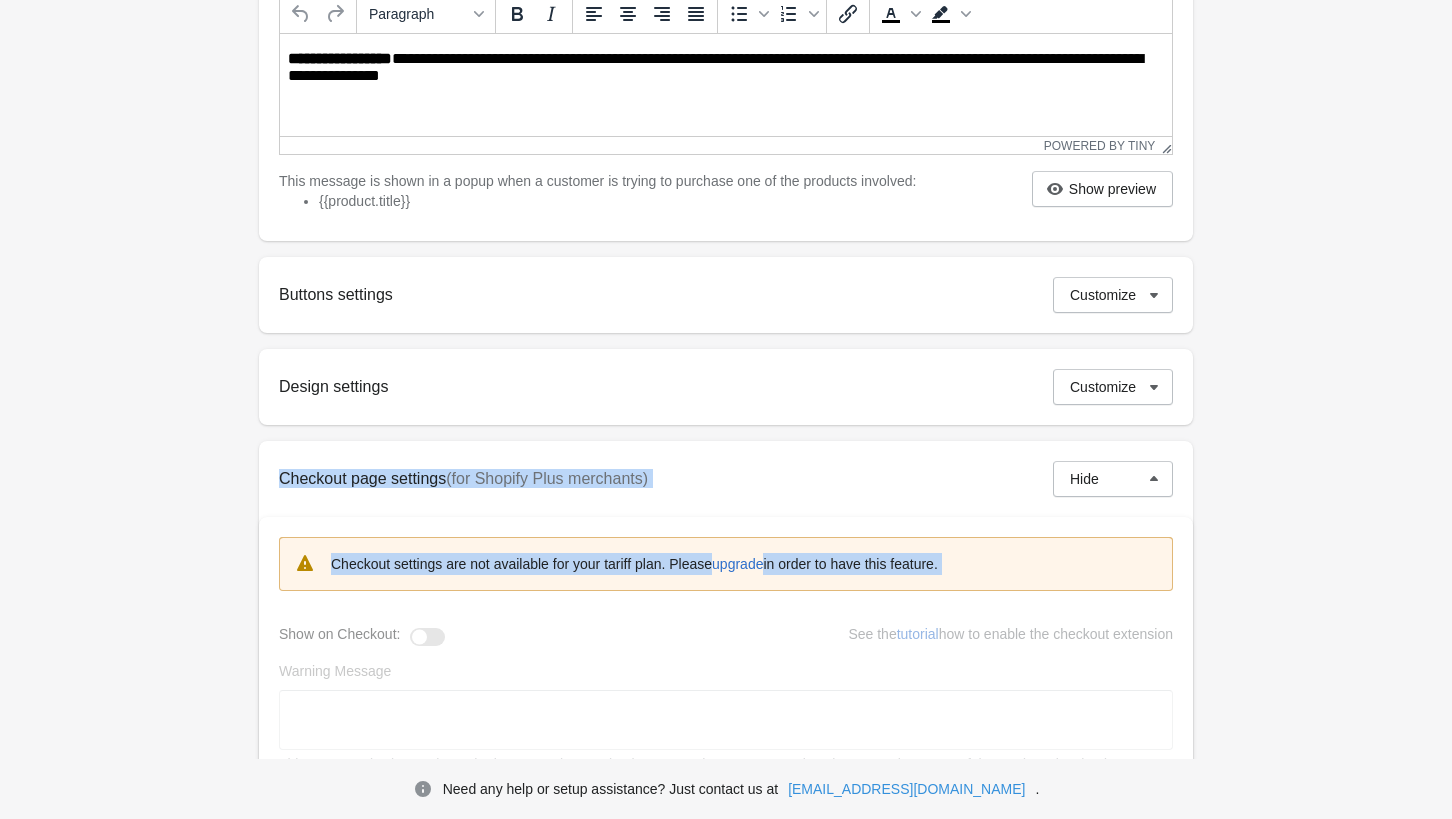 click on "Checkout settings are not available for your tariff plan. Please  upgrade  in order to have this feature." at bounding box center (726, 564) 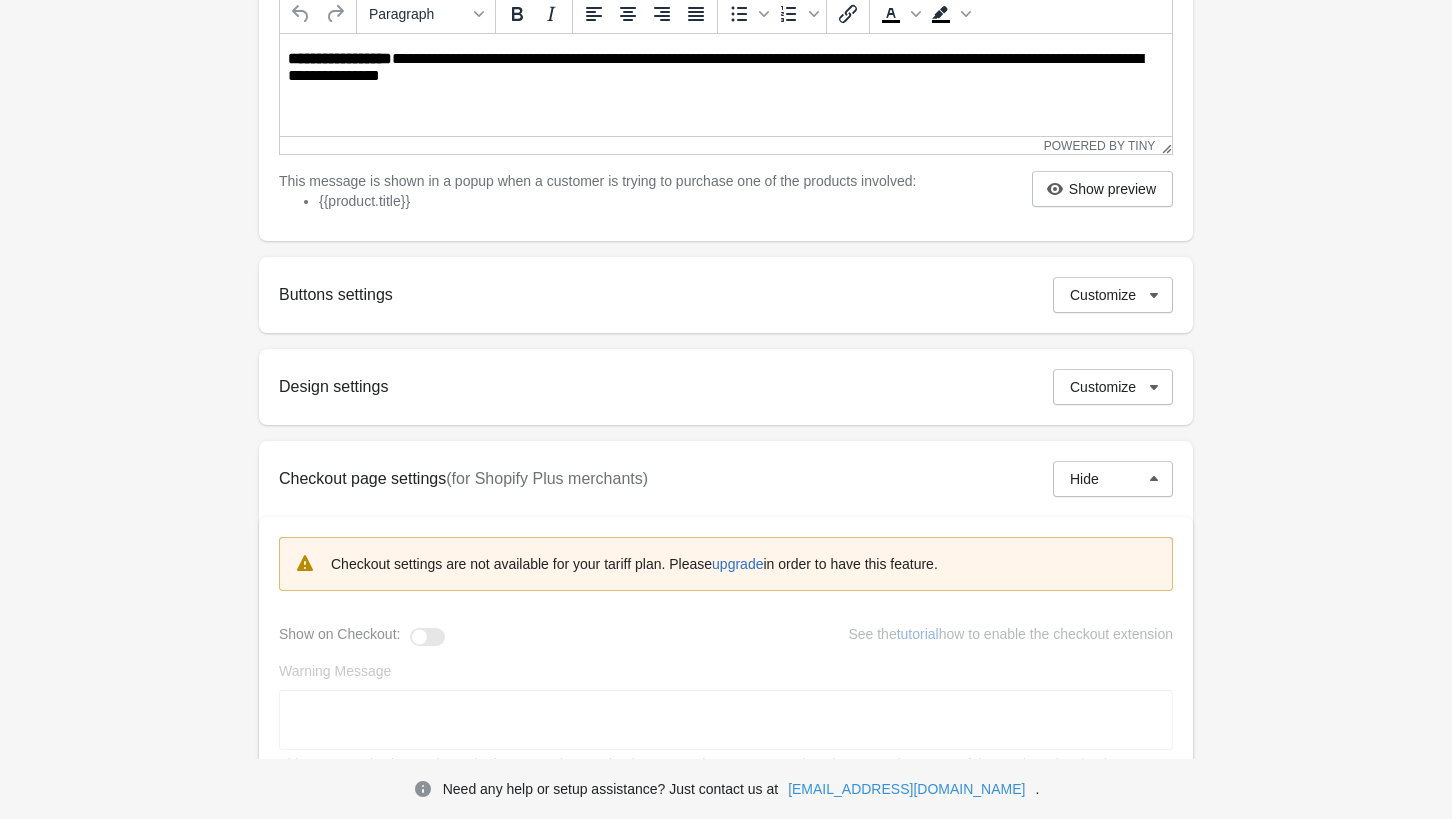 click on "Checkout settings are not available for your tariff plan. Please  upgrade  in order to have this feature." at bounding box center [744, 564] 